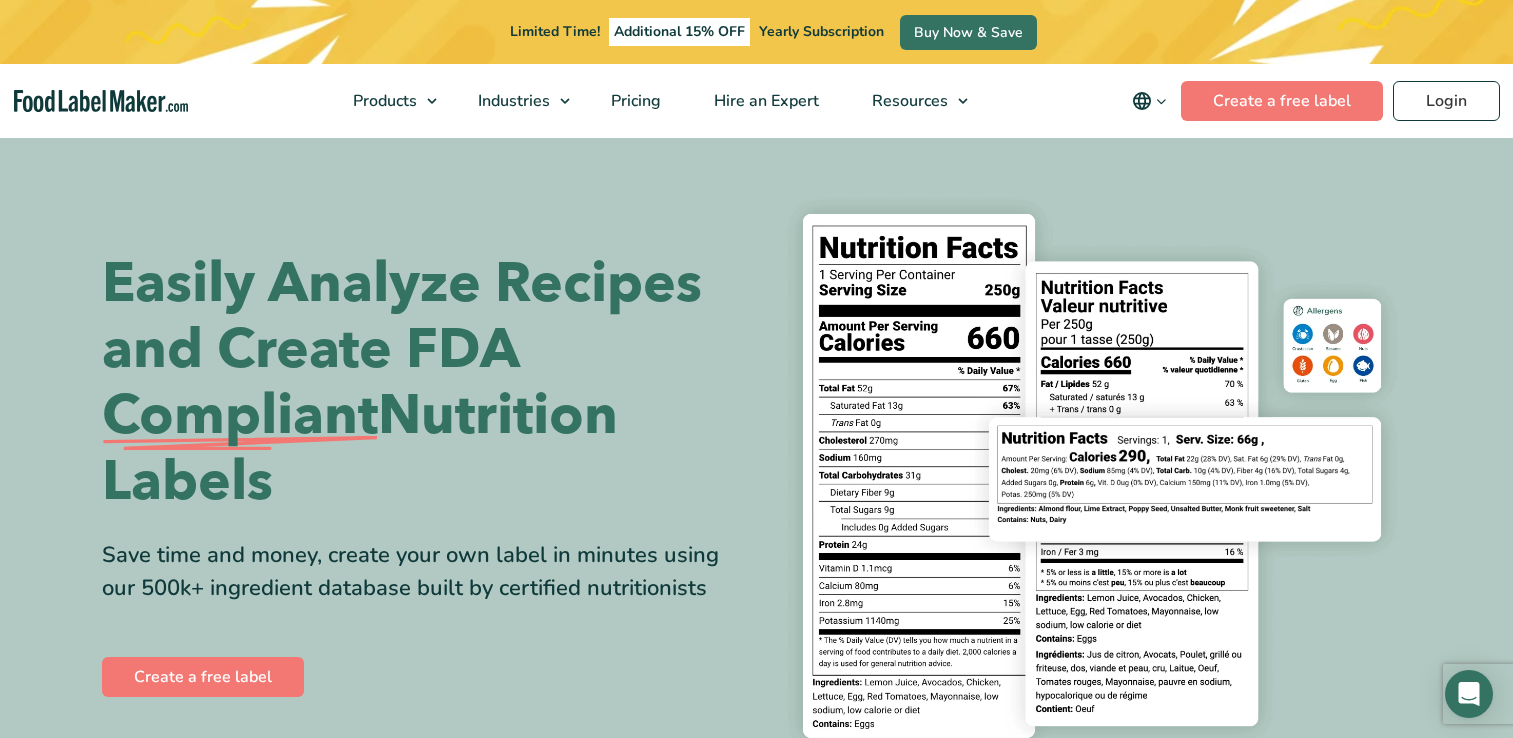 scroll, scrollTop: 0, scrollLeft: 0, axis: both 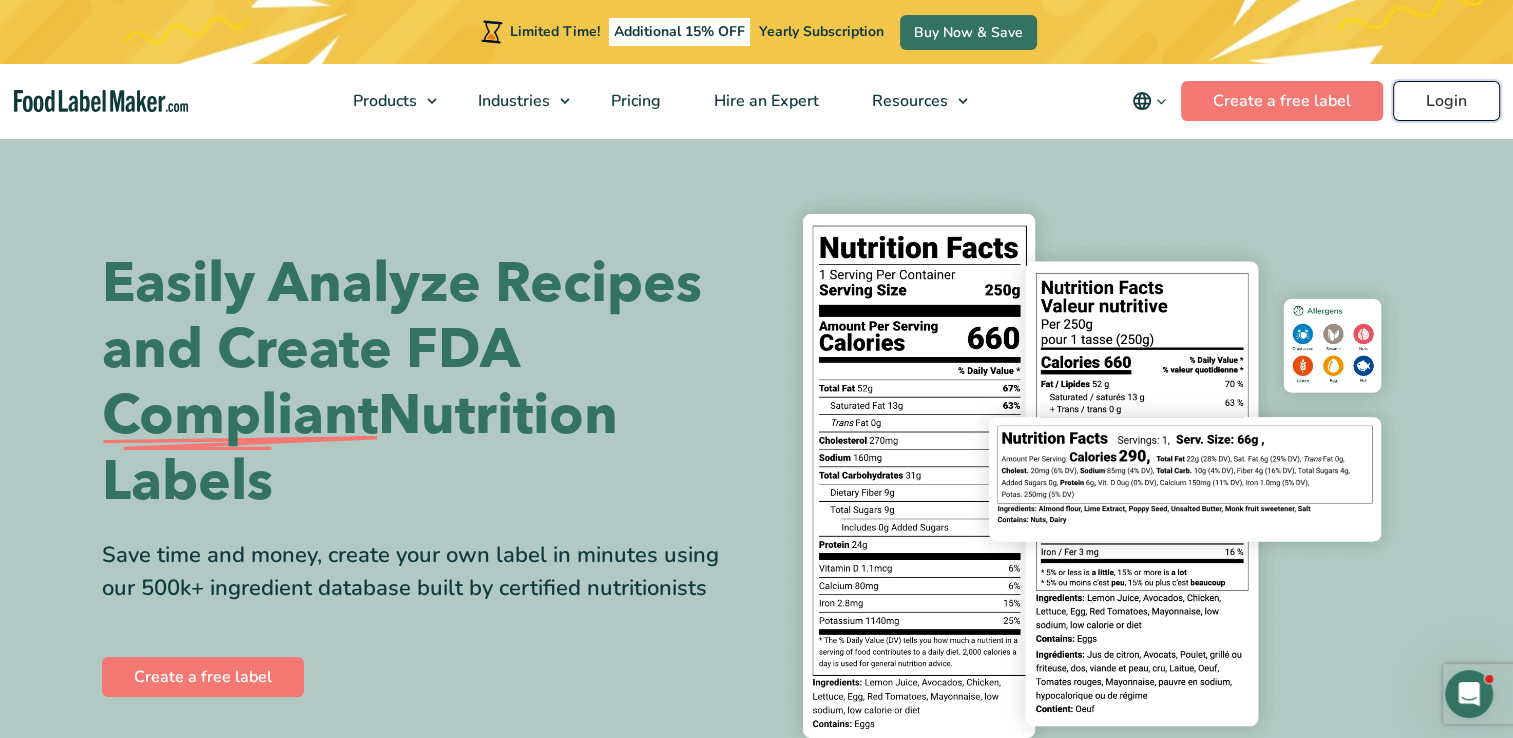 click on "Login" at bounding box center (1446, 101) 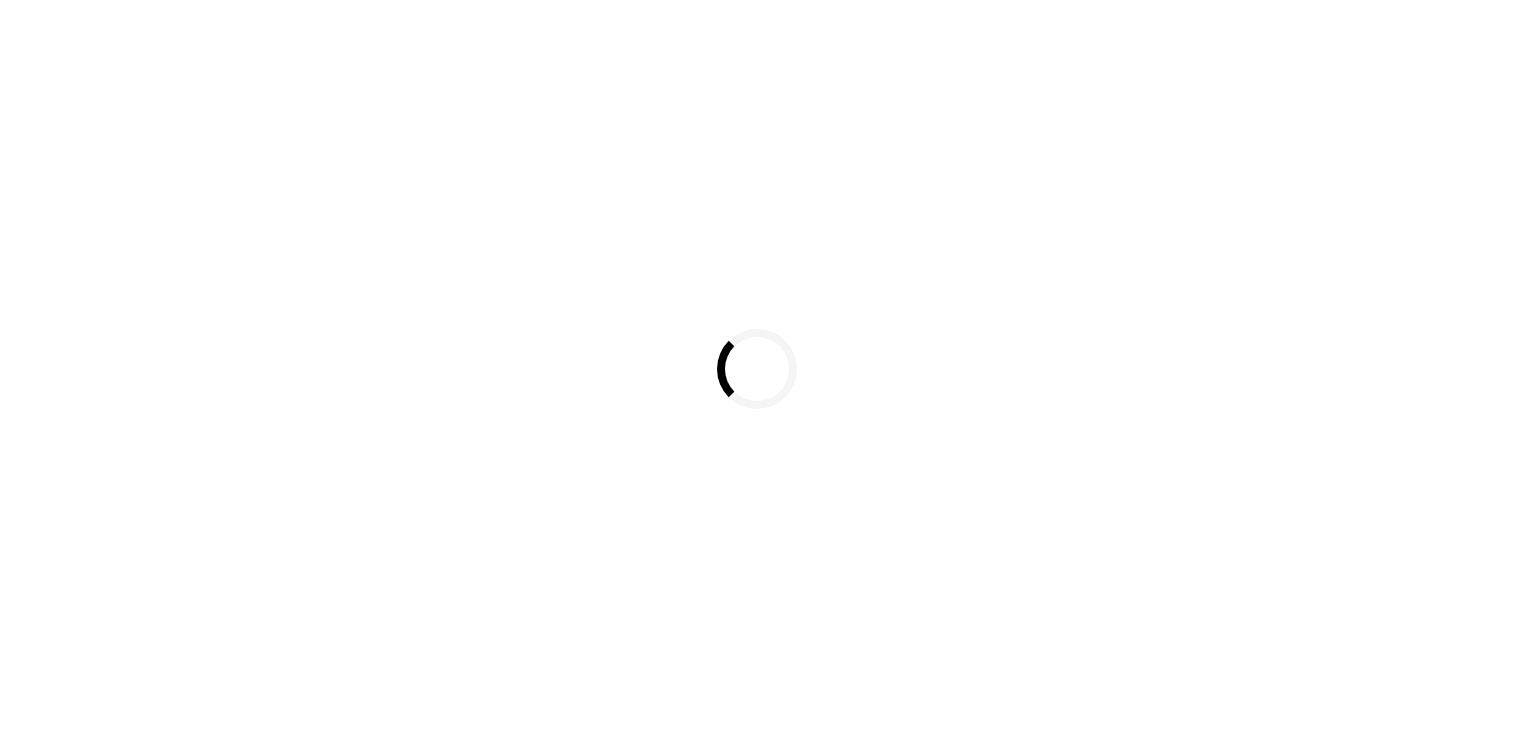 scroll, scrollTop: 0, scrollLeft: 0, axis: both 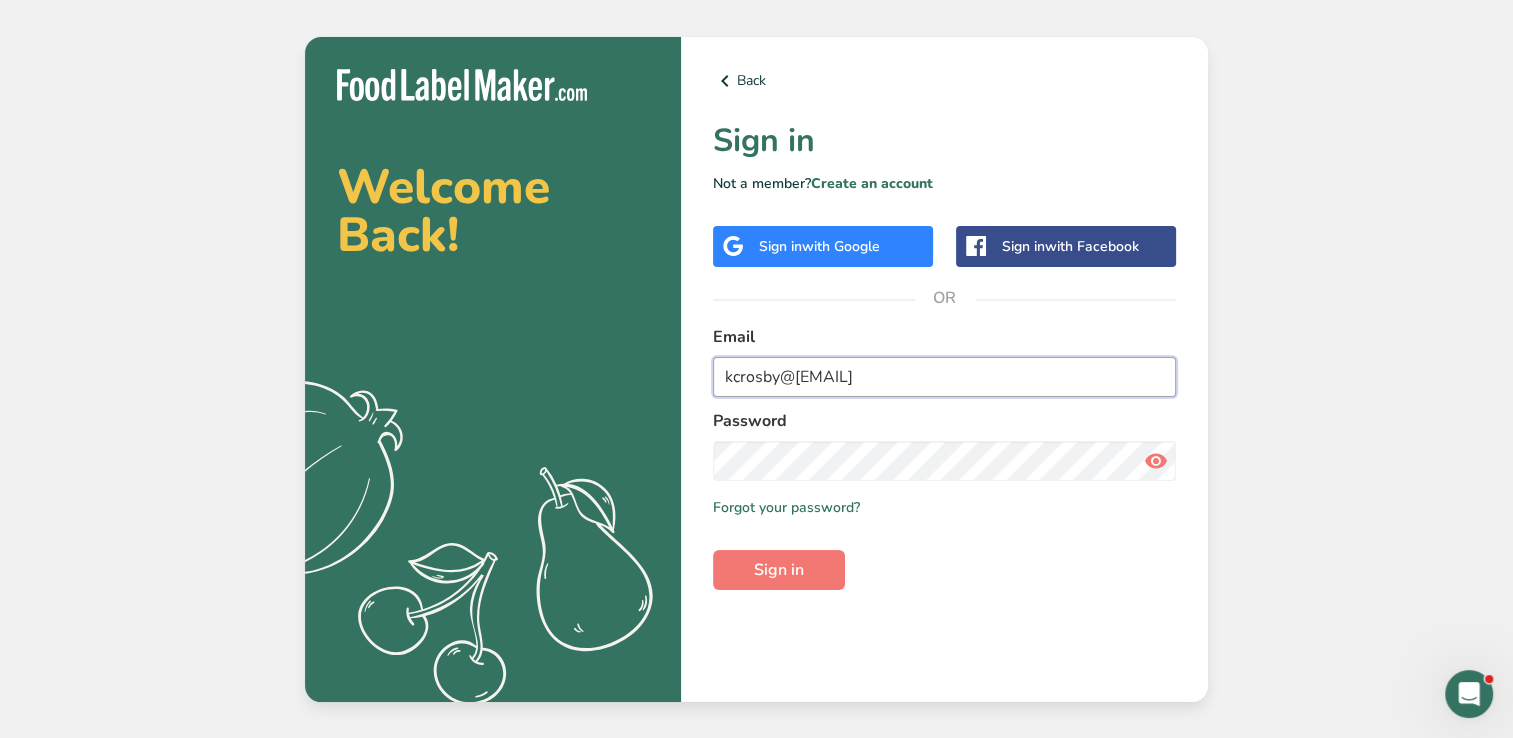 click on "kcrosby@[EMAIL]" at bounding box center (944, 377) 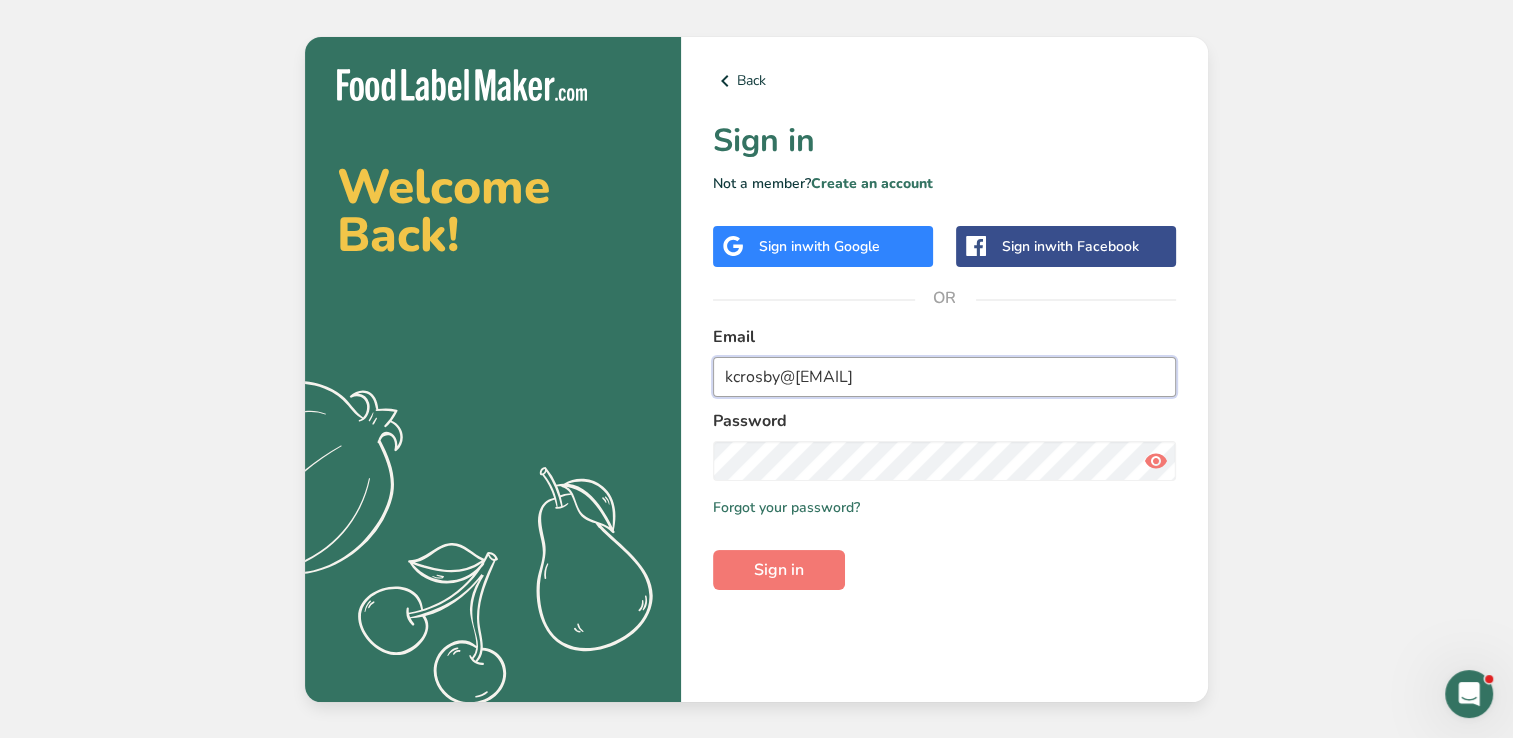 click on "kcrosby@[EMAIL]" at bounding box center [944, 377] 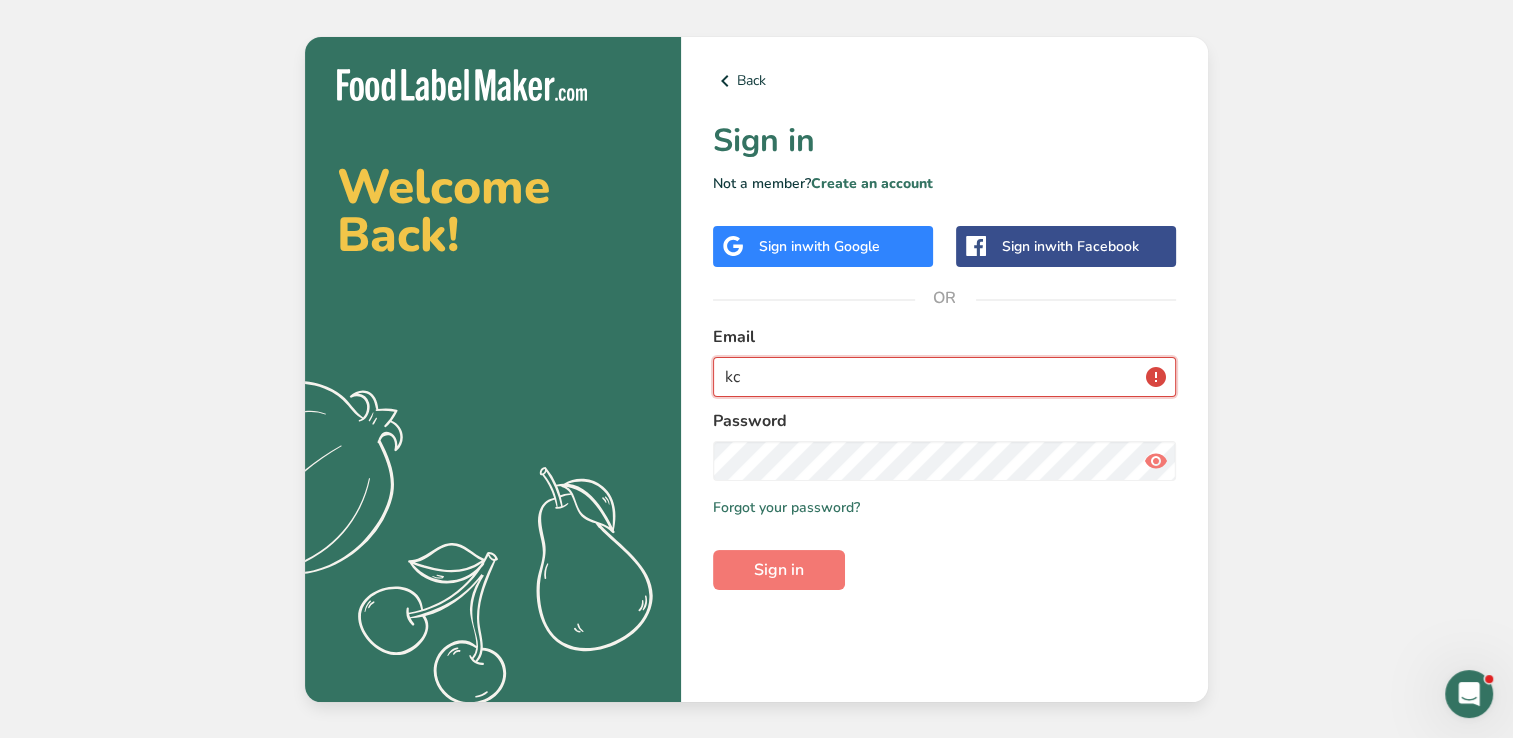 type on "k" 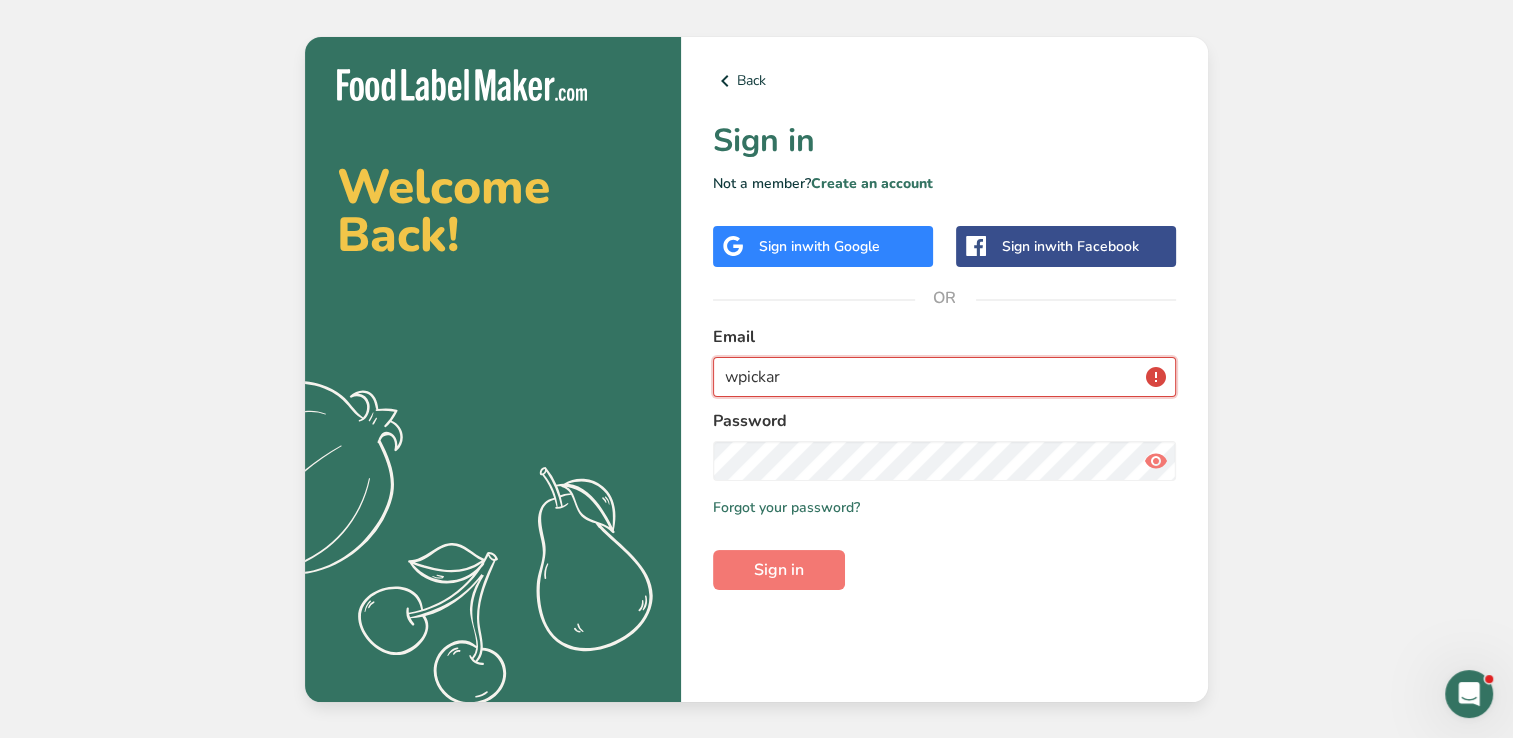 type on "wpickar@[EMAIL]" 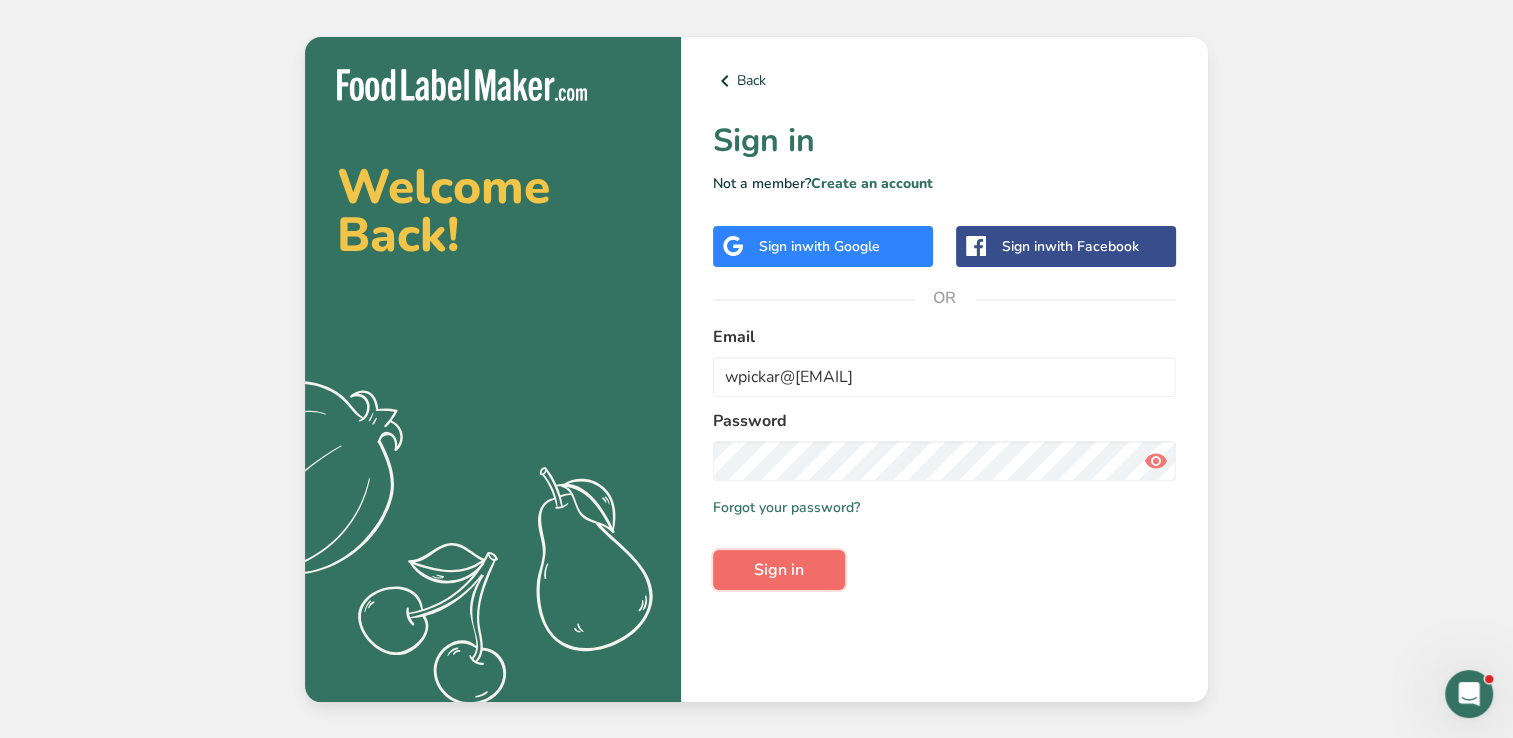 click on "Sign in" at bounding box center [779, 570] 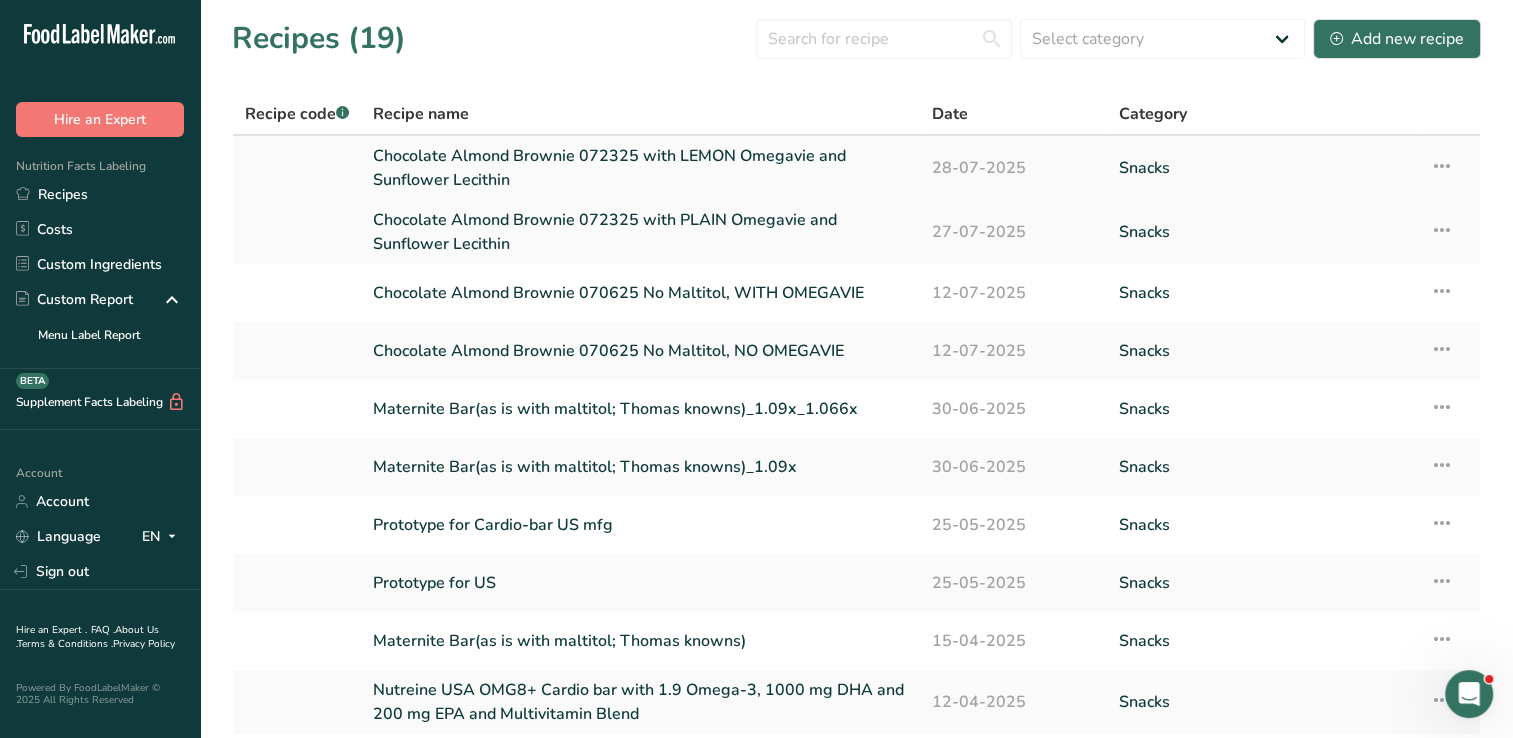 click on "Chocolate Almond Brownie 072325 with LEMON Omegavie and Sunflower Lecithin" at bounding box center [640, 168] 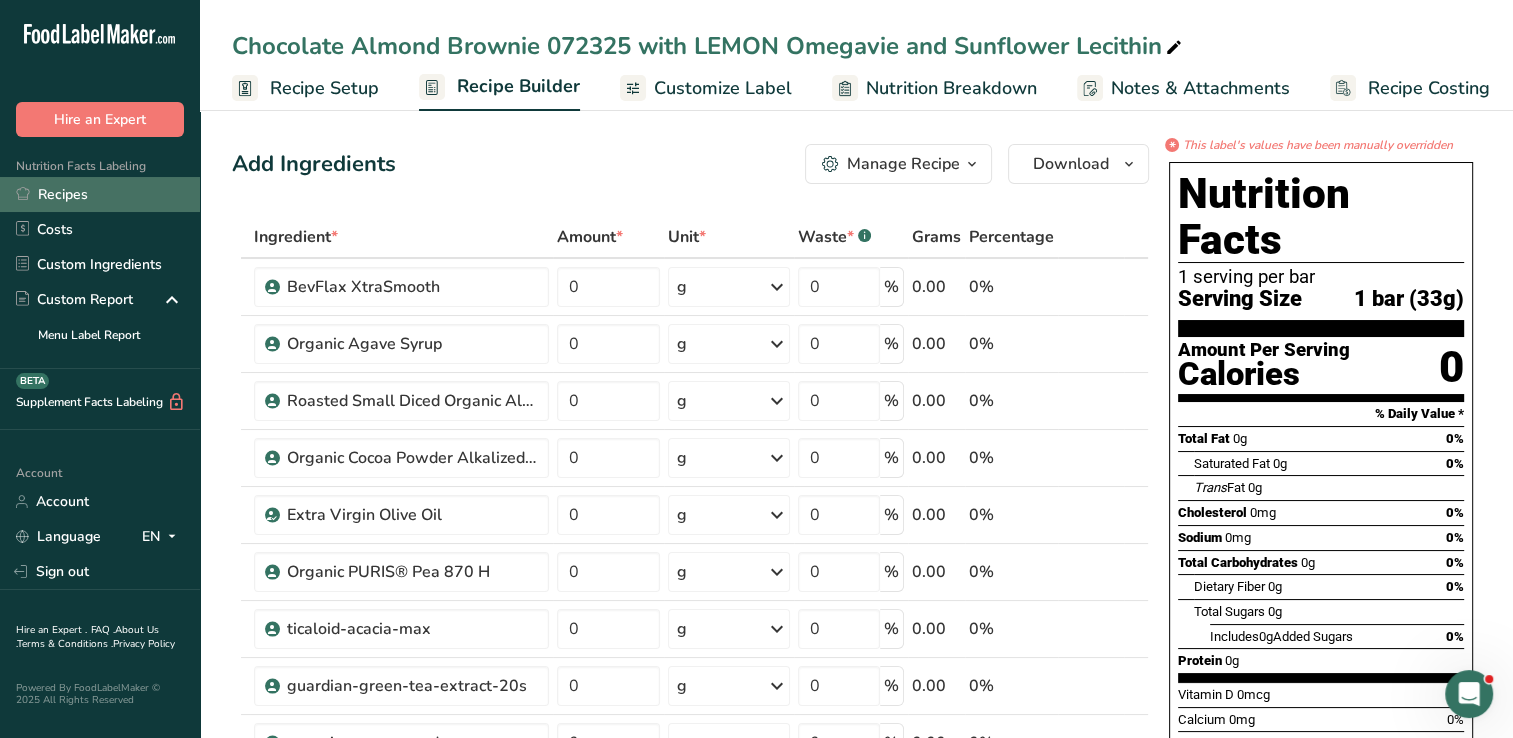 click on "Recipes" at bounding box center (100, 194) 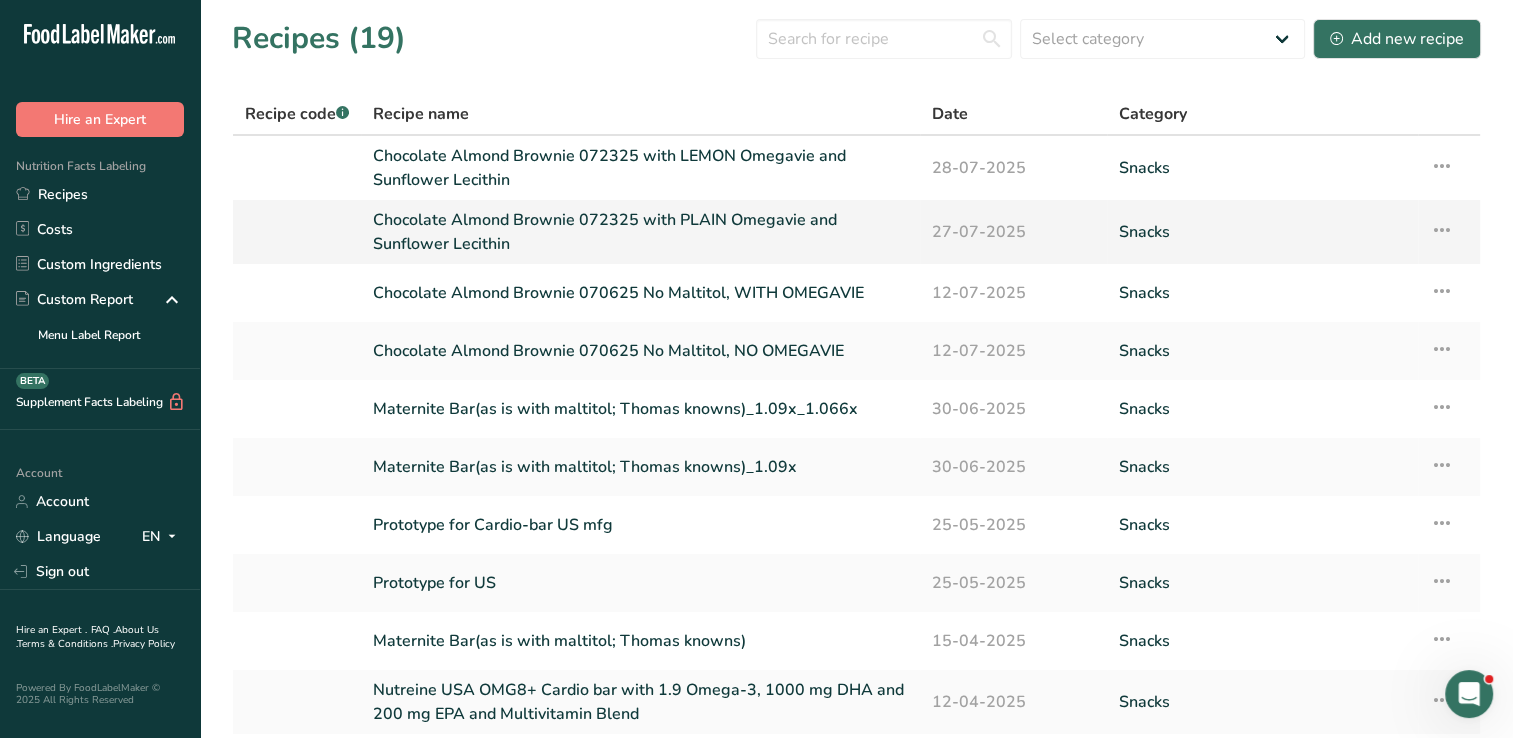click on "Chocolate Almond Brownie 072325 with PLAIN Omegavie and Sunflower Lecithin" at bounding box center [640, 232] 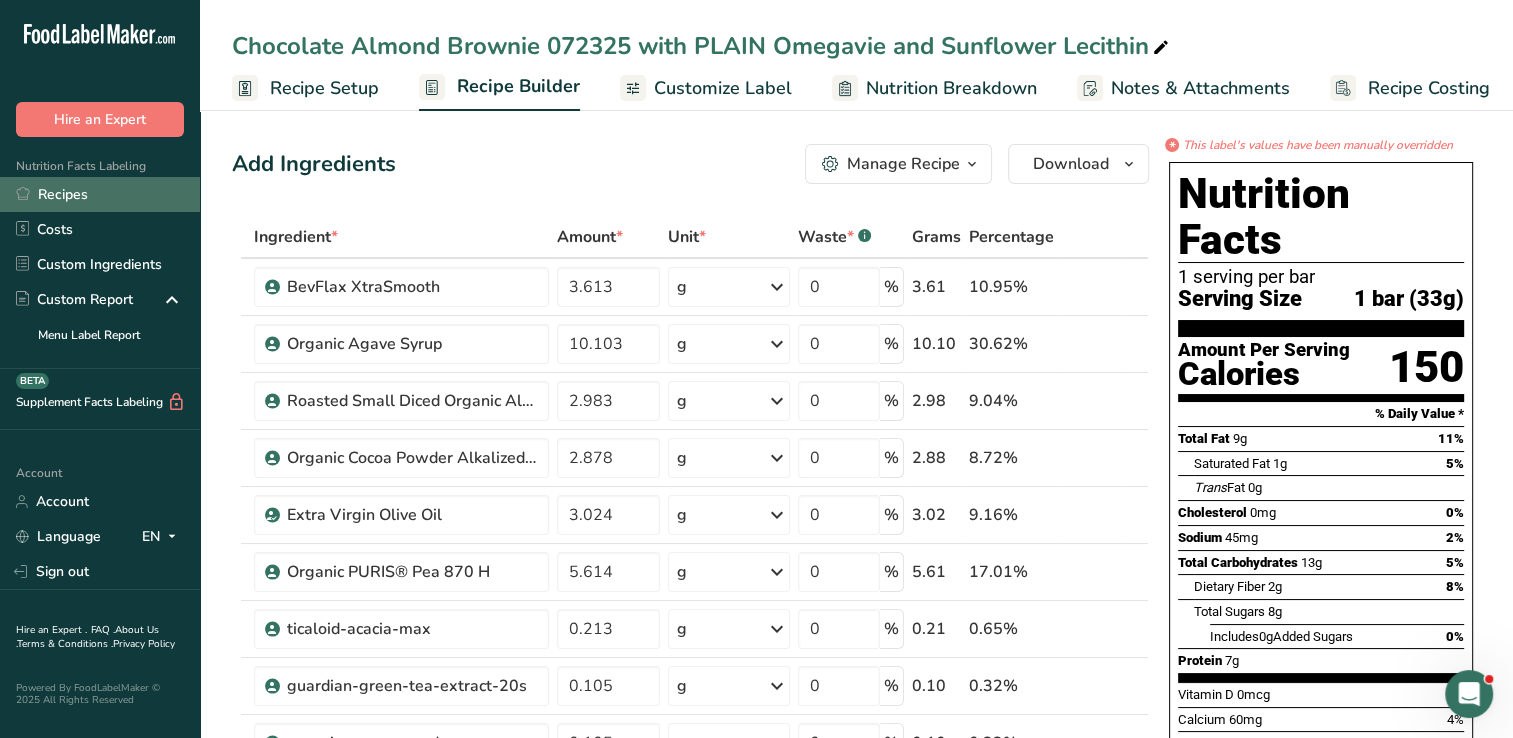 click on "Recipes" at bounding box center [100, 194] 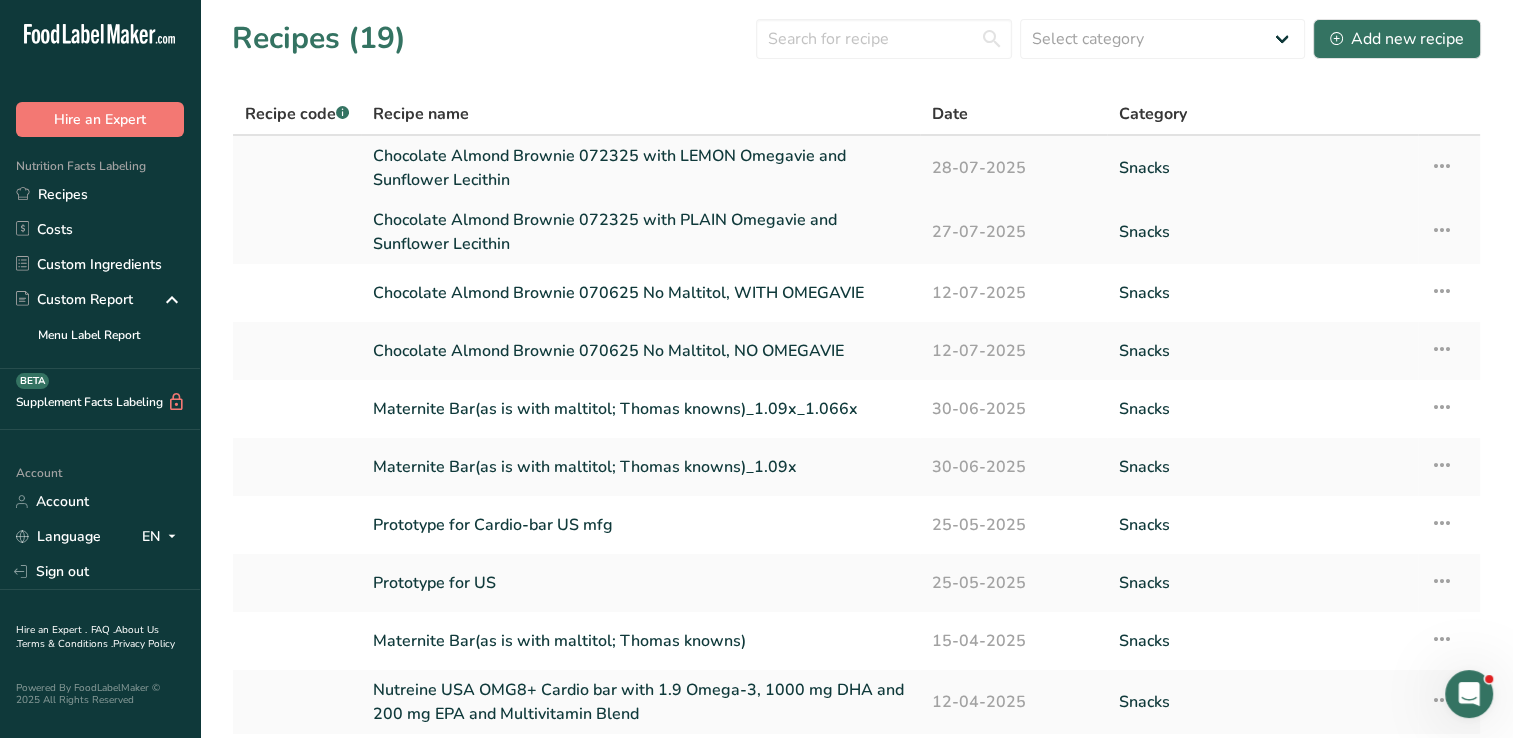 click on "Chocolate Almond Brownie 072325 with LEMON Omegavie and Sunflower Lecithin" at bounding box center (640, 168) 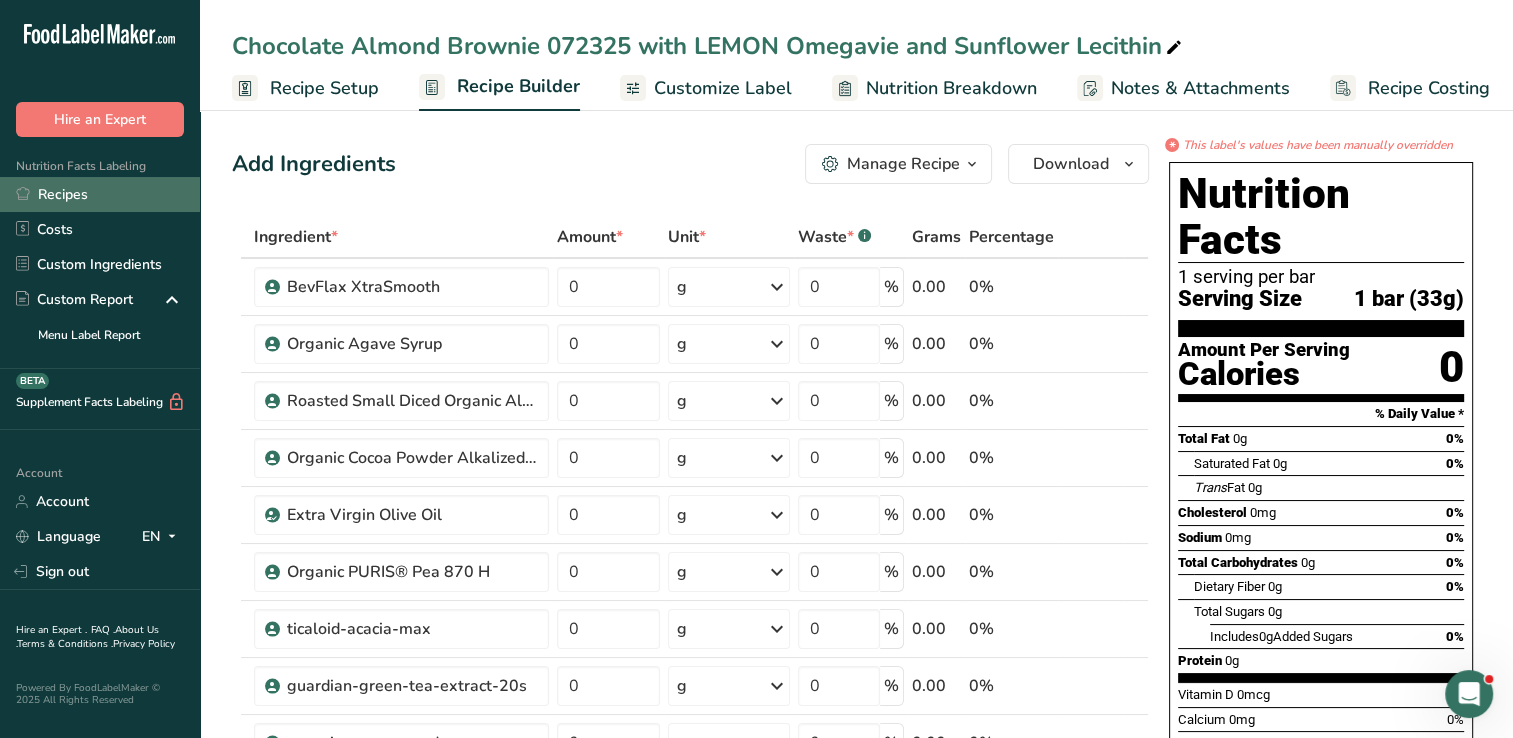 click on "Recipes" at bounding box center (100, 194) 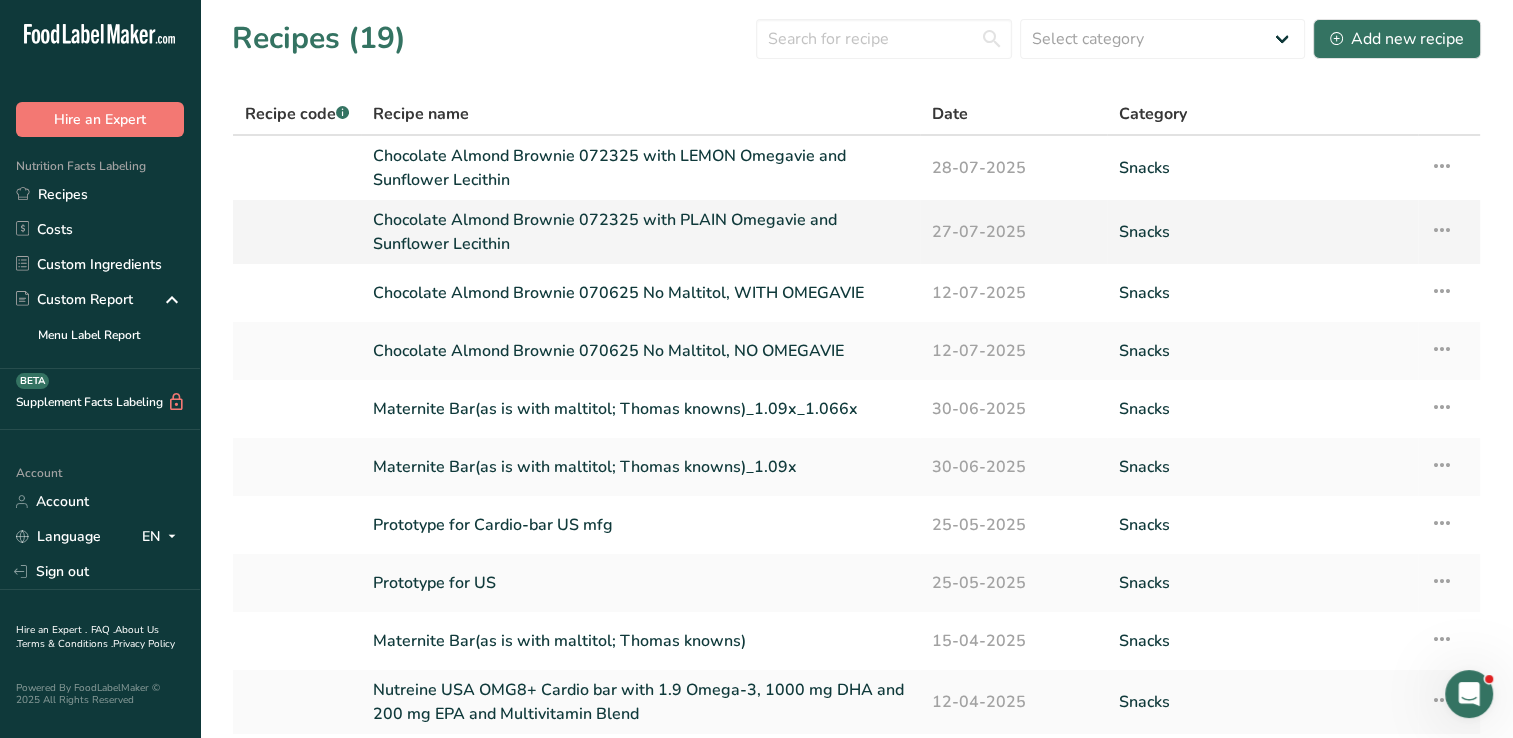 click on "Chocolate Almond Brownie 072325 with PLAIN Omegavie and Sunflower Lecithin" at bounding box center [640, 232] 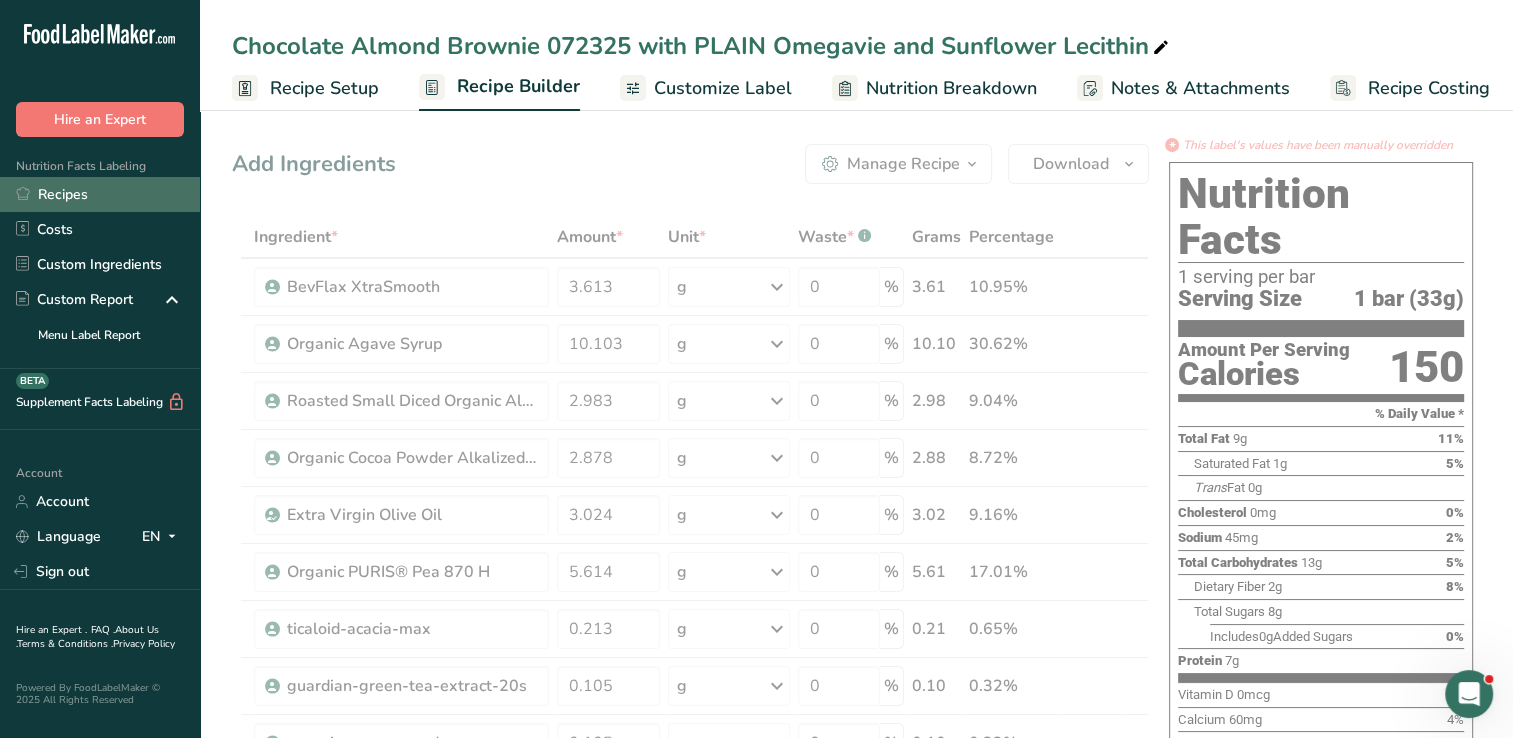 click on "Recipes" at bounding box center [100, 194] 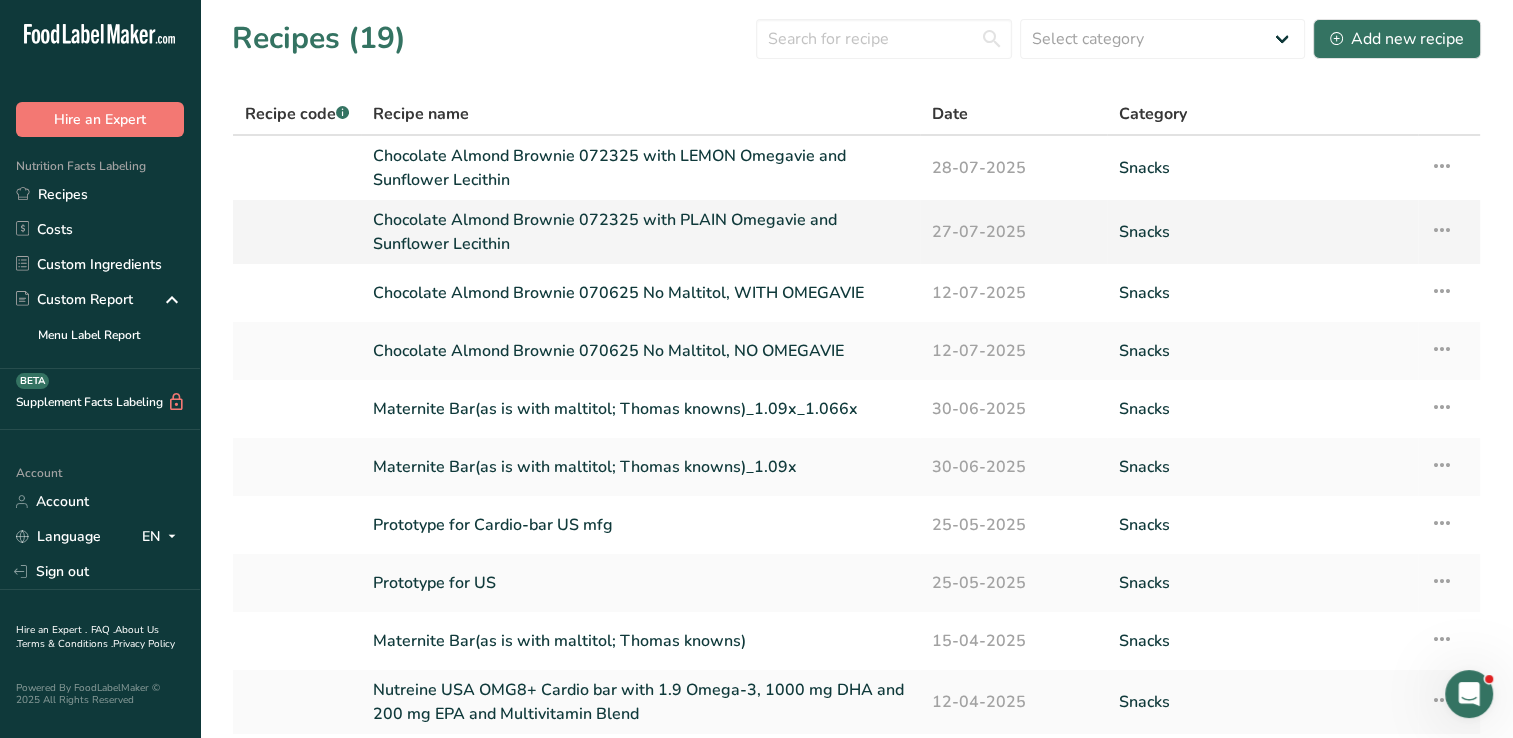 click at bounding box center (1442, 230) 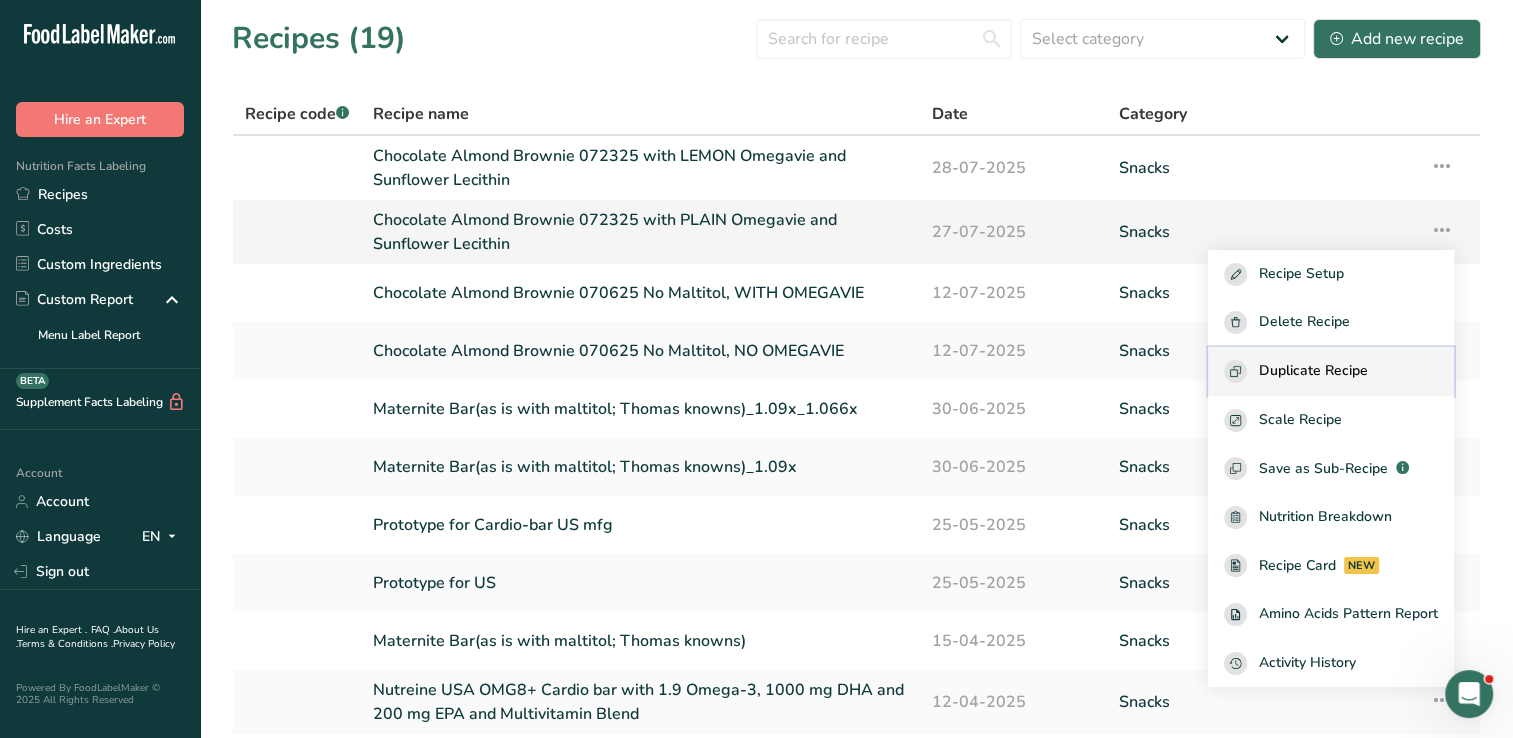 click on "Duplicate Recipe" at bounding box center (1331, 371) 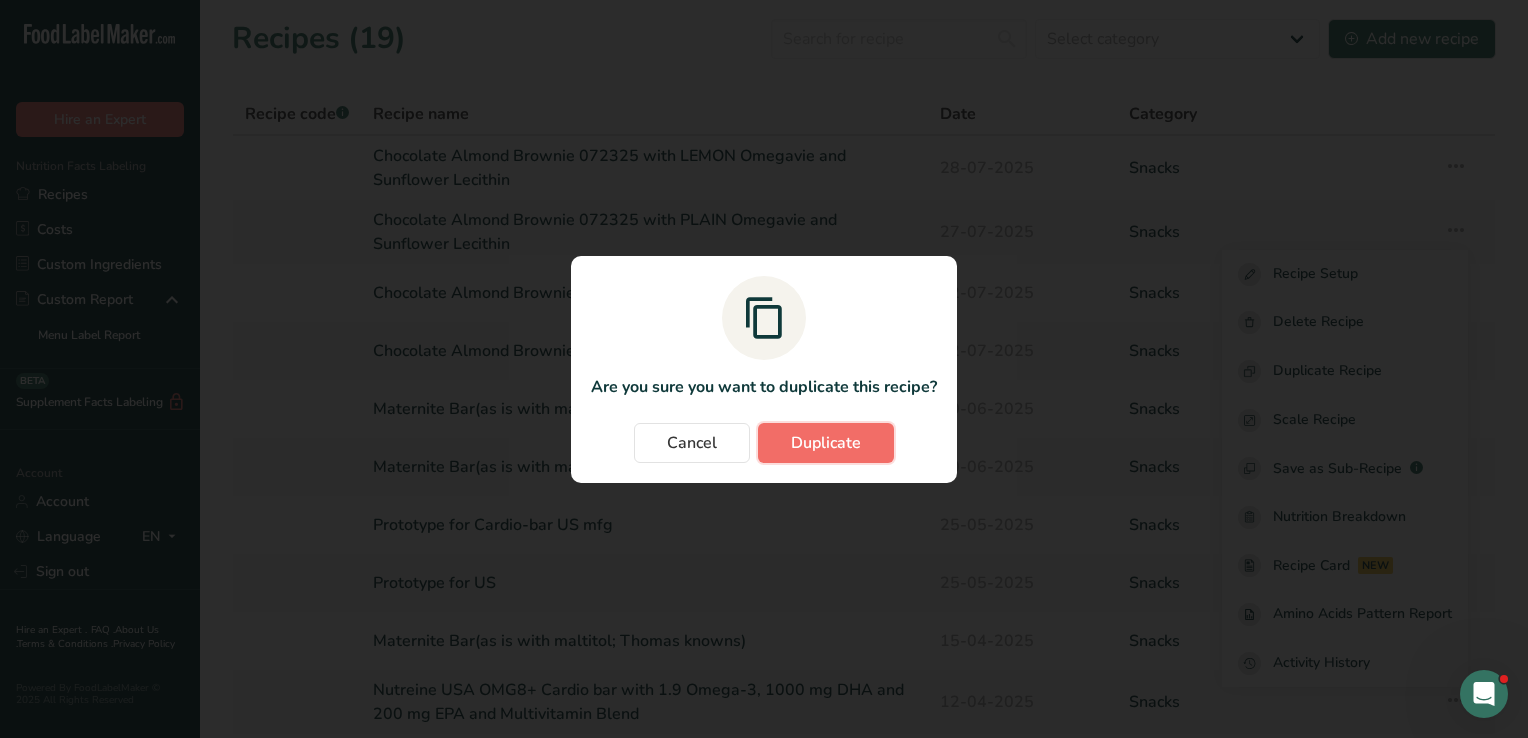 click on "Duplicate" at bounding box center [826, 443] 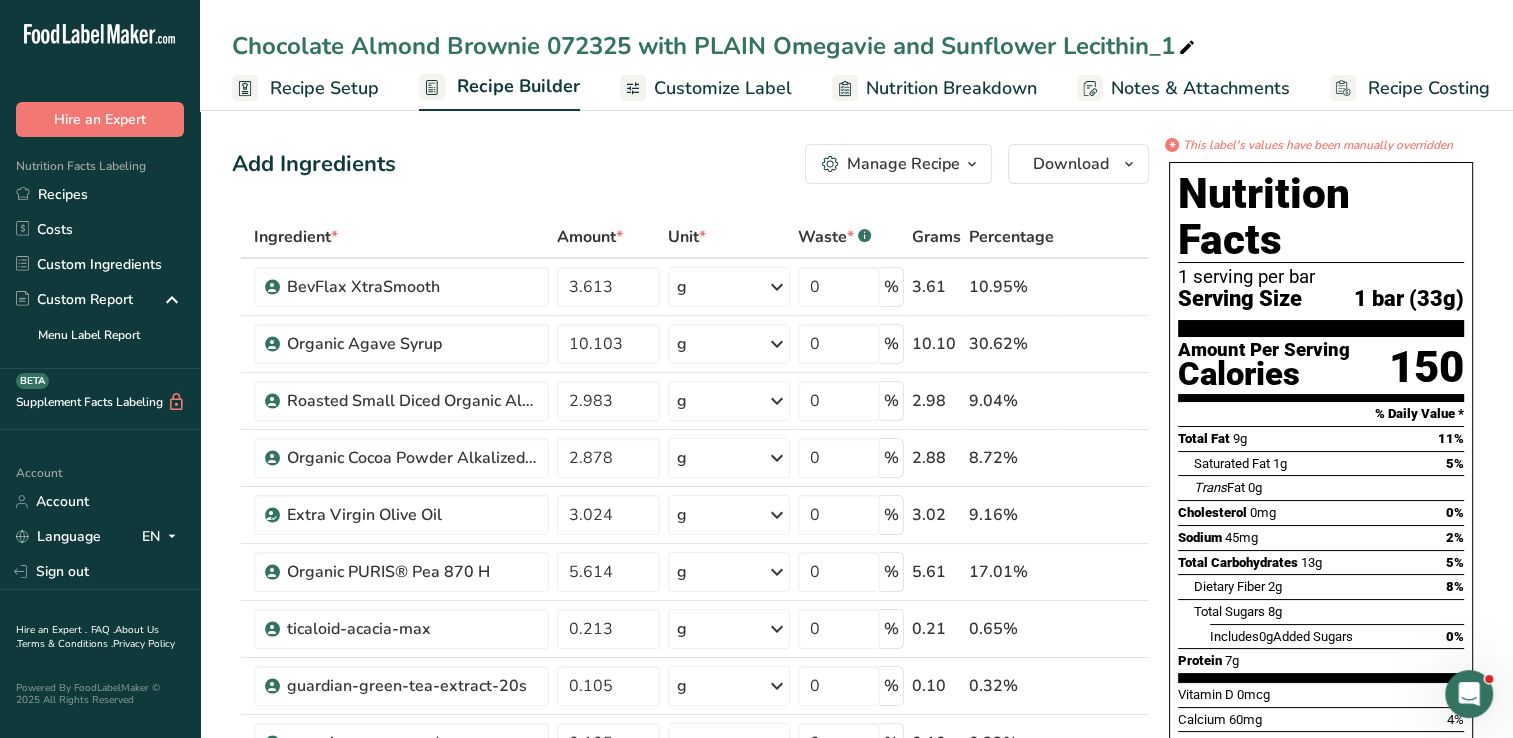 click at bounding box center (1187, 48) 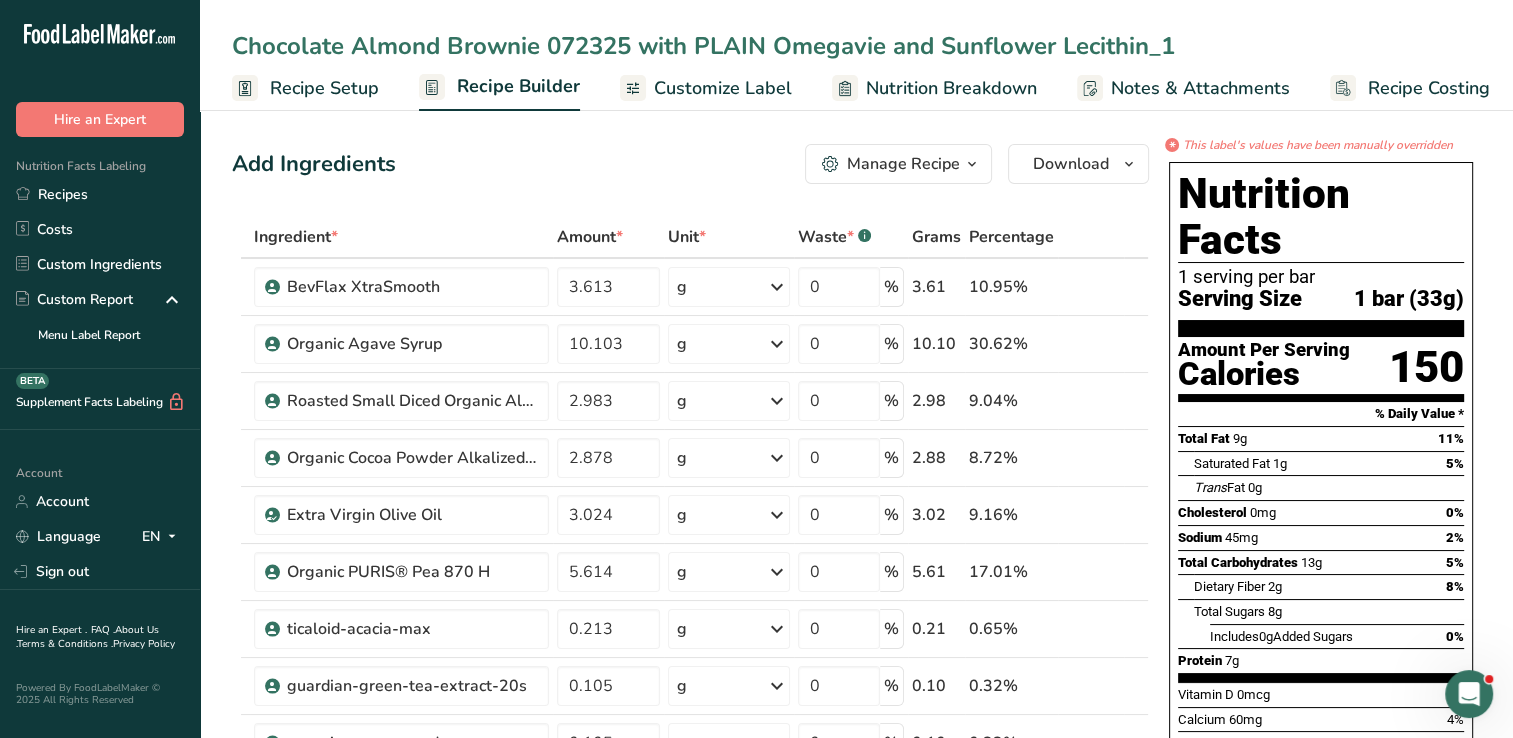 click on "Chocolate Almond Brownie 072325 with PLAIN Omegavie and Sunflower Lecithin_1" at bounding box center [856, 46] 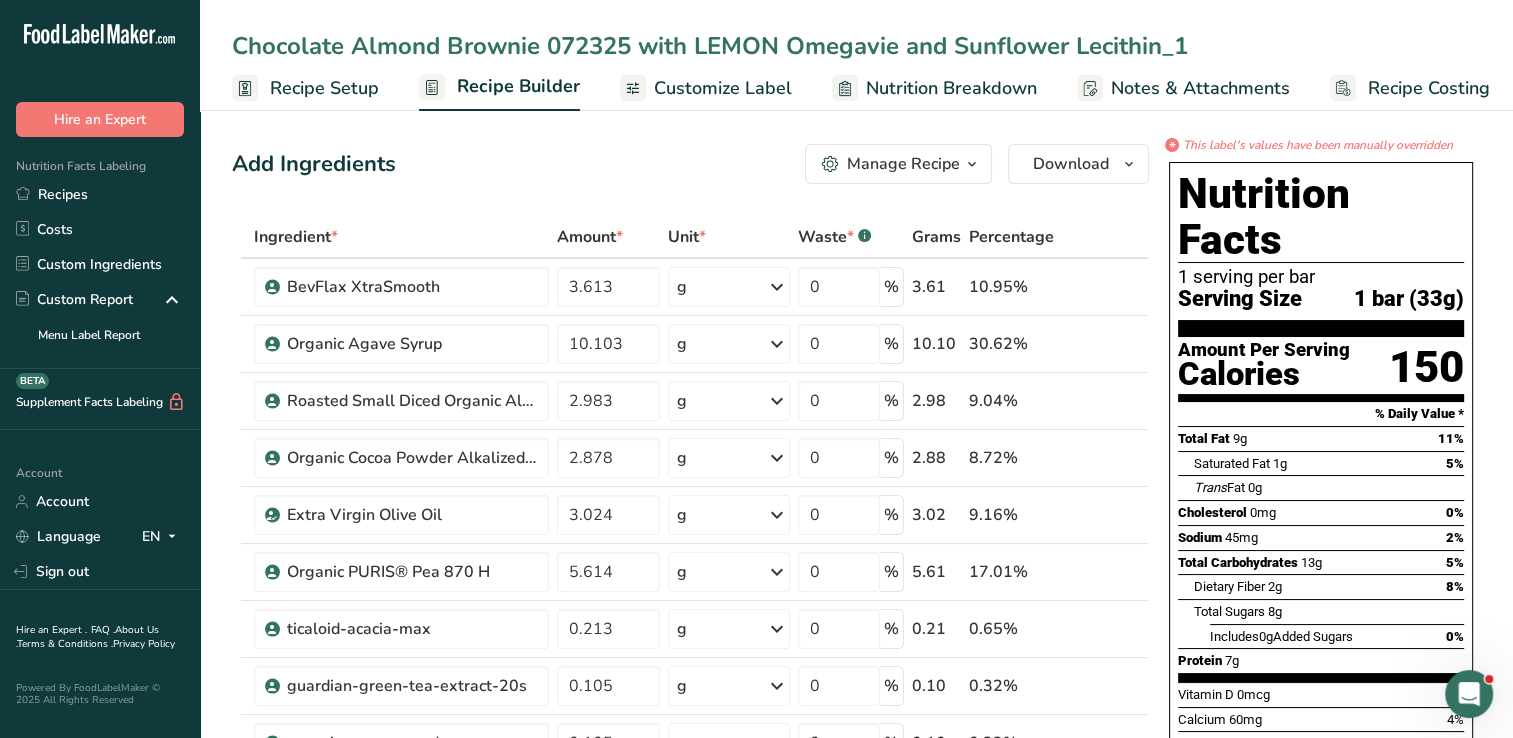 click on "Chocolate Almond Brownie 072325 with LEMON Omegavie and Sunflower Lecithin_1" at bounding box center [856, 46] 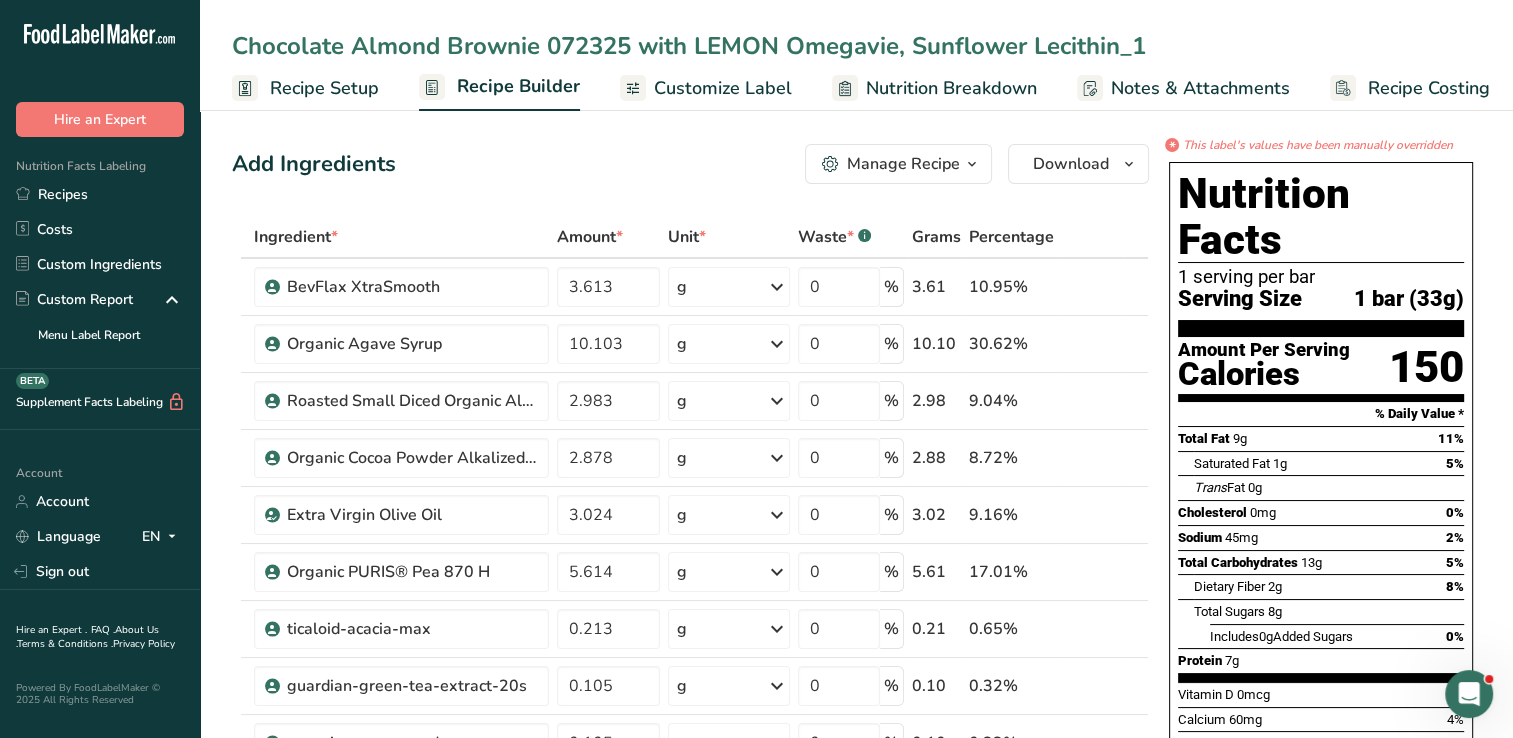 click on "Chocolate Almond Brownie 072325 with LEMON Omegavie, Sunflower Lecithin_1" at bounding box center [856, 46] 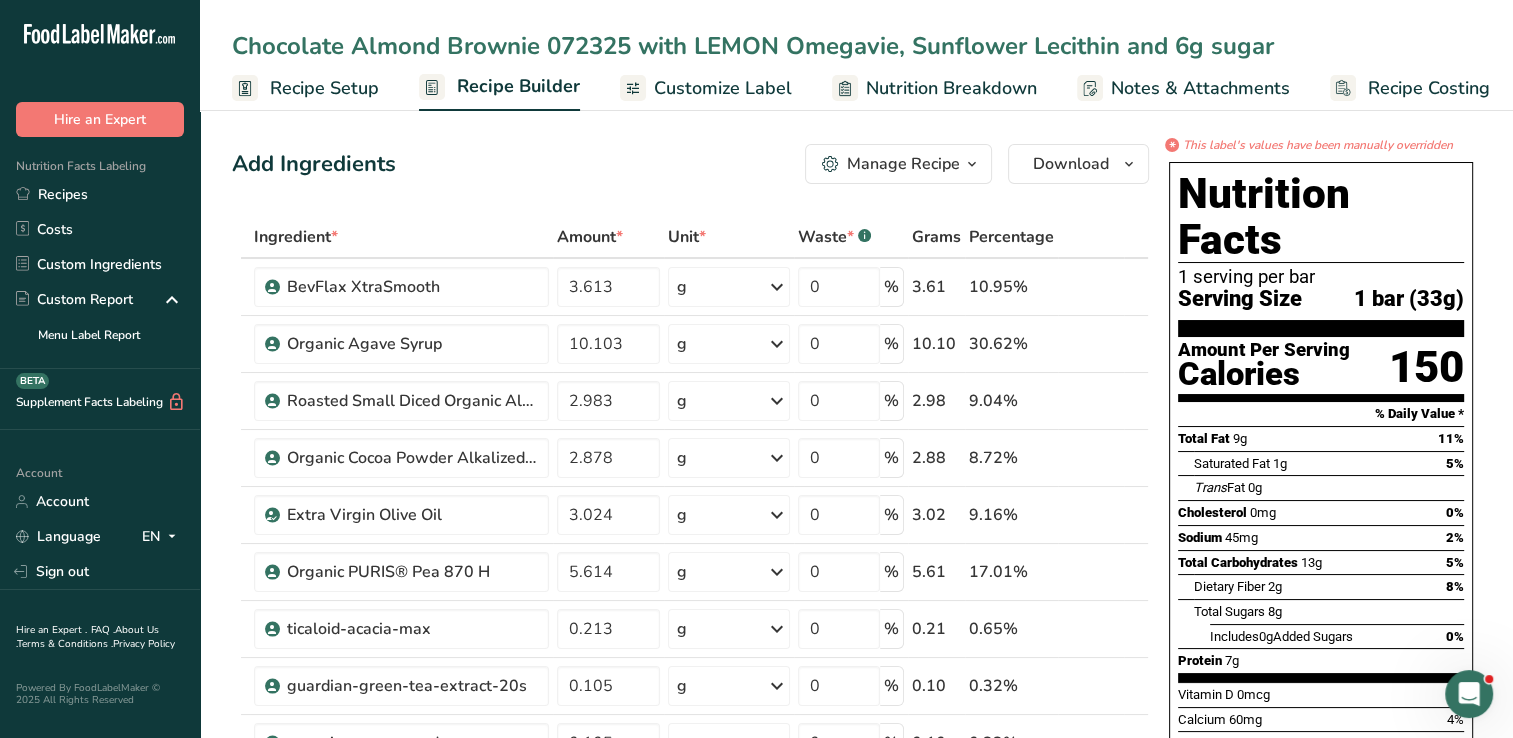 click on "Chocolate Almond Brownie 072325 with LEMON Omegavie, Sunflower Lecithin and 6g sugar" at bounding box center (856, 46) 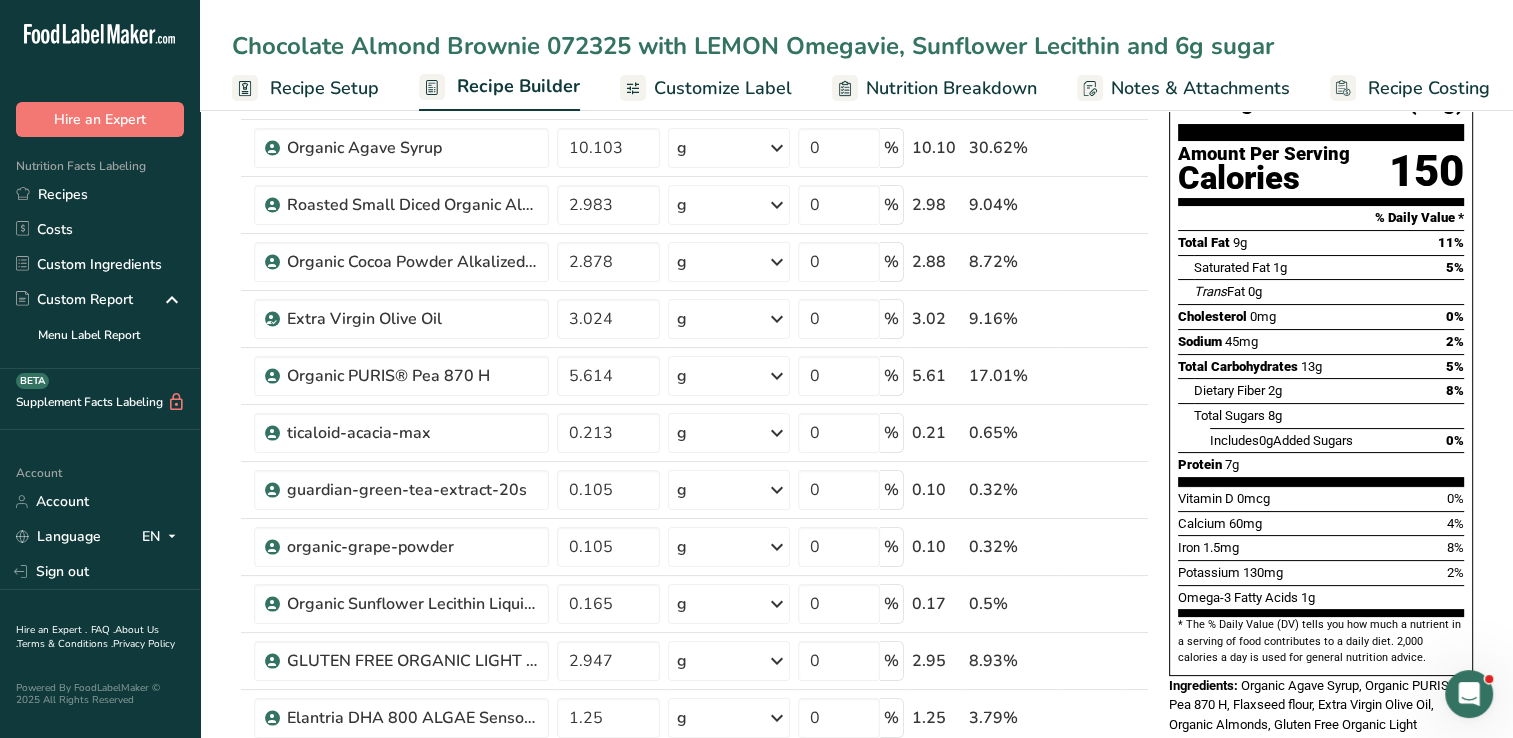 scroll, scrollTop: 163, scrollLeft: 0, axis: vertical 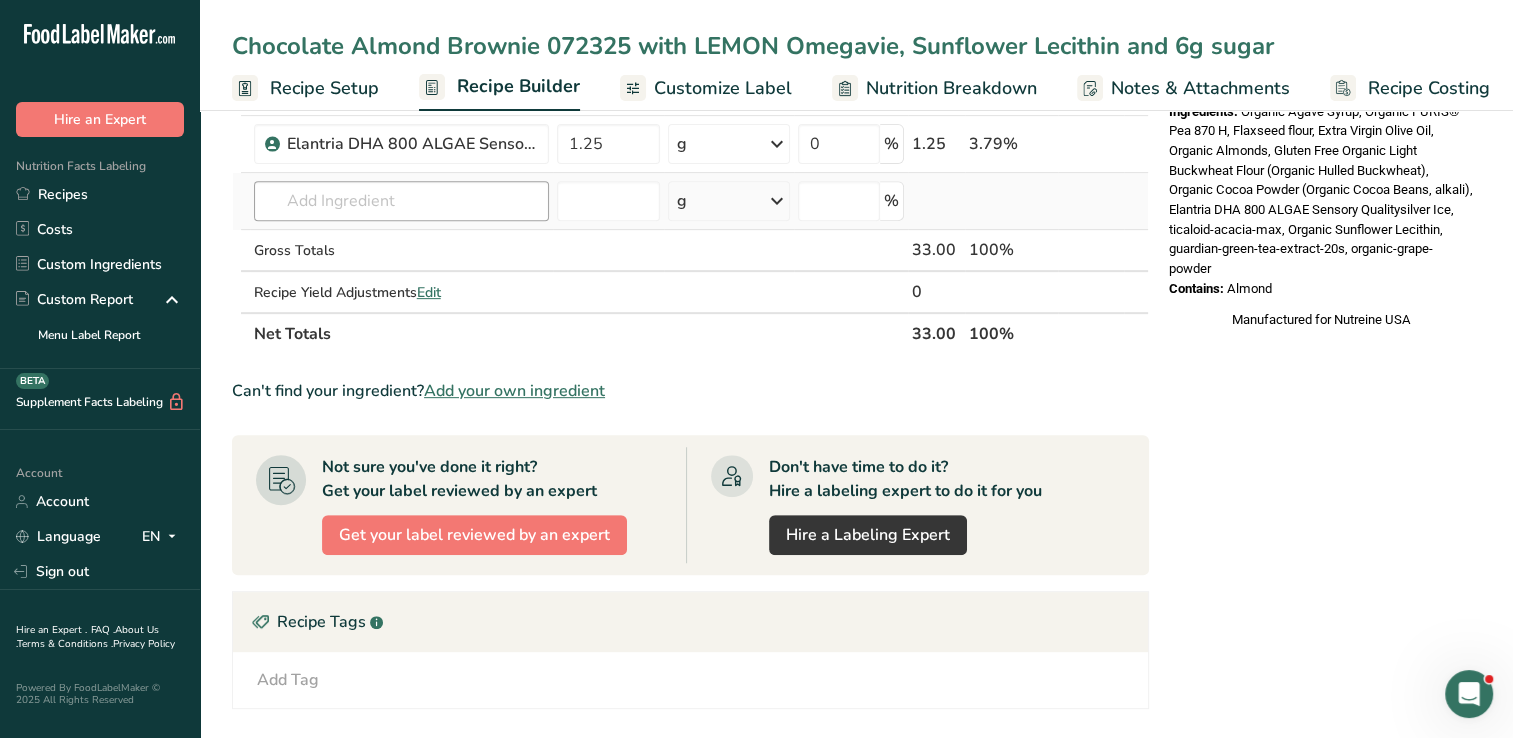 type on "Chocolate Almond Brownie 072325 with LEMON Omegavie, Sunflower Lecithin and 6g sugar" 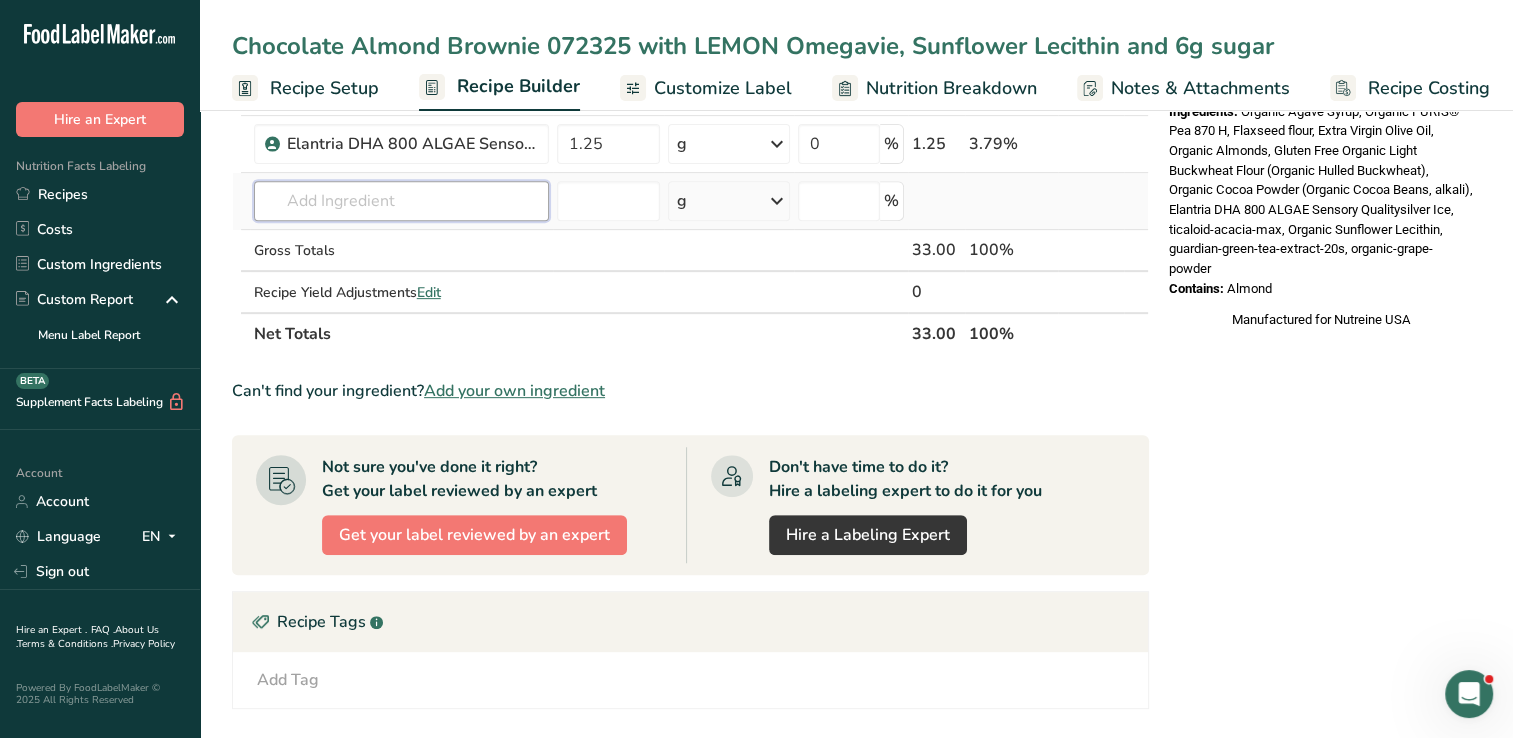 click at bounding box center [401, 201] 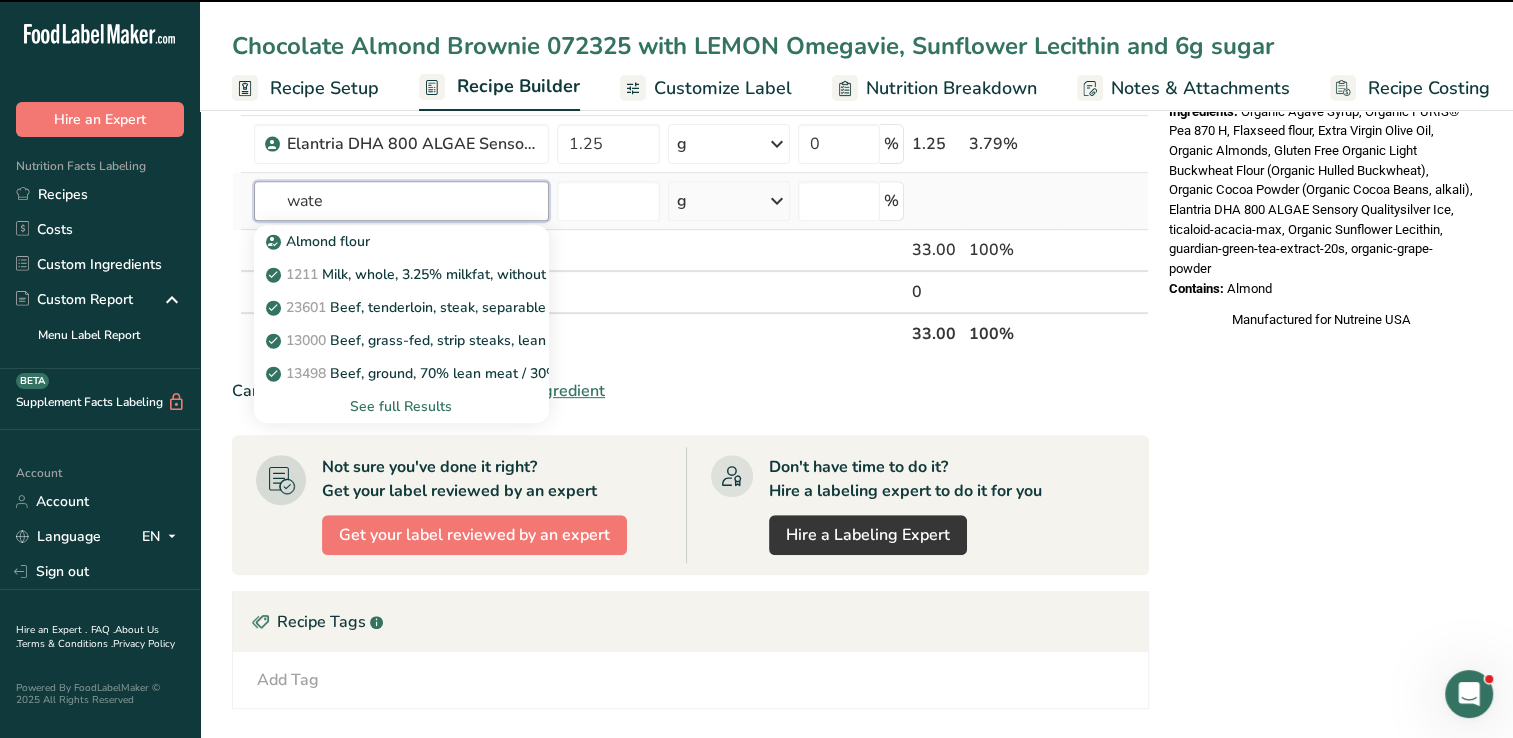 type on "water" 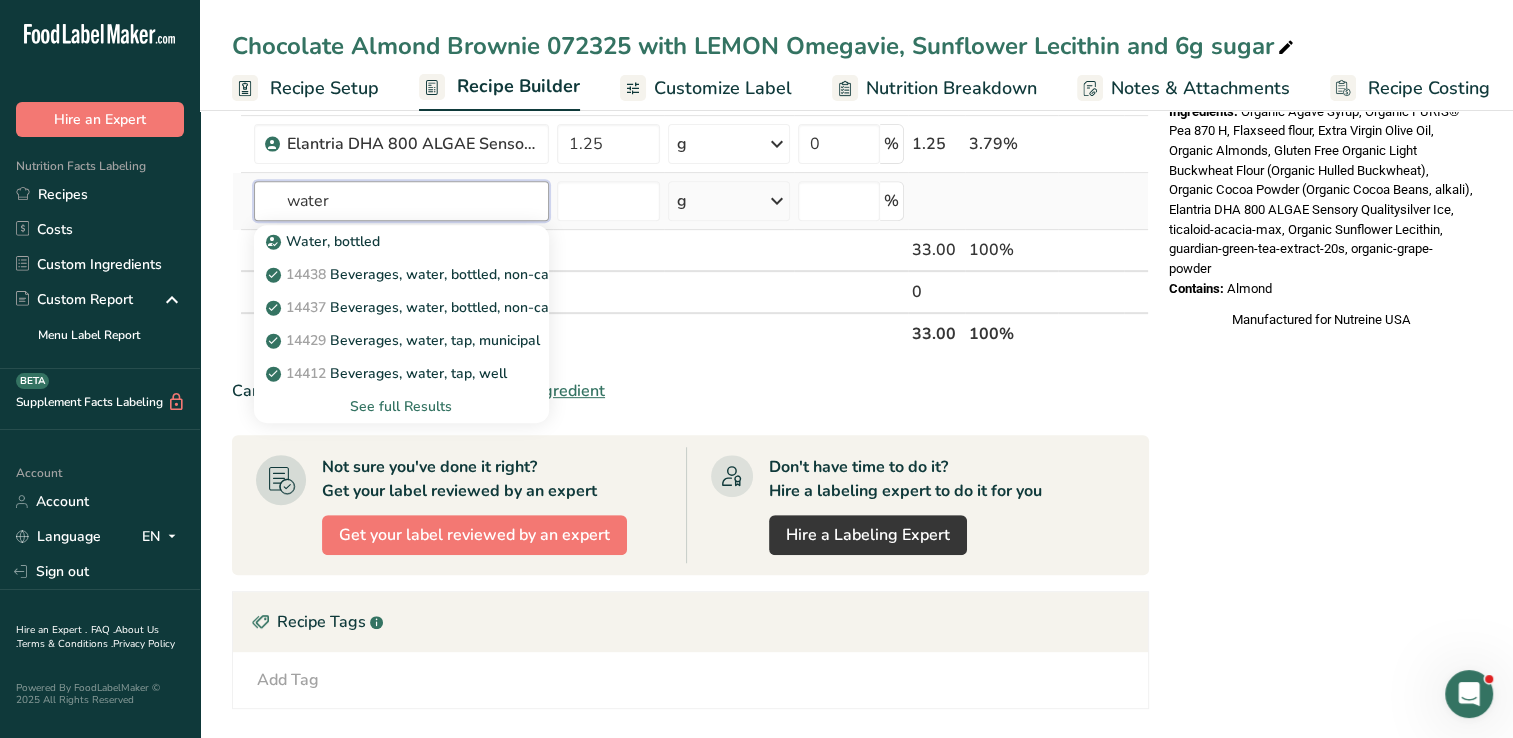 type on "water" 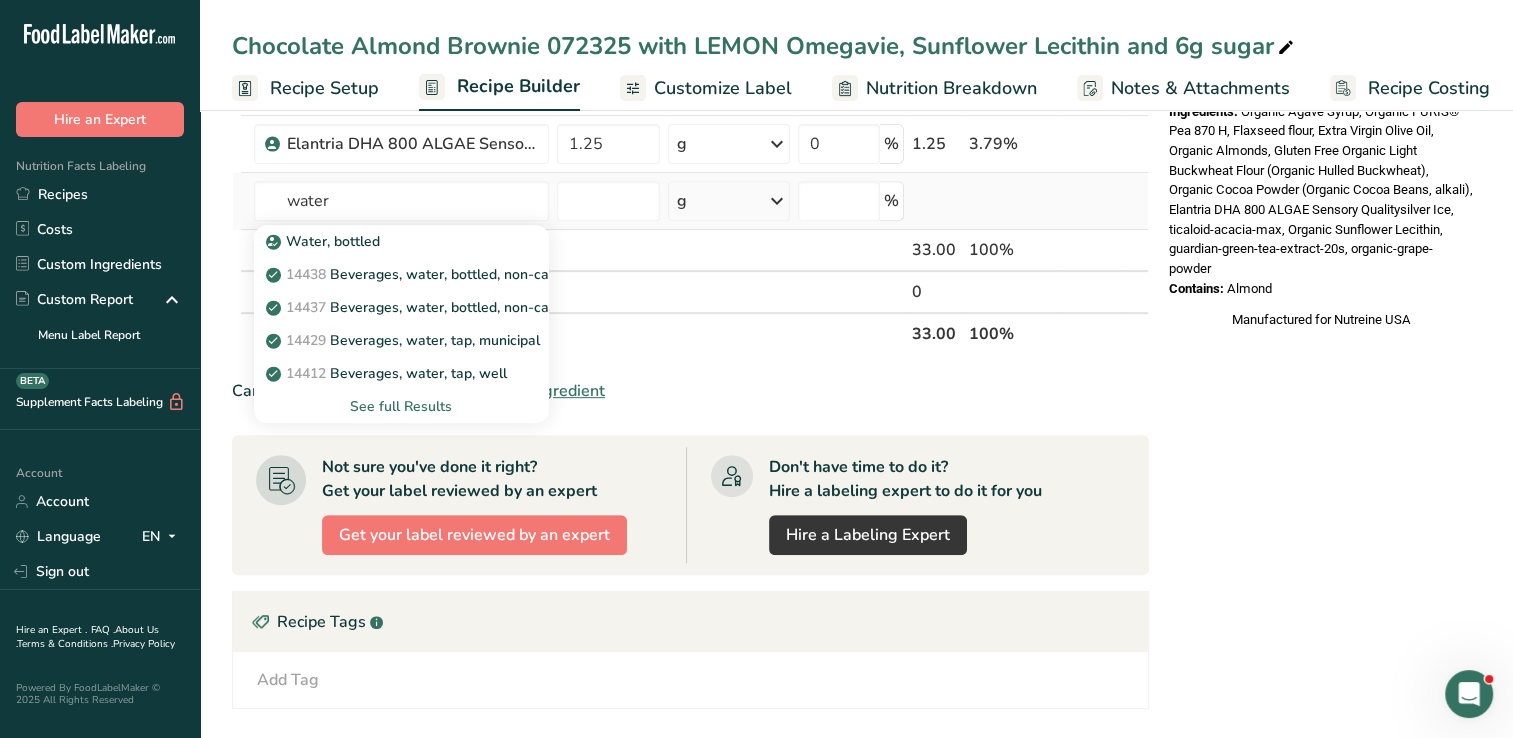 type 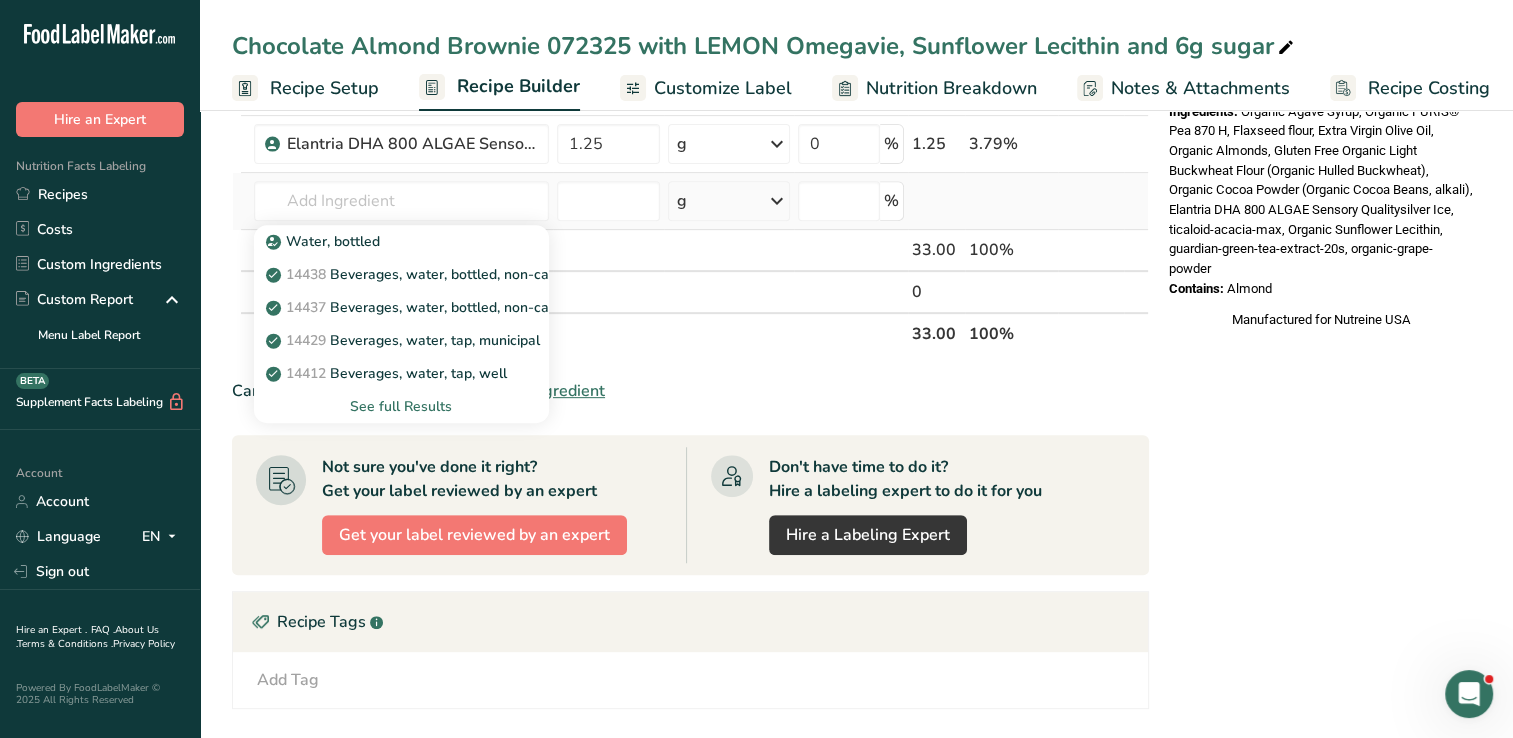 click on "See full Results" at bounding box center (401, 406) 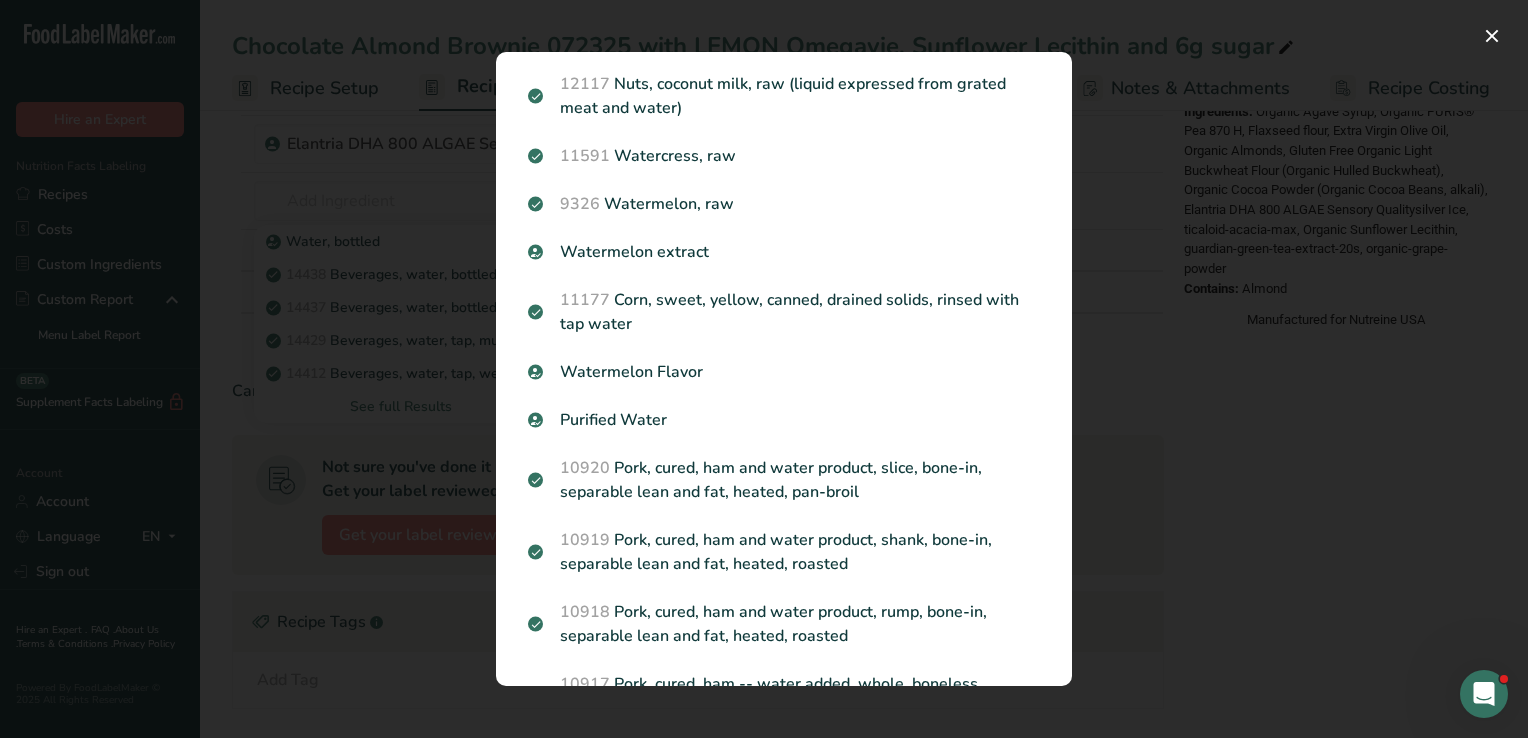 scroll, scrollTop: 616, scrollLeft: 0, axis: vertical 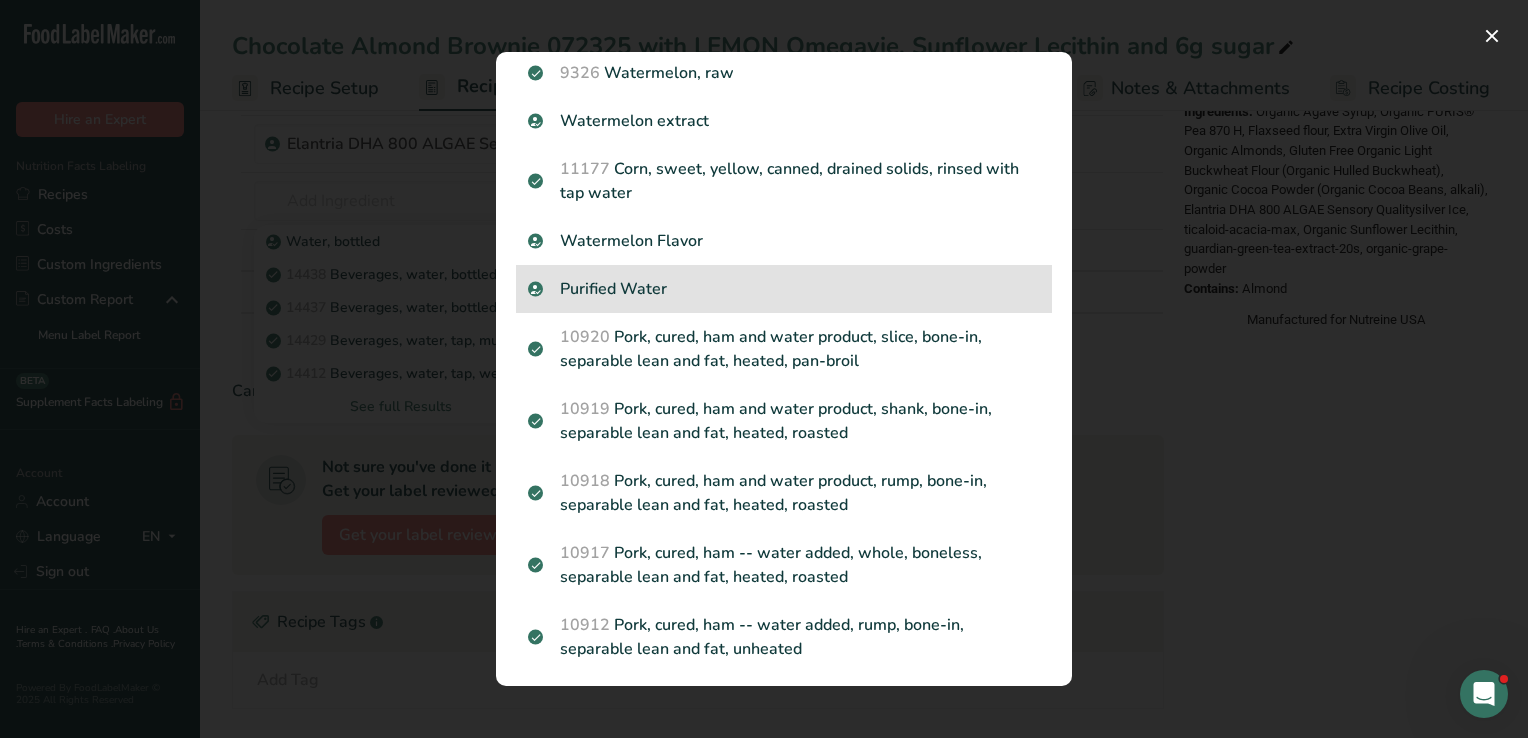 click on "Purified Water" at bounding box center (784, 289) 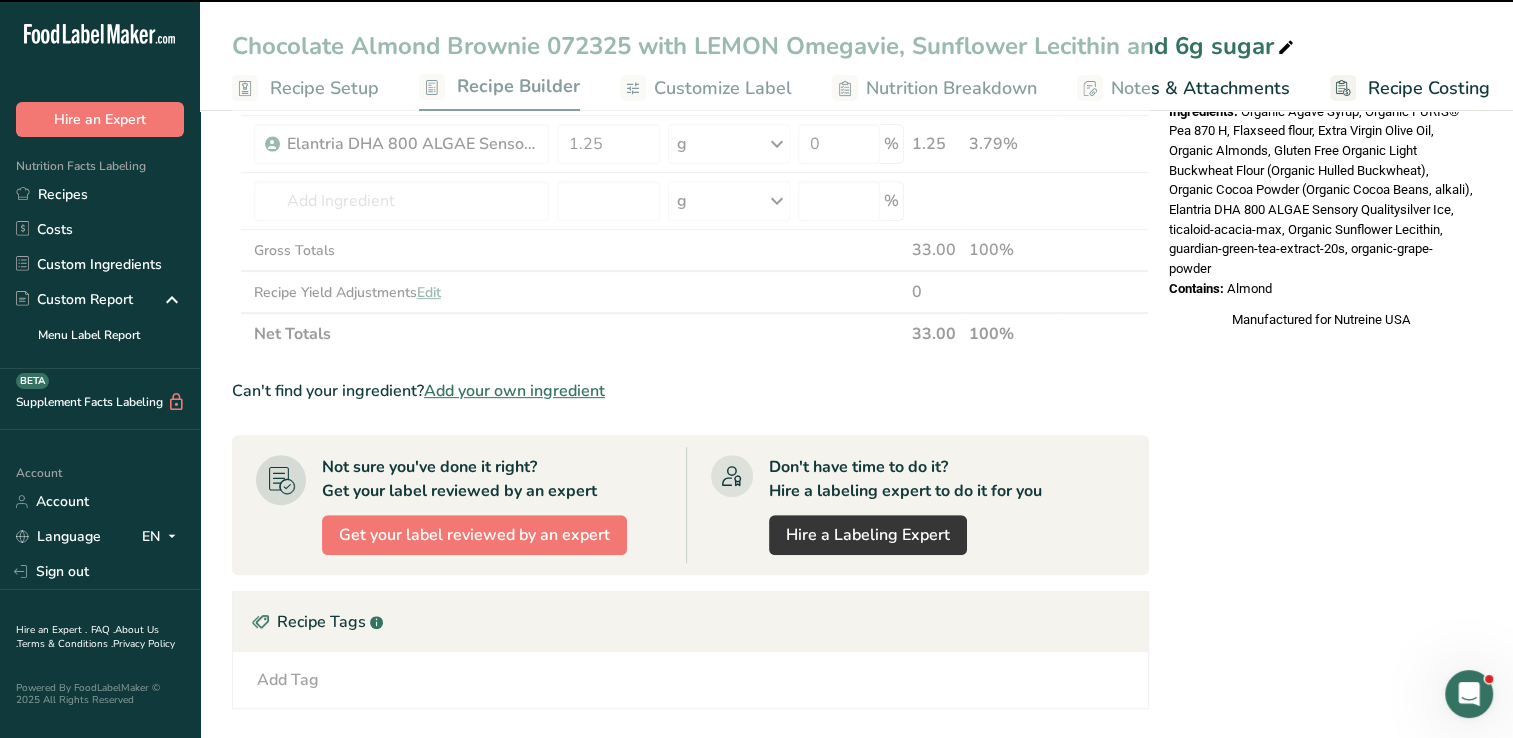 type on "0" 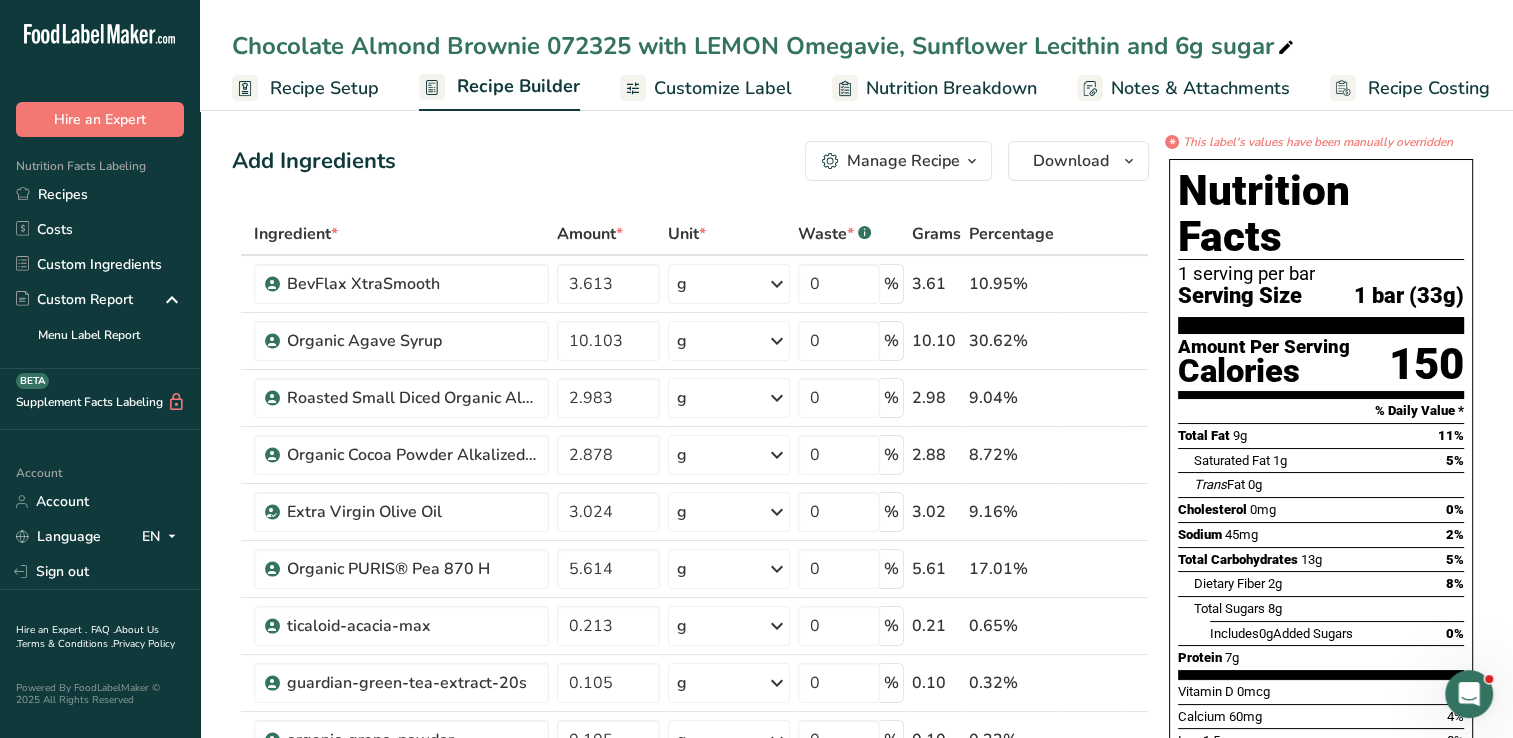 scroll, scrollTop: 0, scrollLeft: 0, axis: both 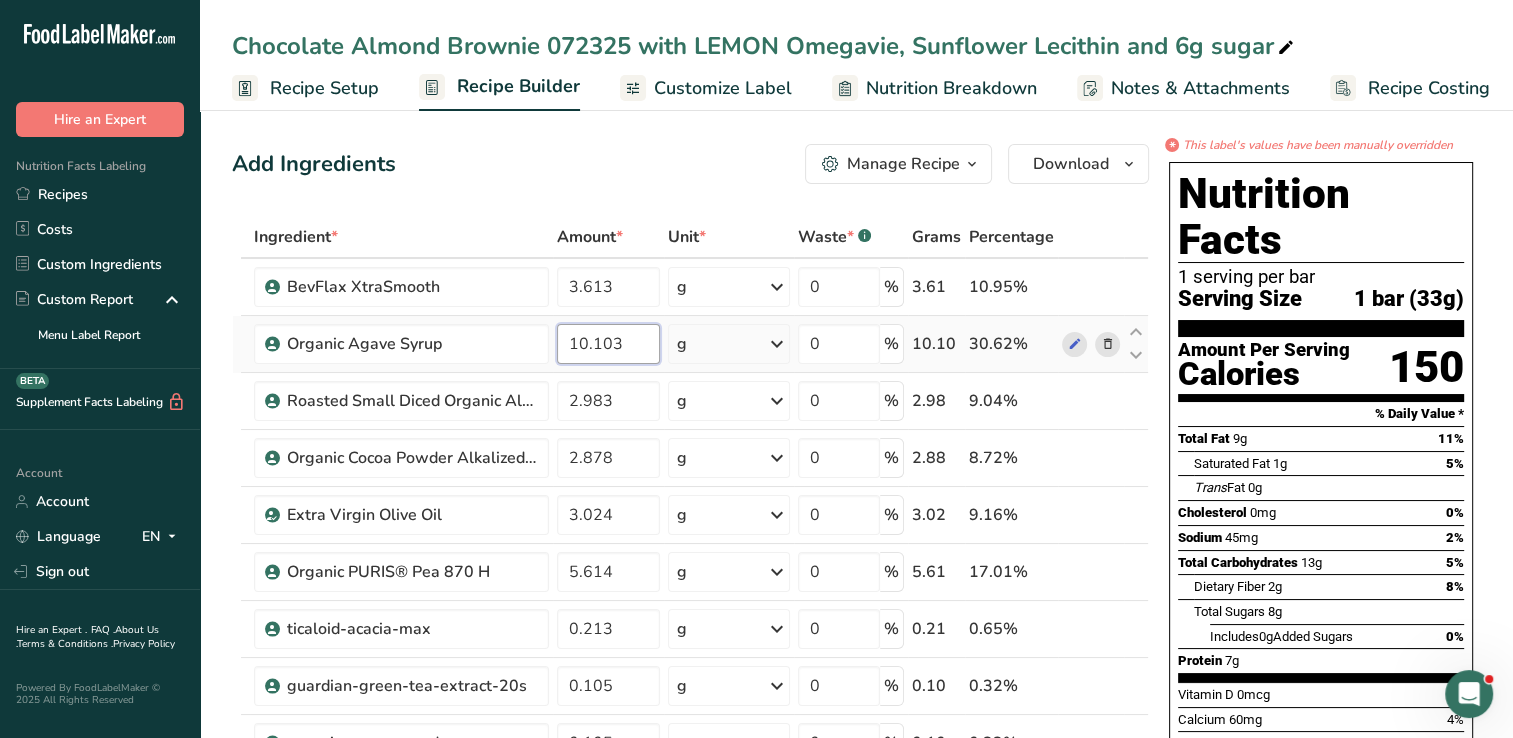click on "10.103" at bounding box center [608, 344] 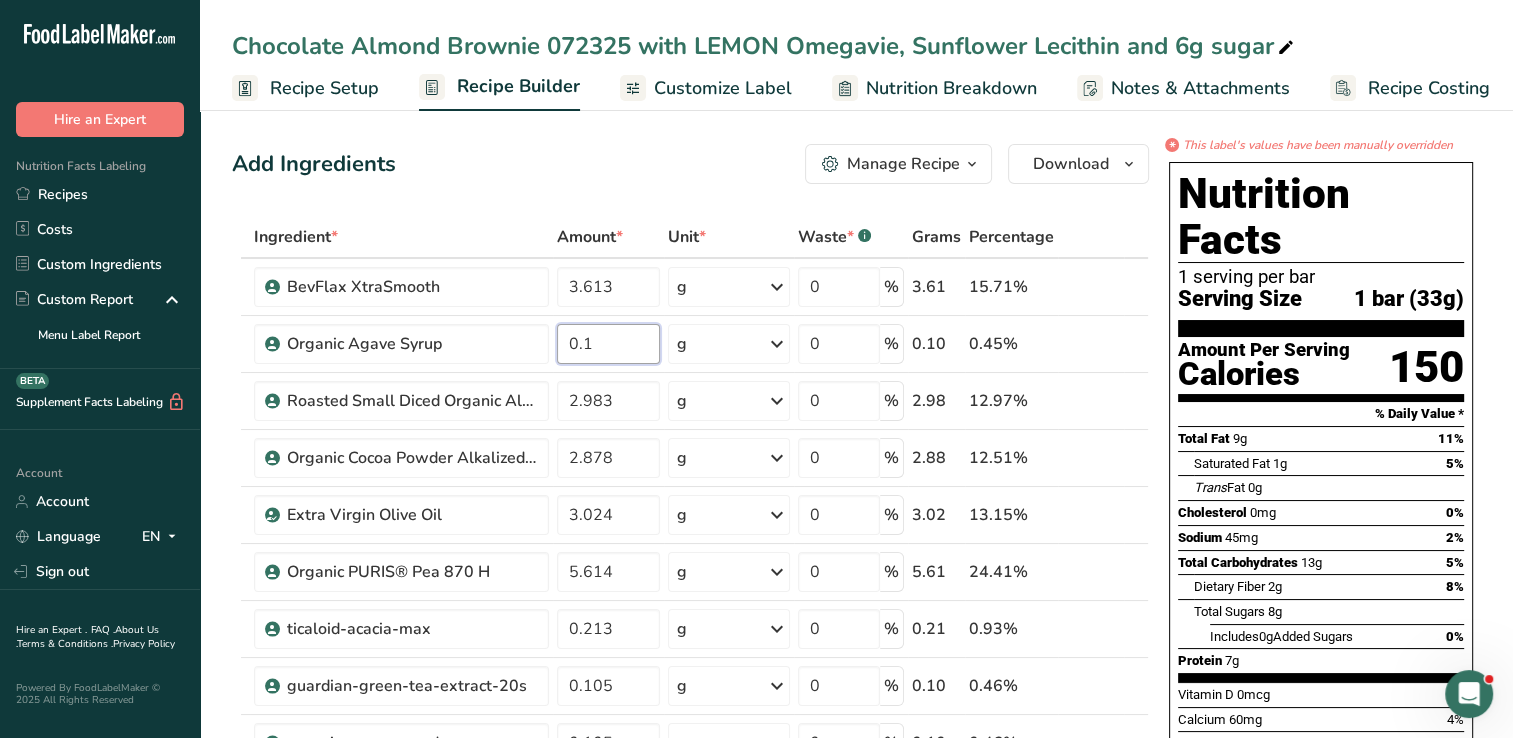 type on "0" 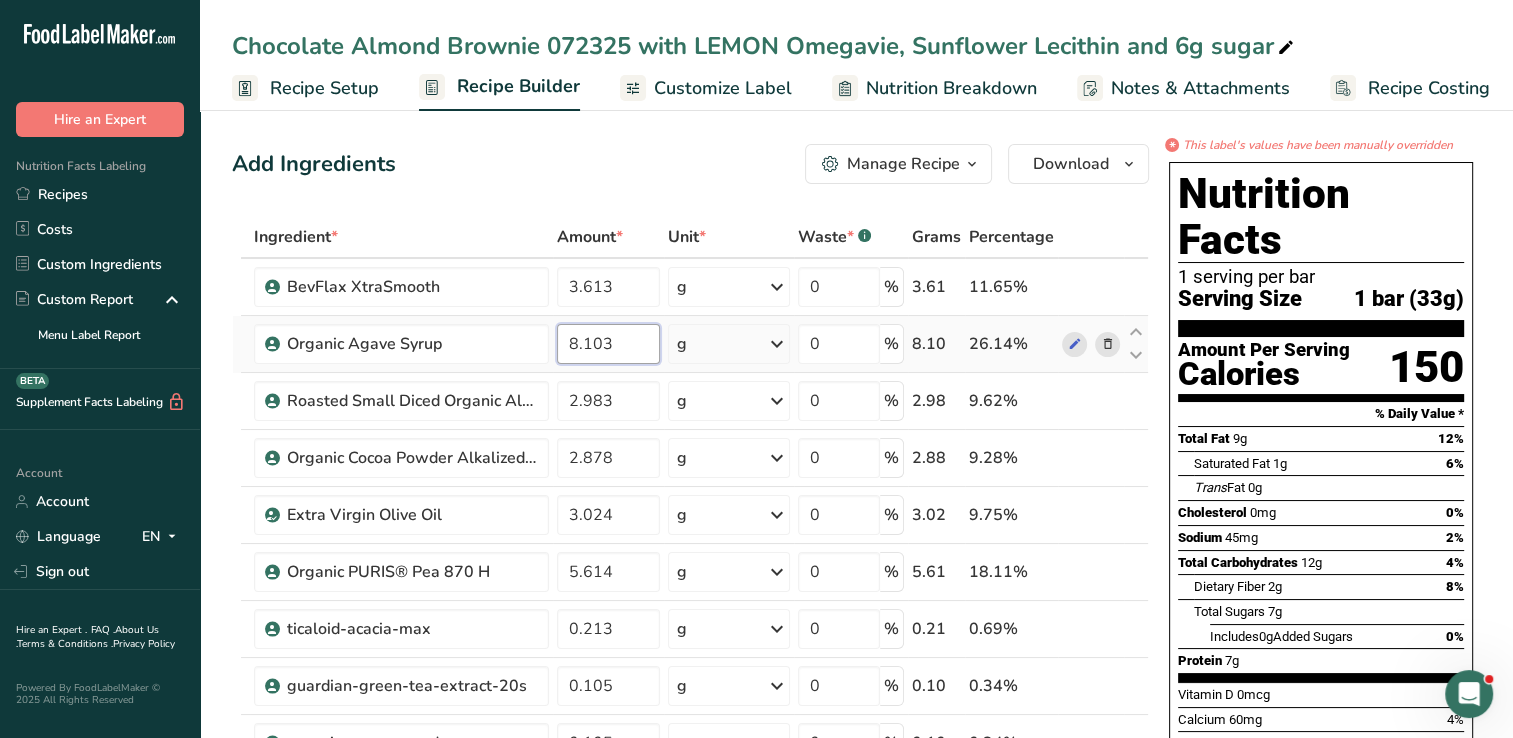 click on "8.103" at bounding box center [608, 344] 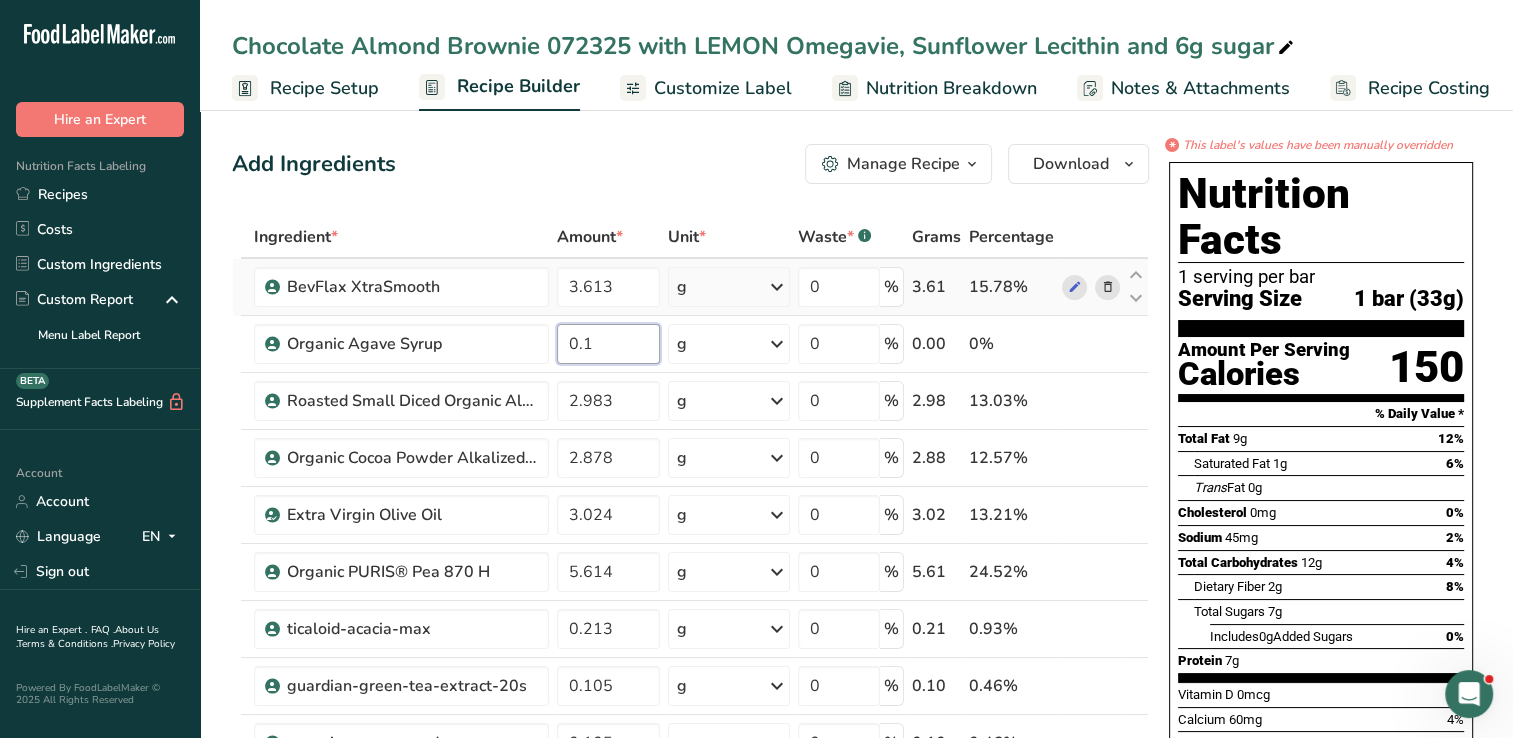 type on "0" 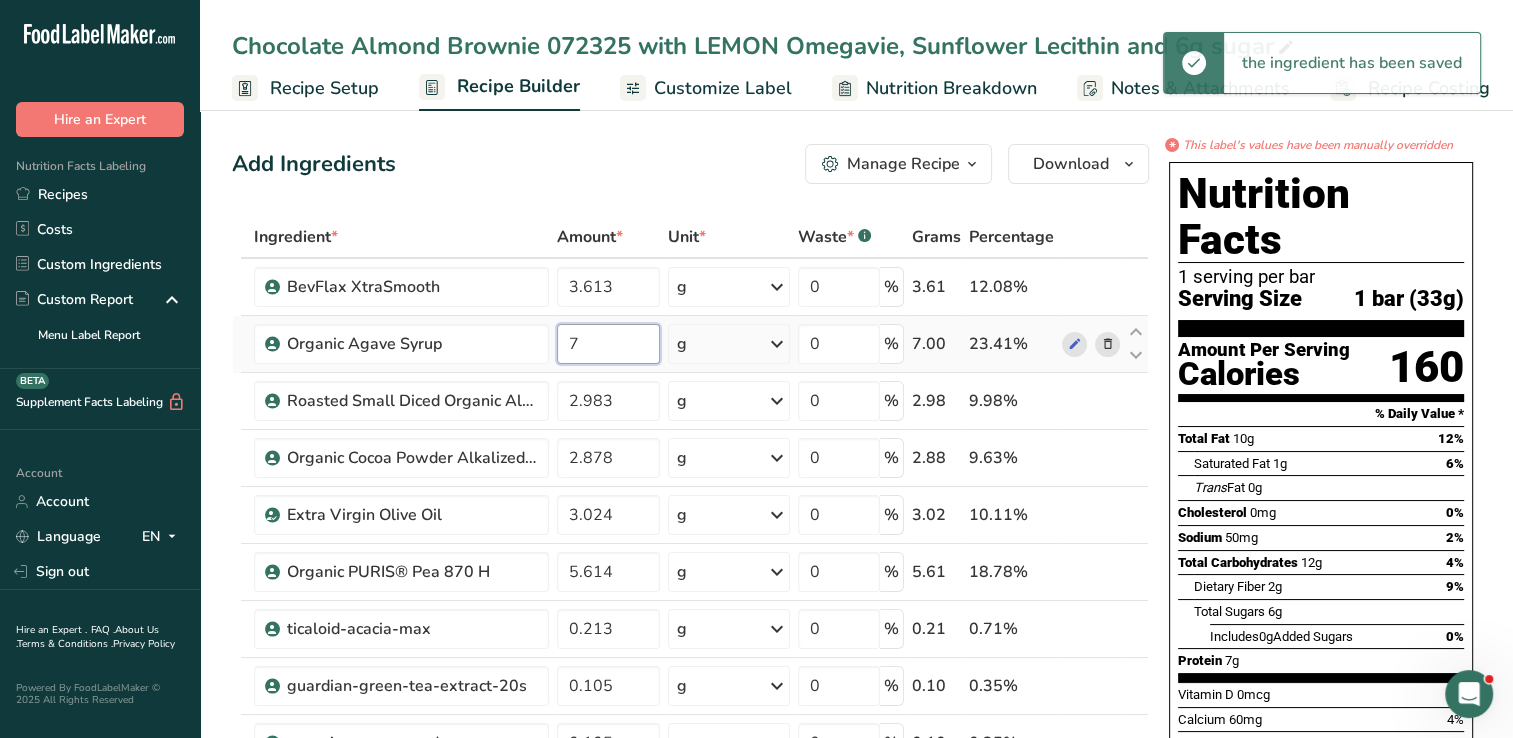 click on "7" at bounding box center (608, 344) 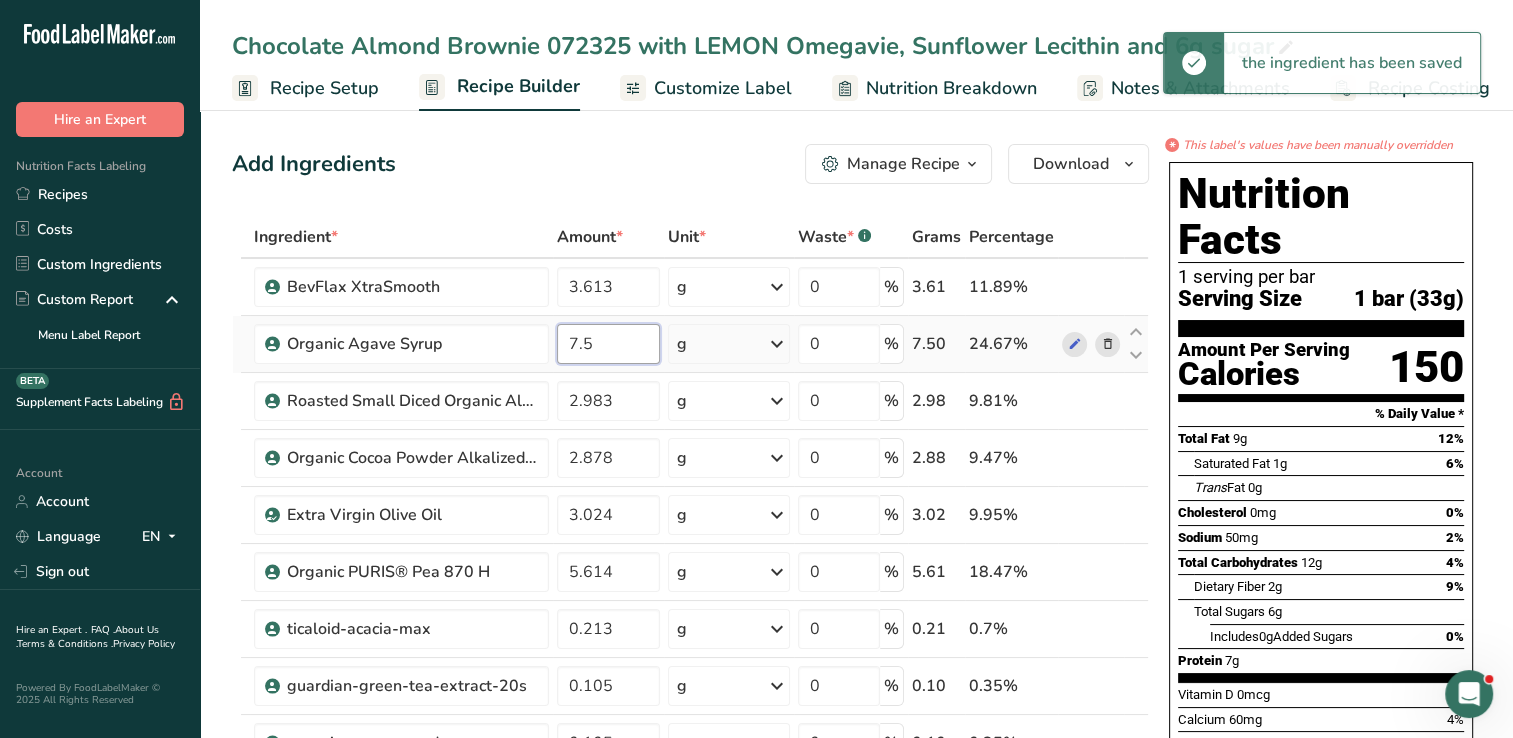 click on "7.5" at bounding box center [608, 344] 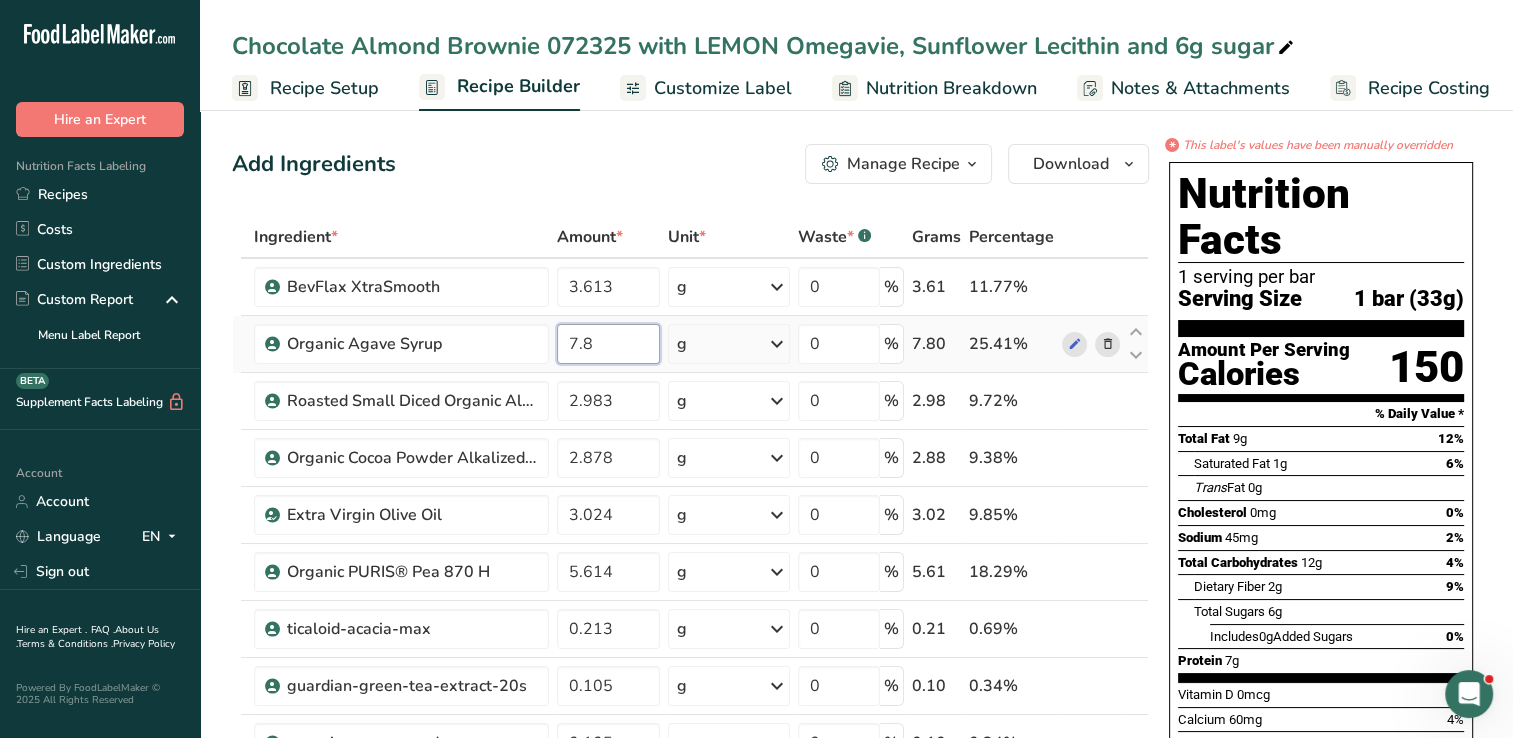 click on "7.8" at bounding box center (608, 344) 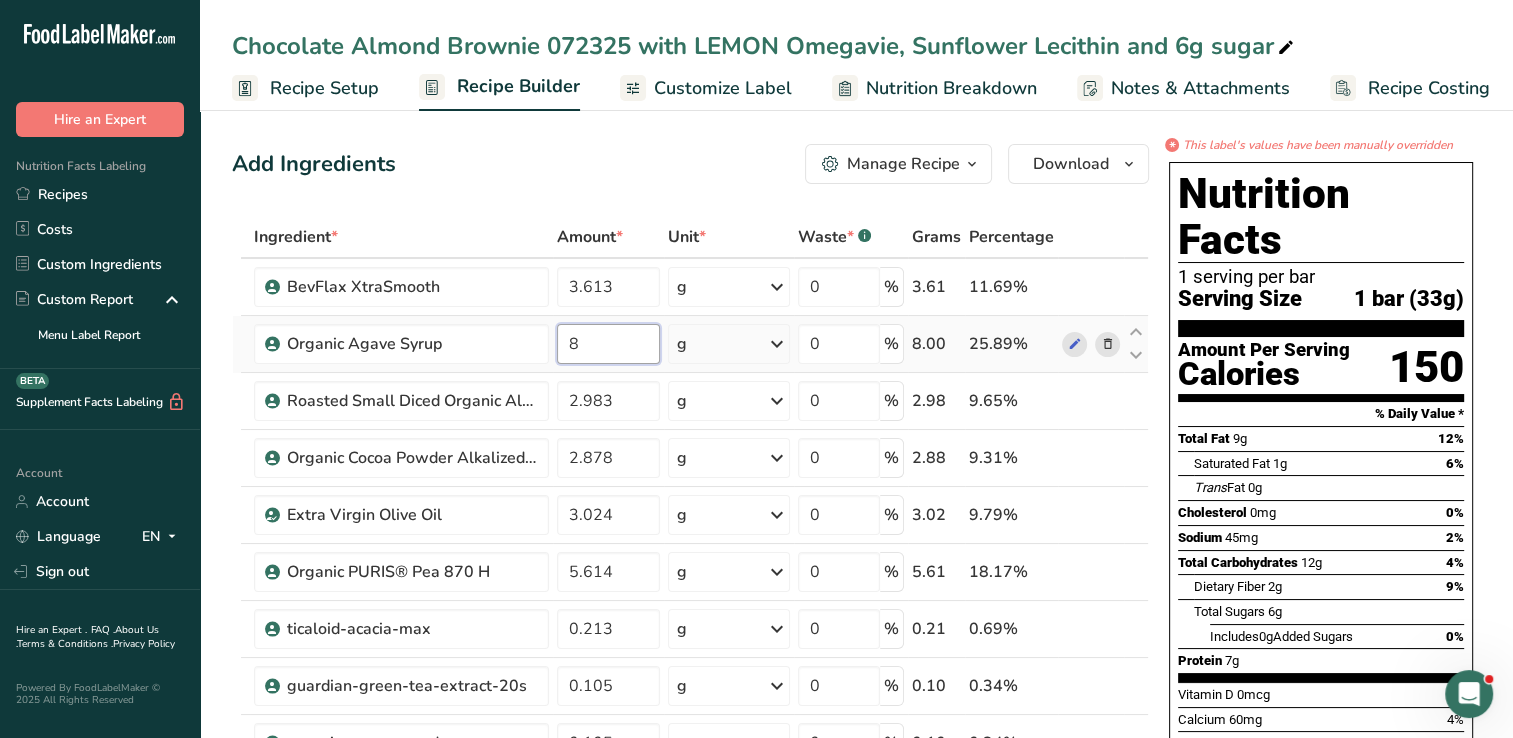 type on "8" 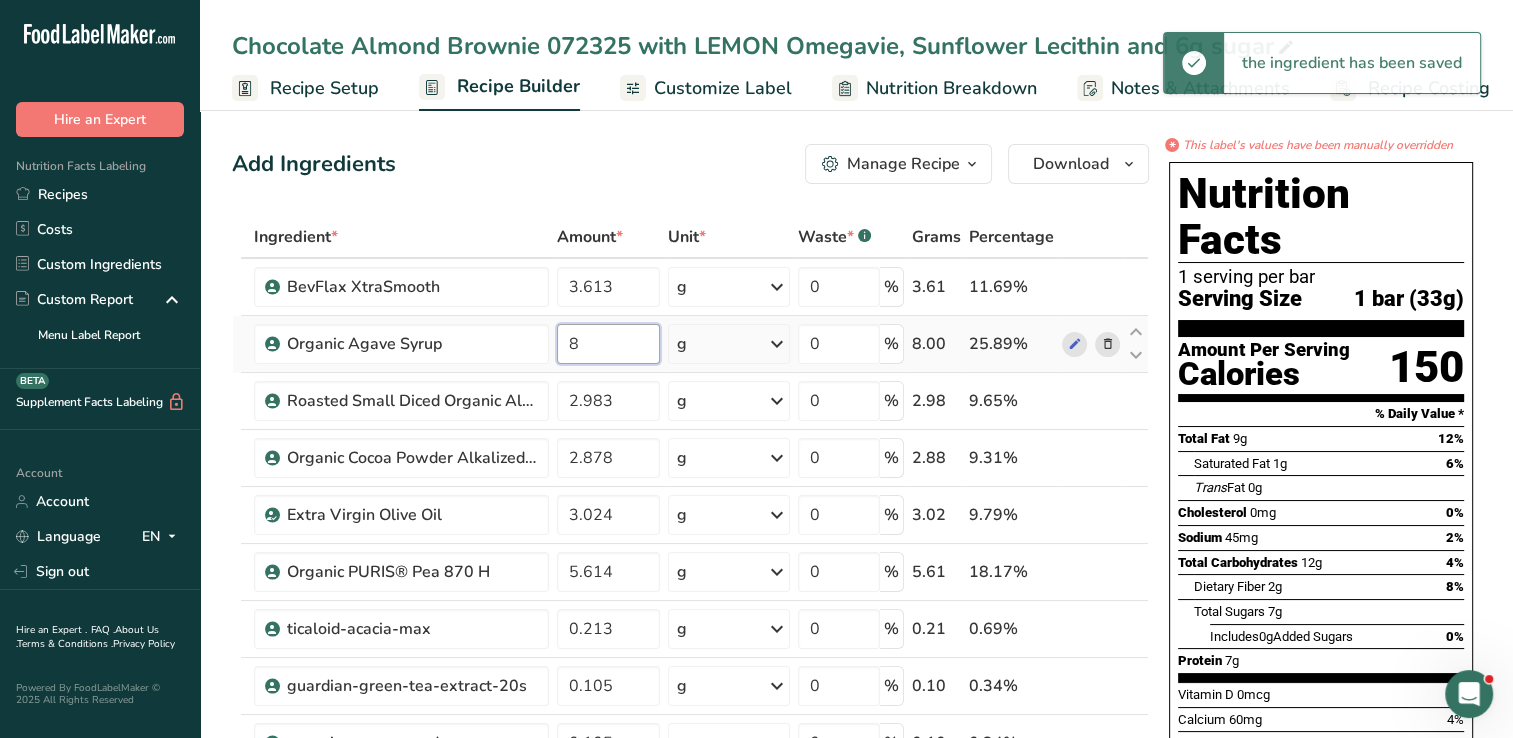 click on "8" at bounding box center (608, 344) 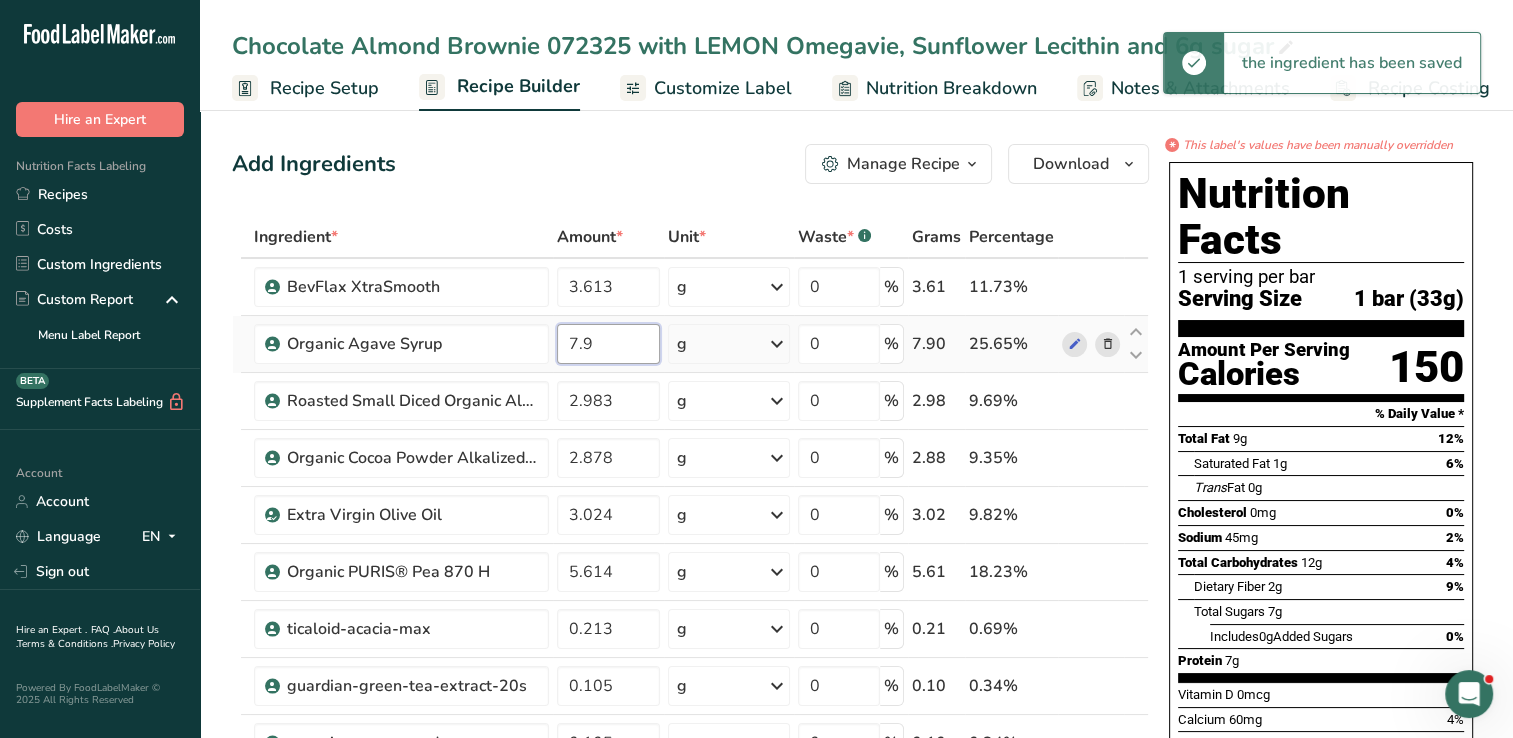 click on "7.9" at bounding box center (608, 344) 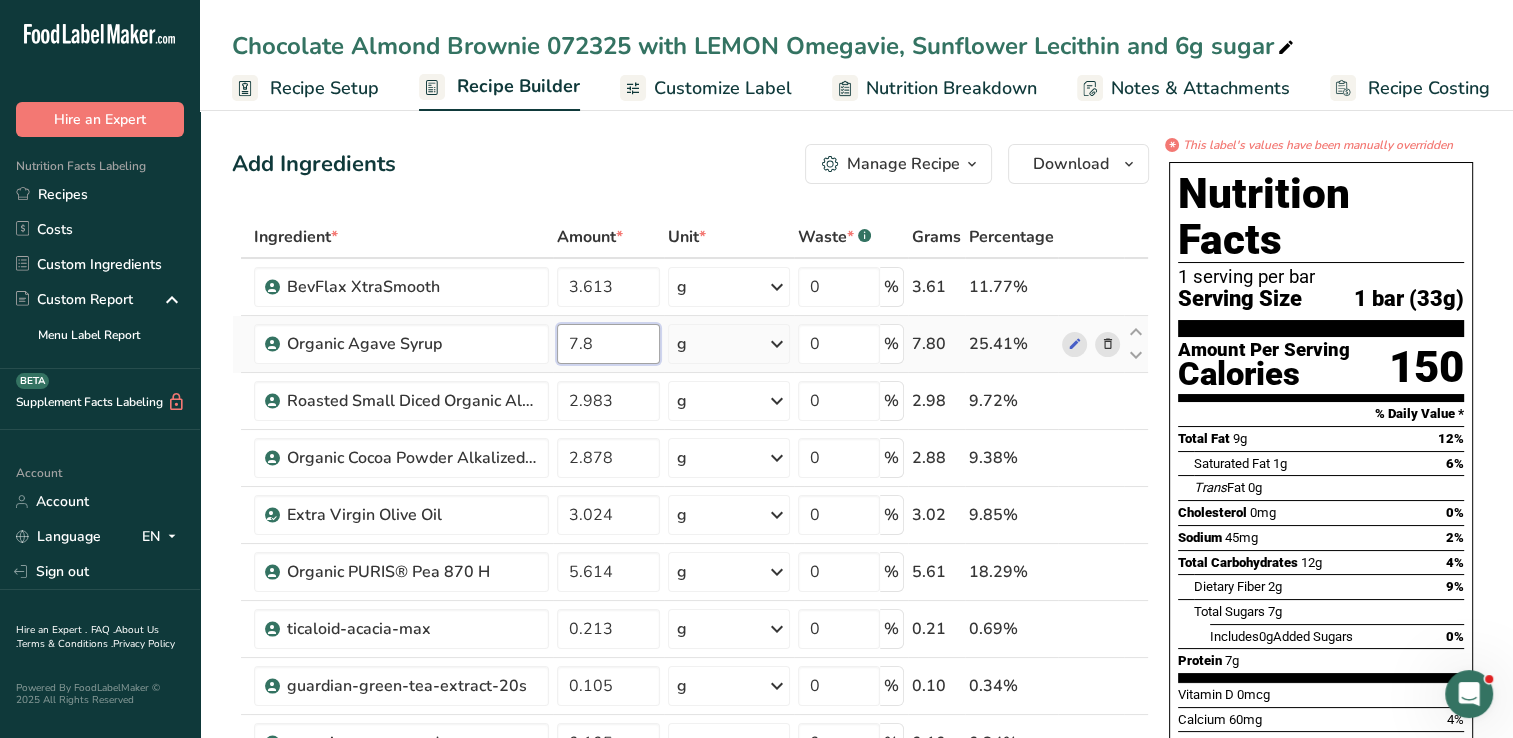 type on "7.8" 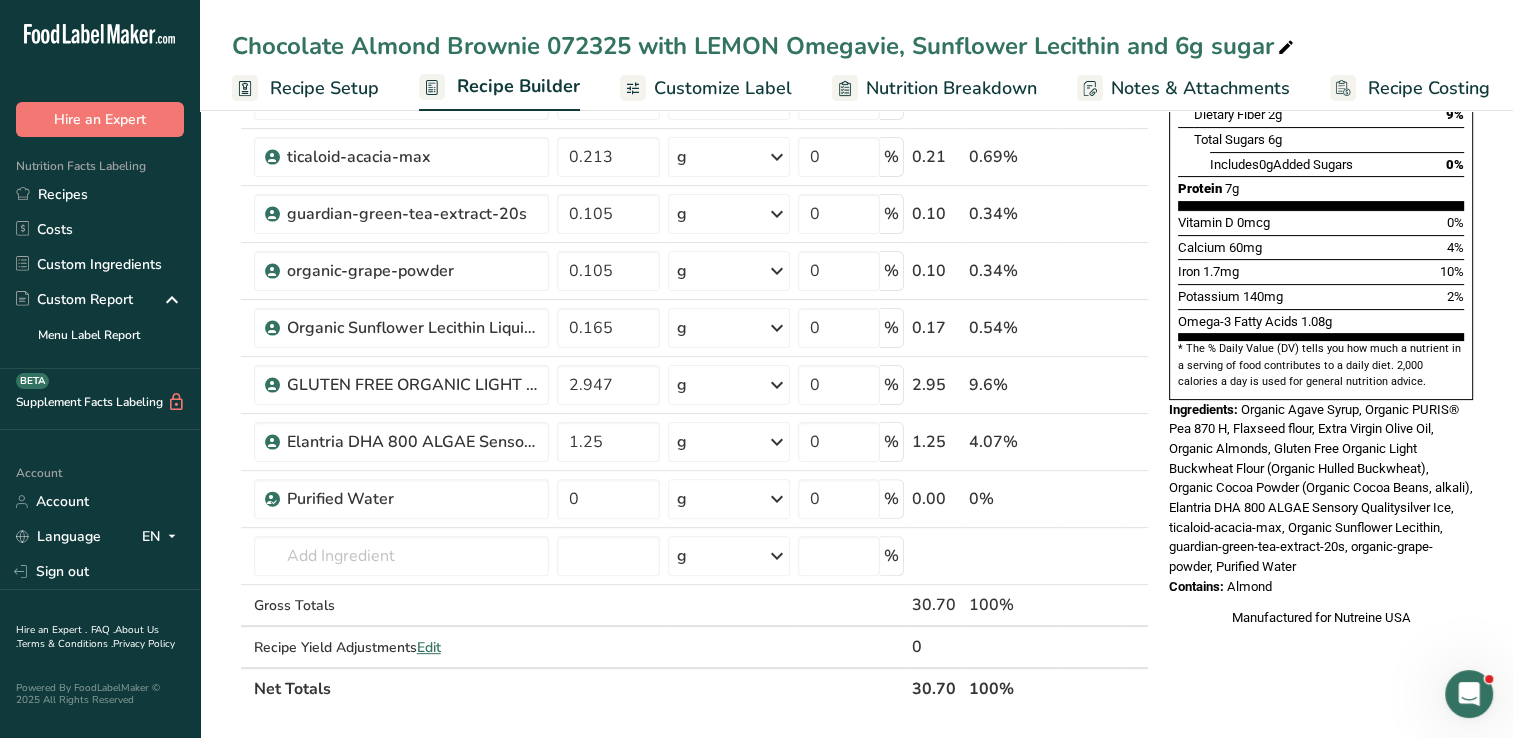 scroll, scrollTop: 565, scrollLeft: 0, axis: vertical 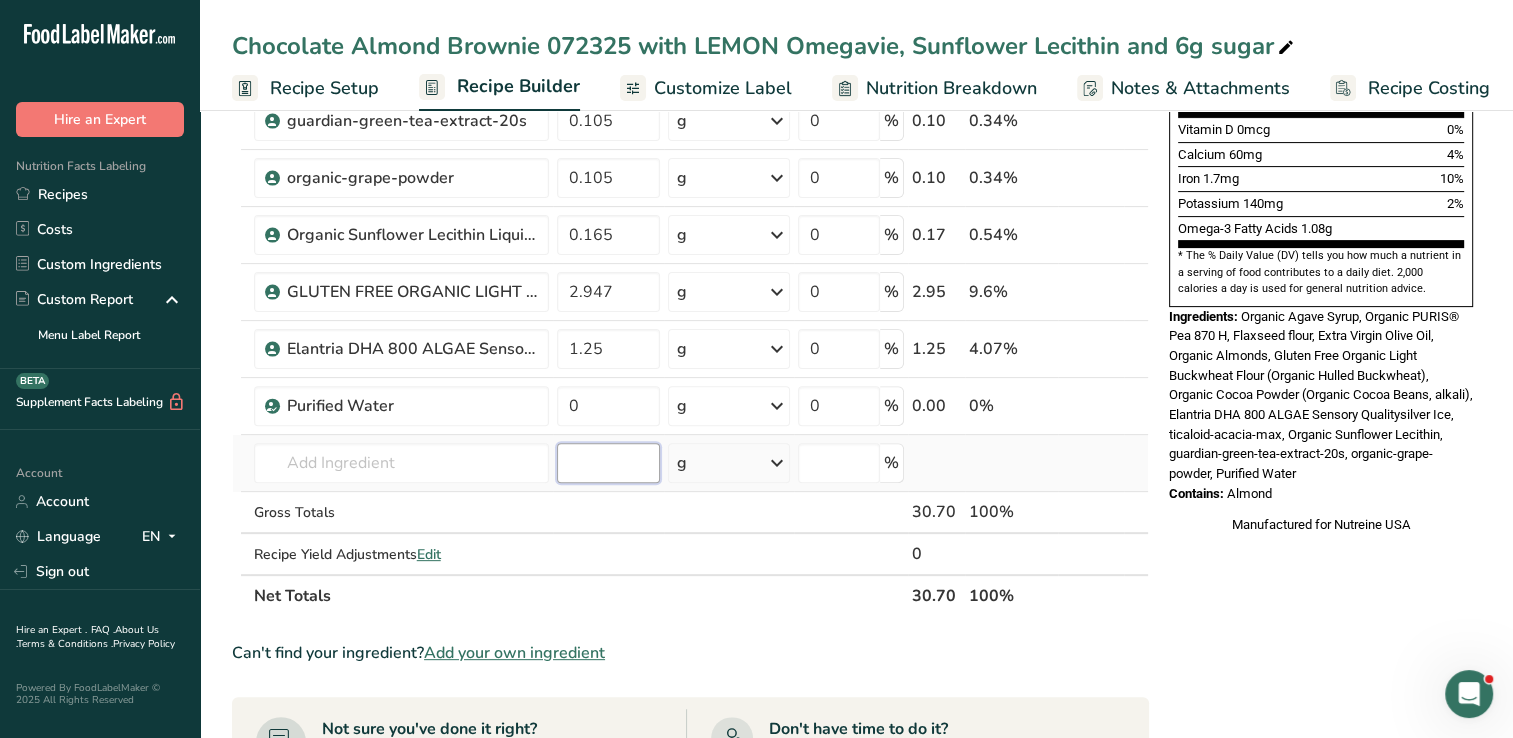 click at bounding box center (608, 463) 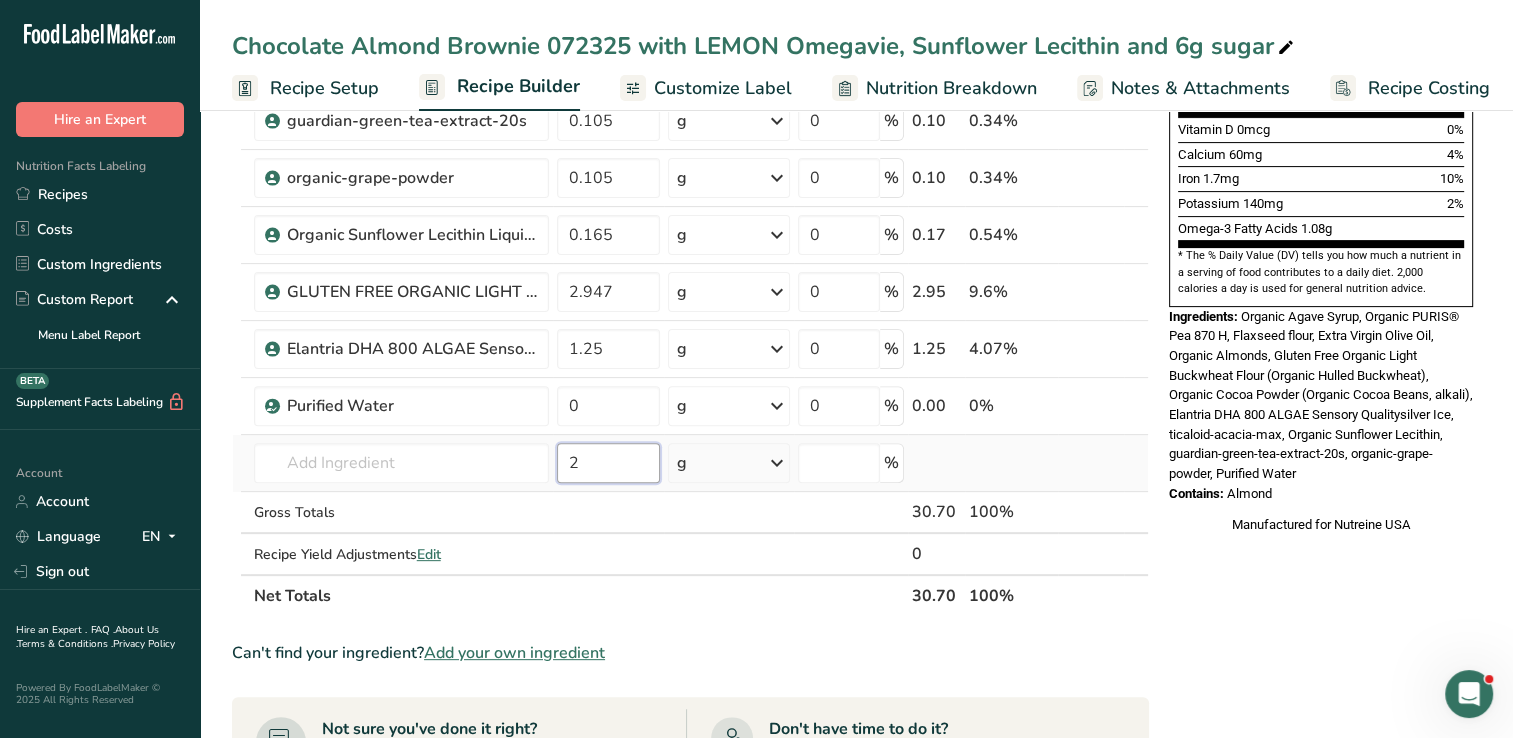 type 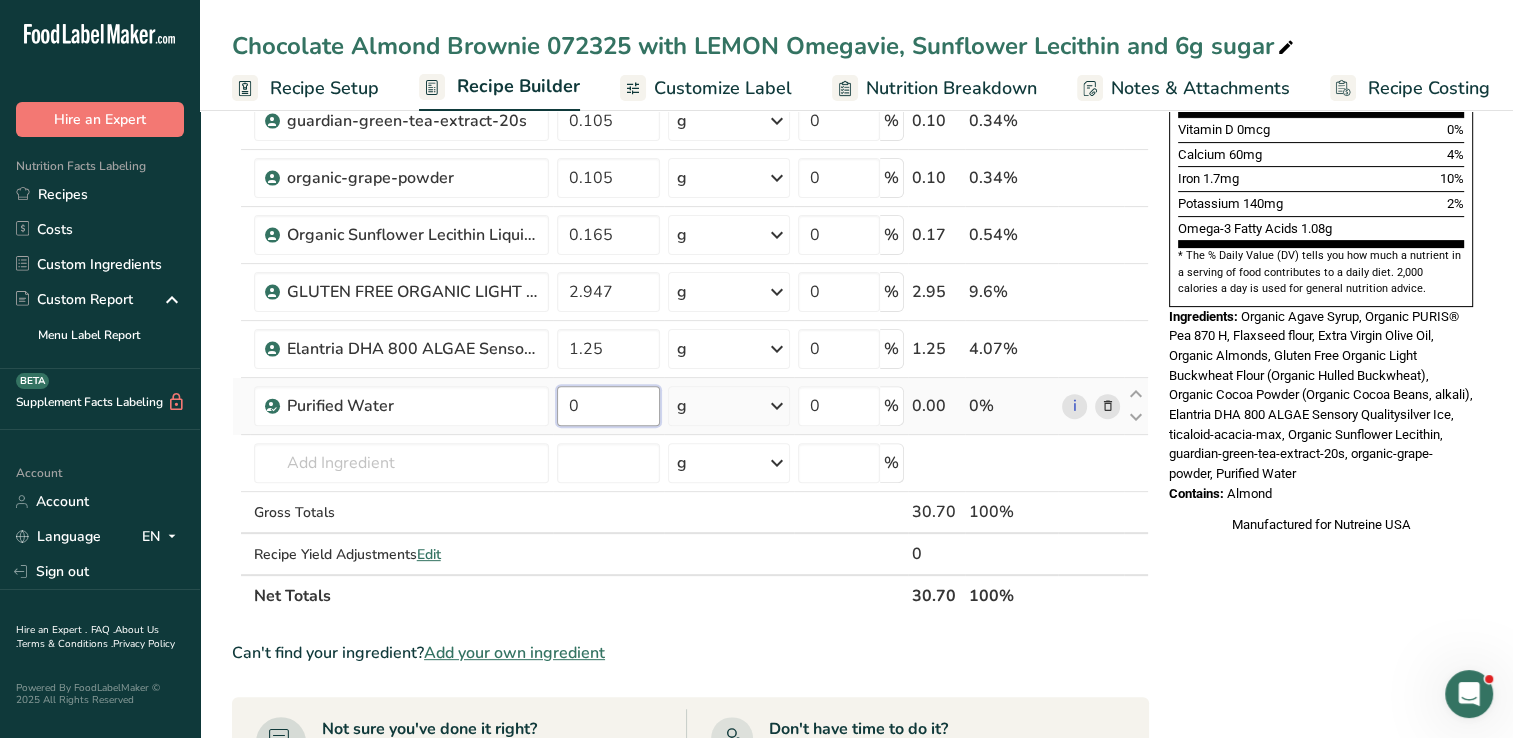 click on "0" at bounding box center (608, 406) 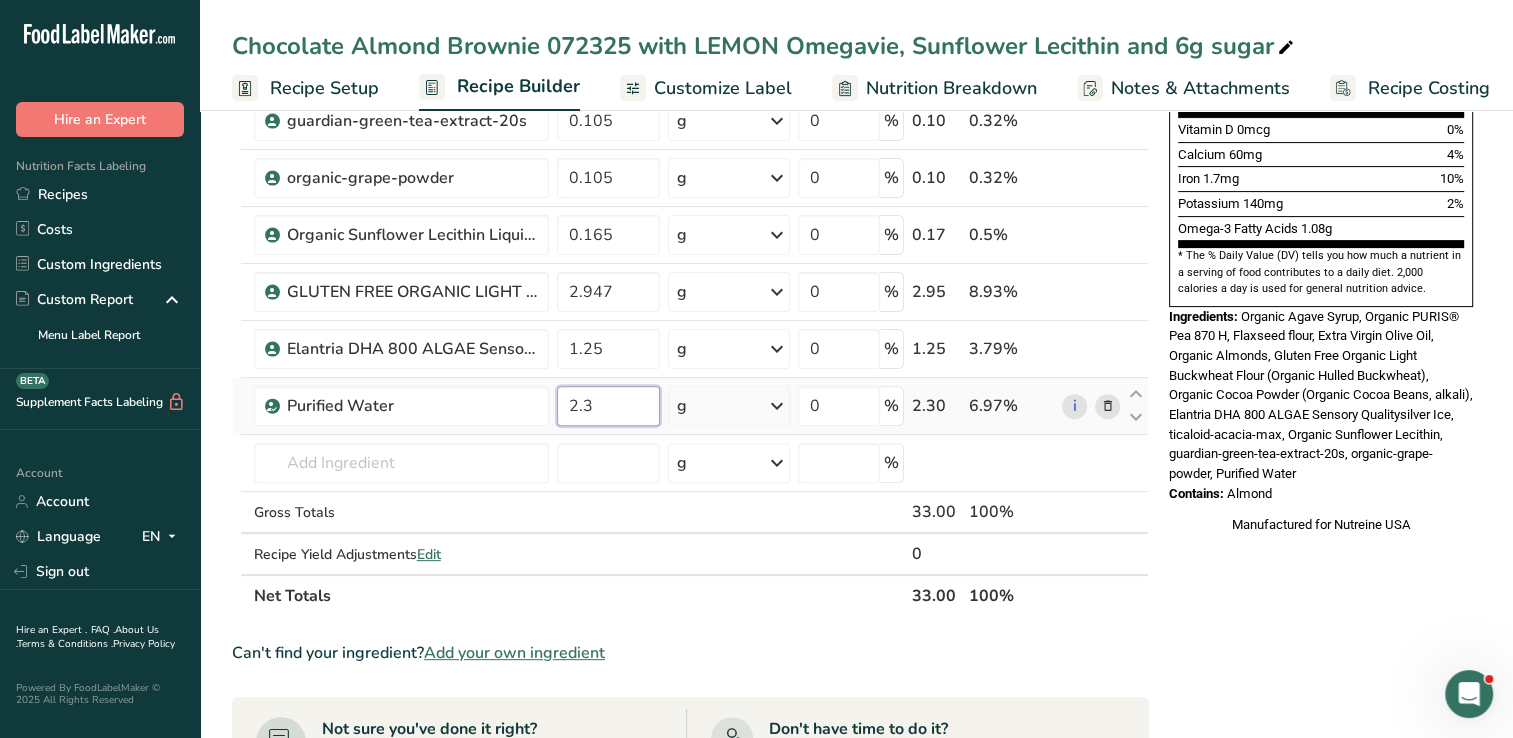type on "2.3" 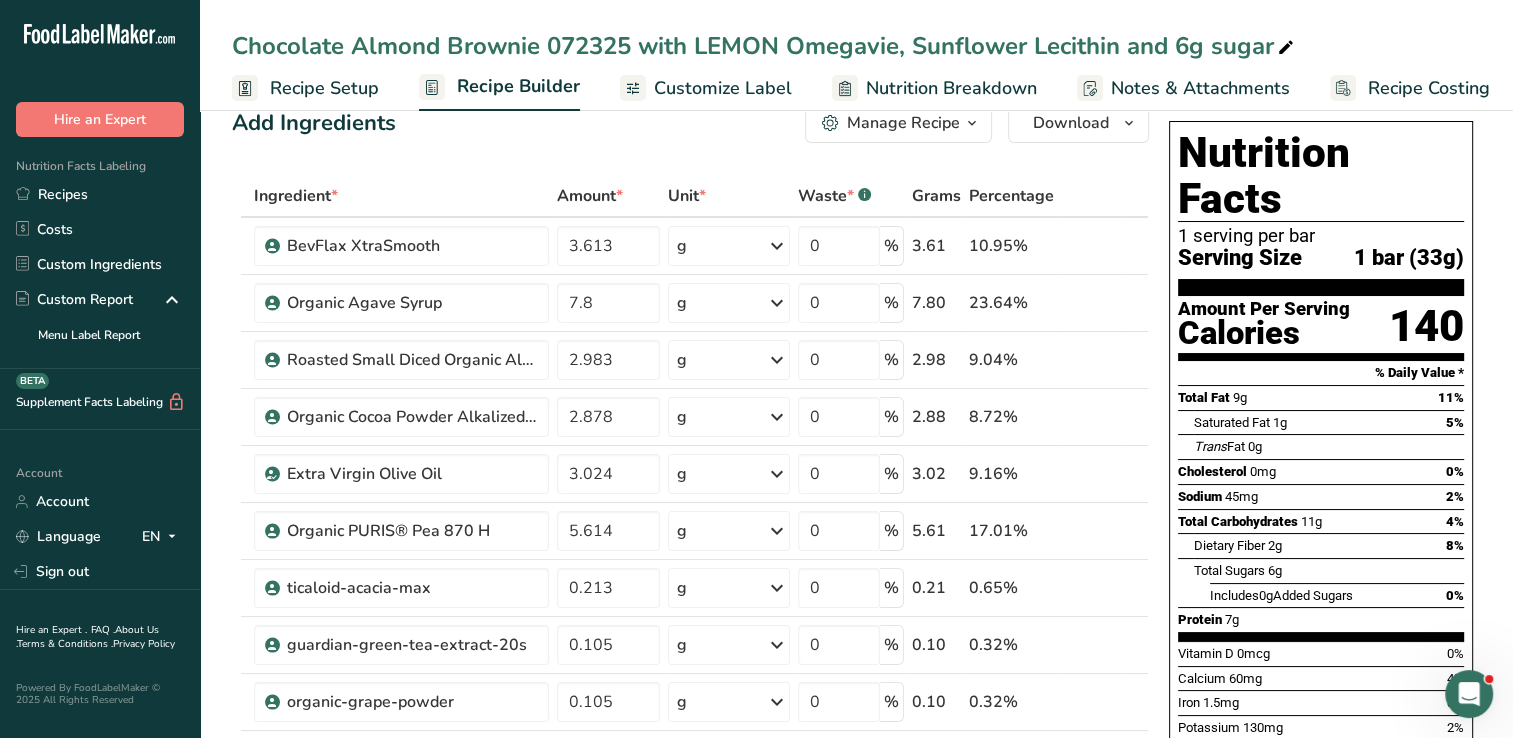 scroll, scrollTop: 0, scrollLeft: 0, axis: both 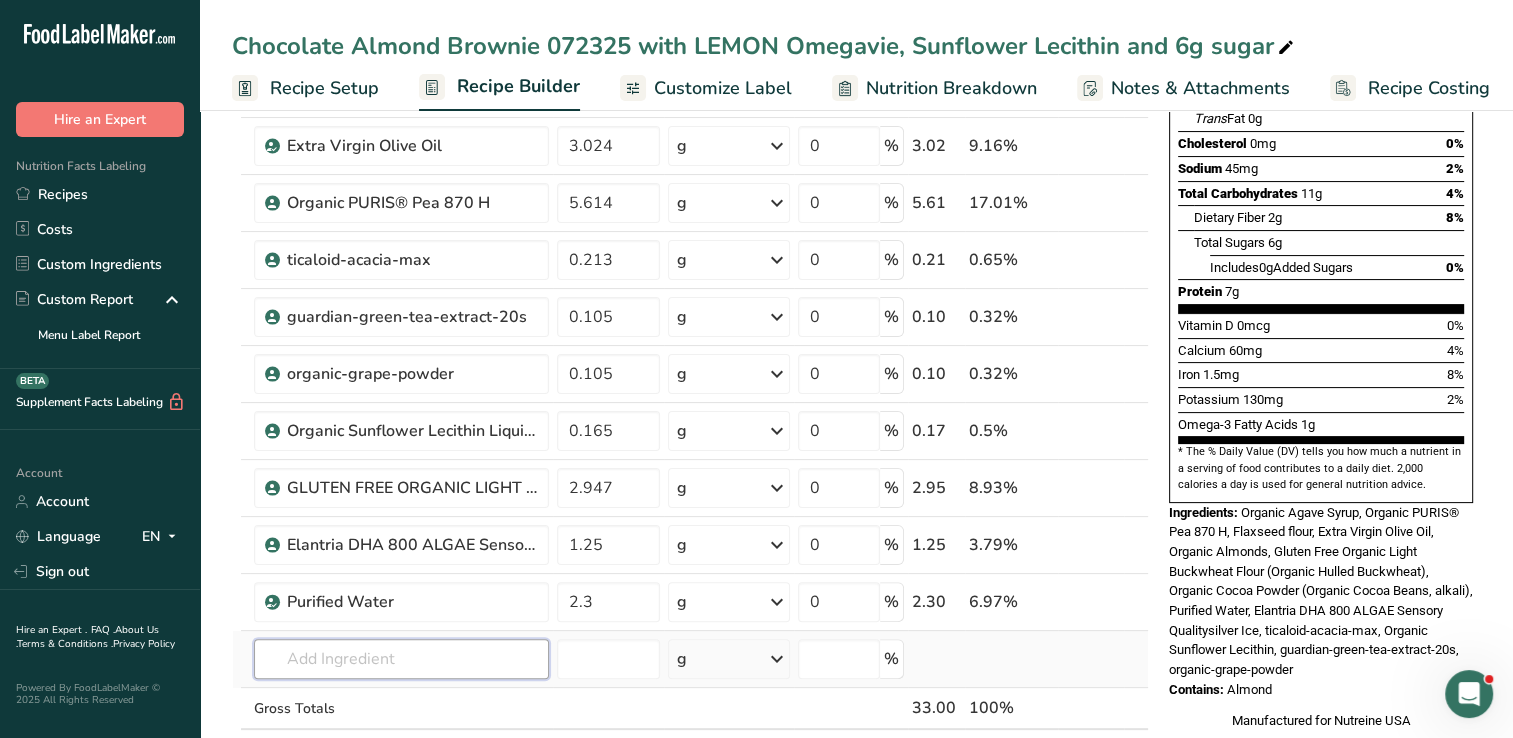 click at bounding box center (401, 659) 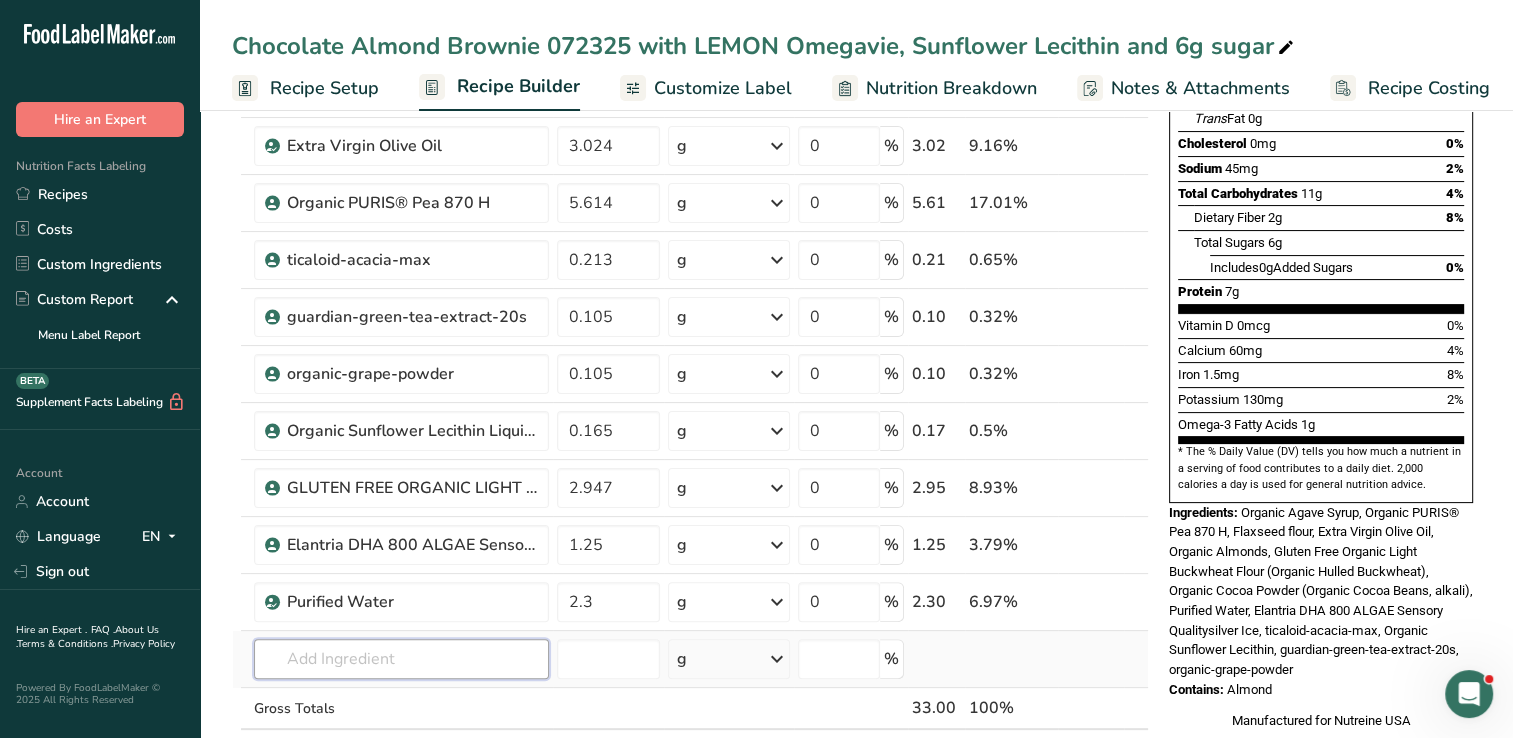 click at bounding box center (401, 659) 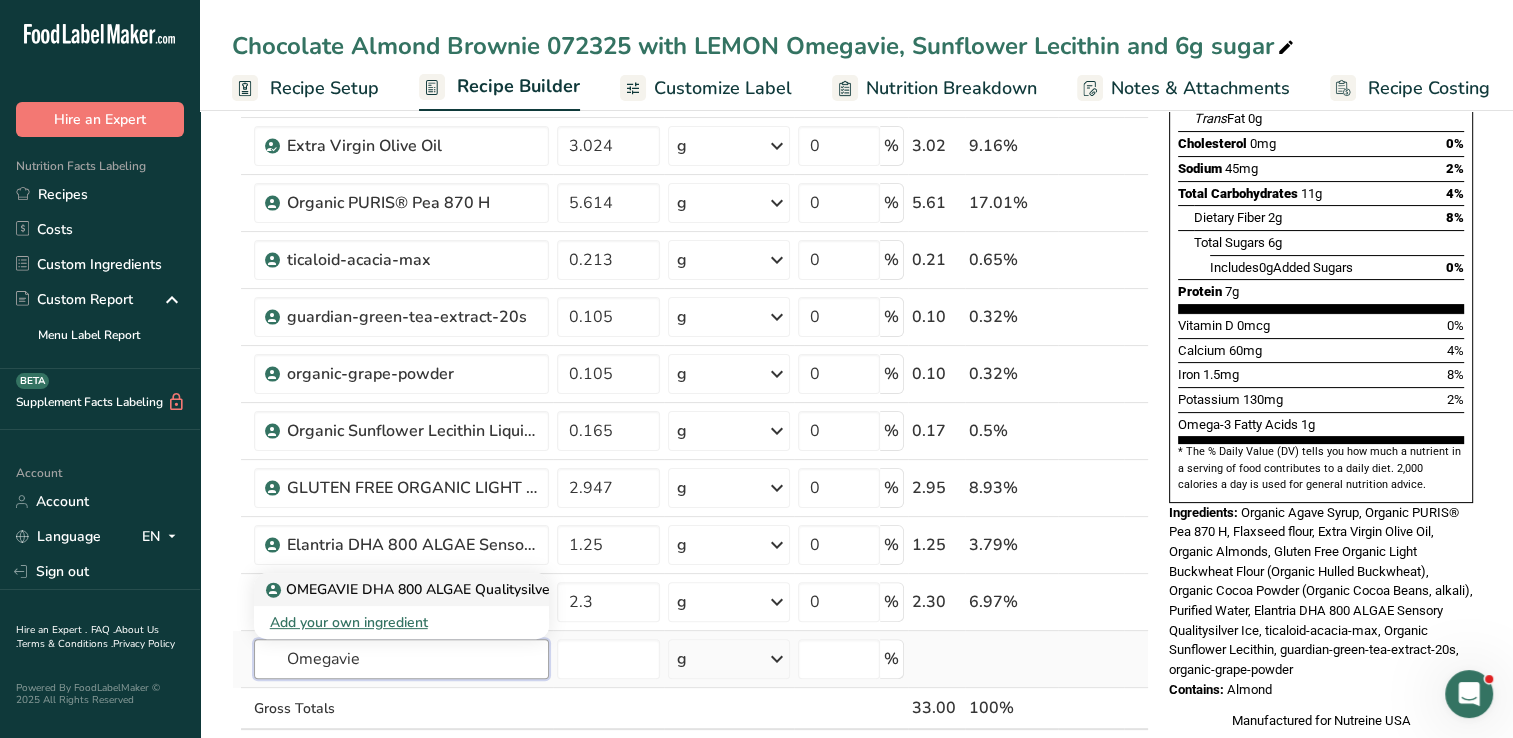 type on "Omegavie" 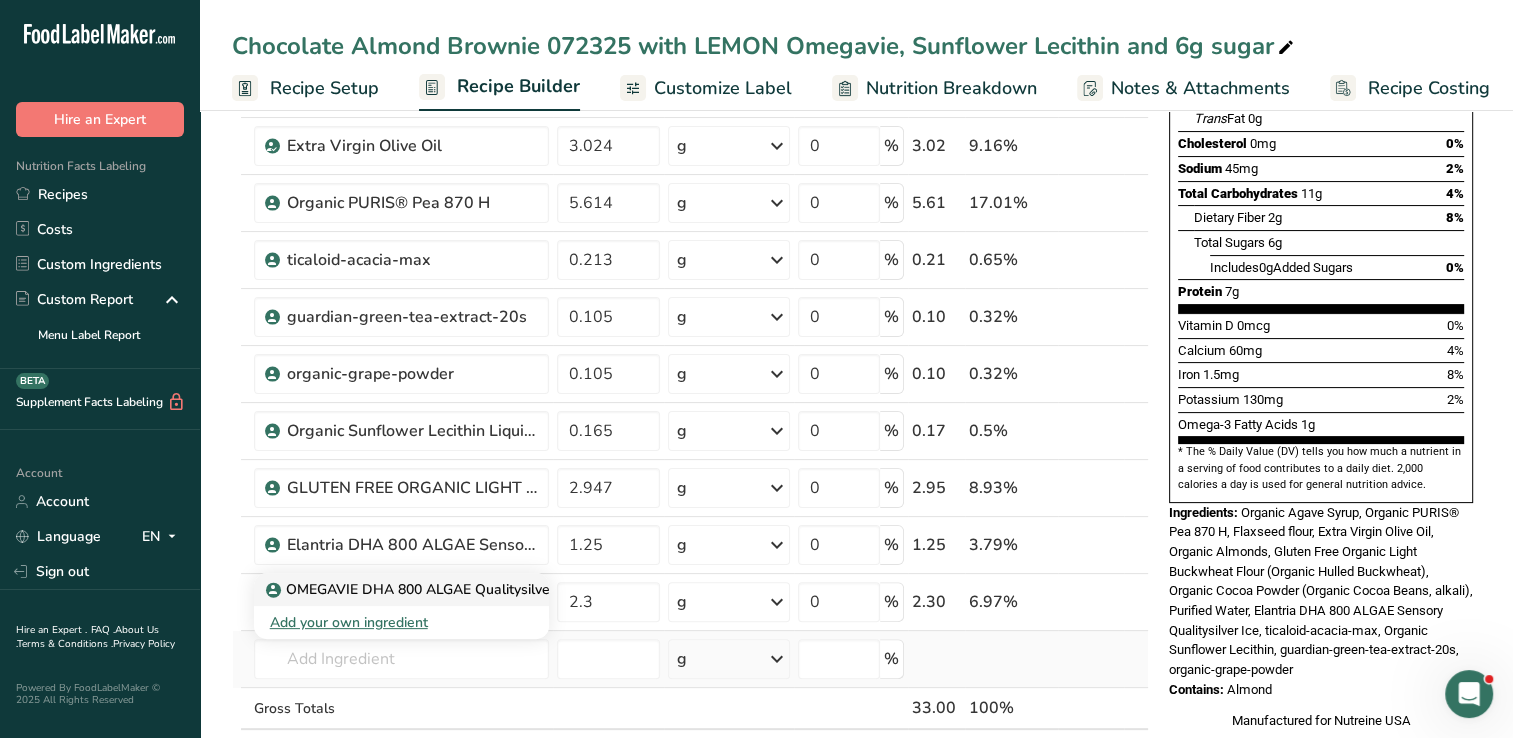 click on "OMEGAVIE DHA 800 ALGAE Qualitysilver Ice Lemon Flavour" at bounding box center (474, 589) 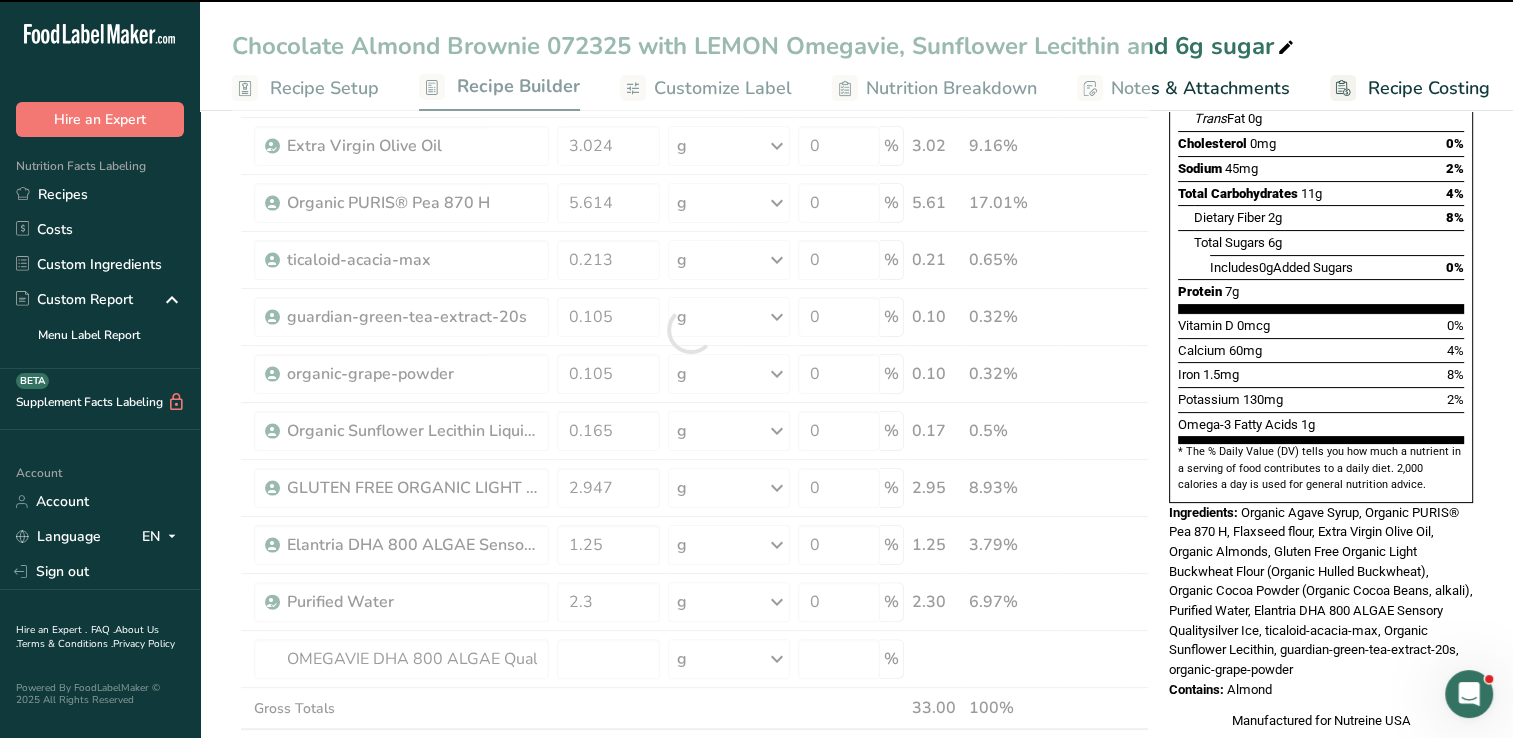 type on "0" 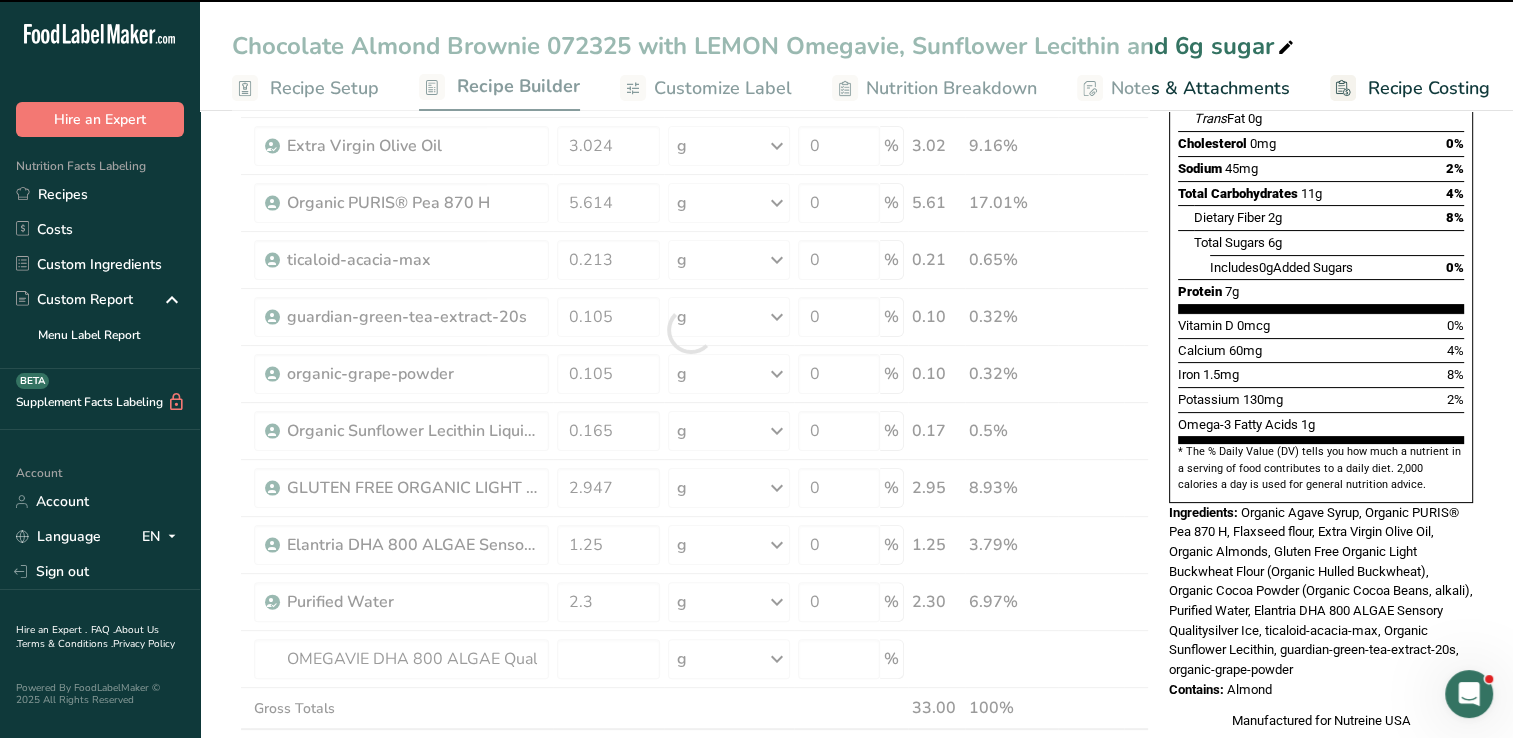type on "0" 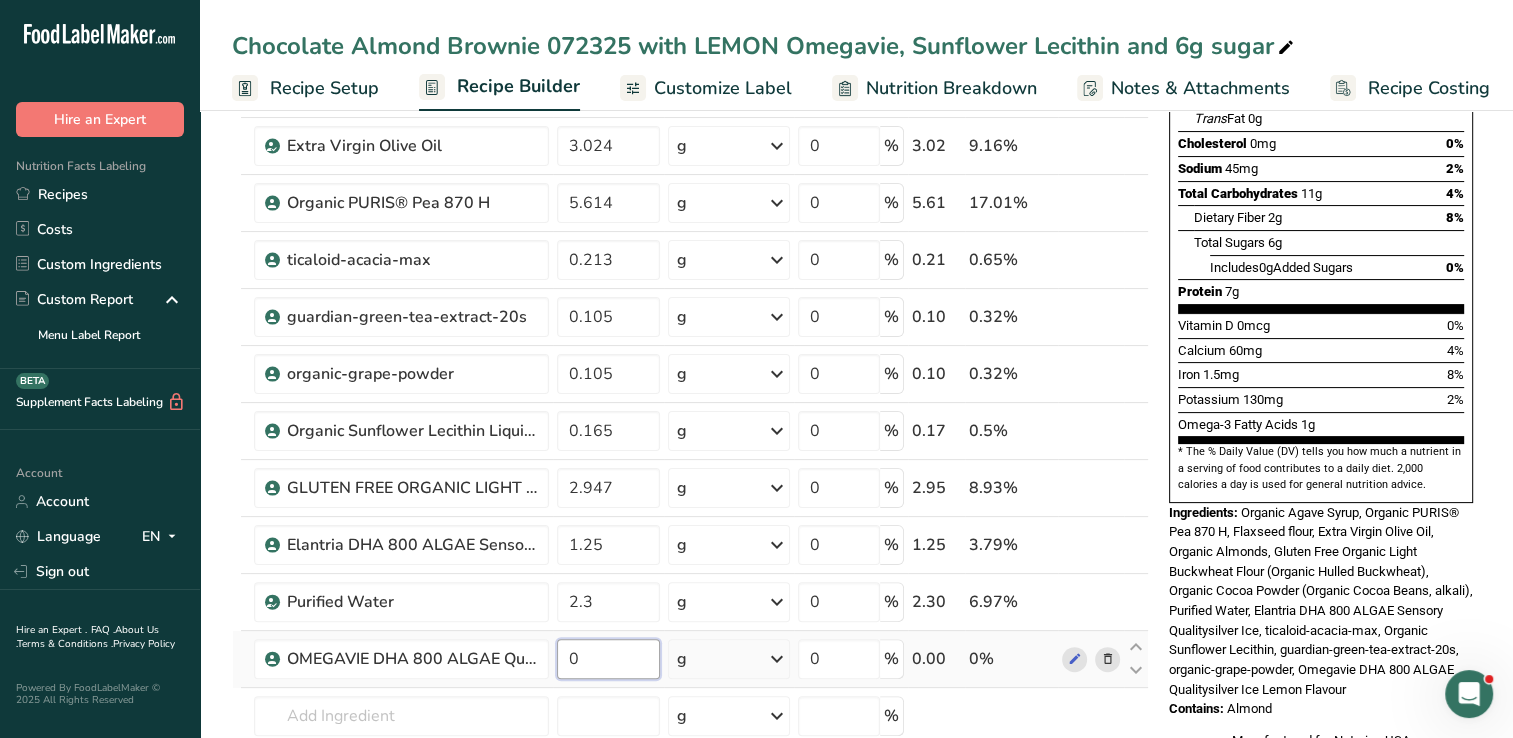 click on "0" at bounding box center [608, 659] 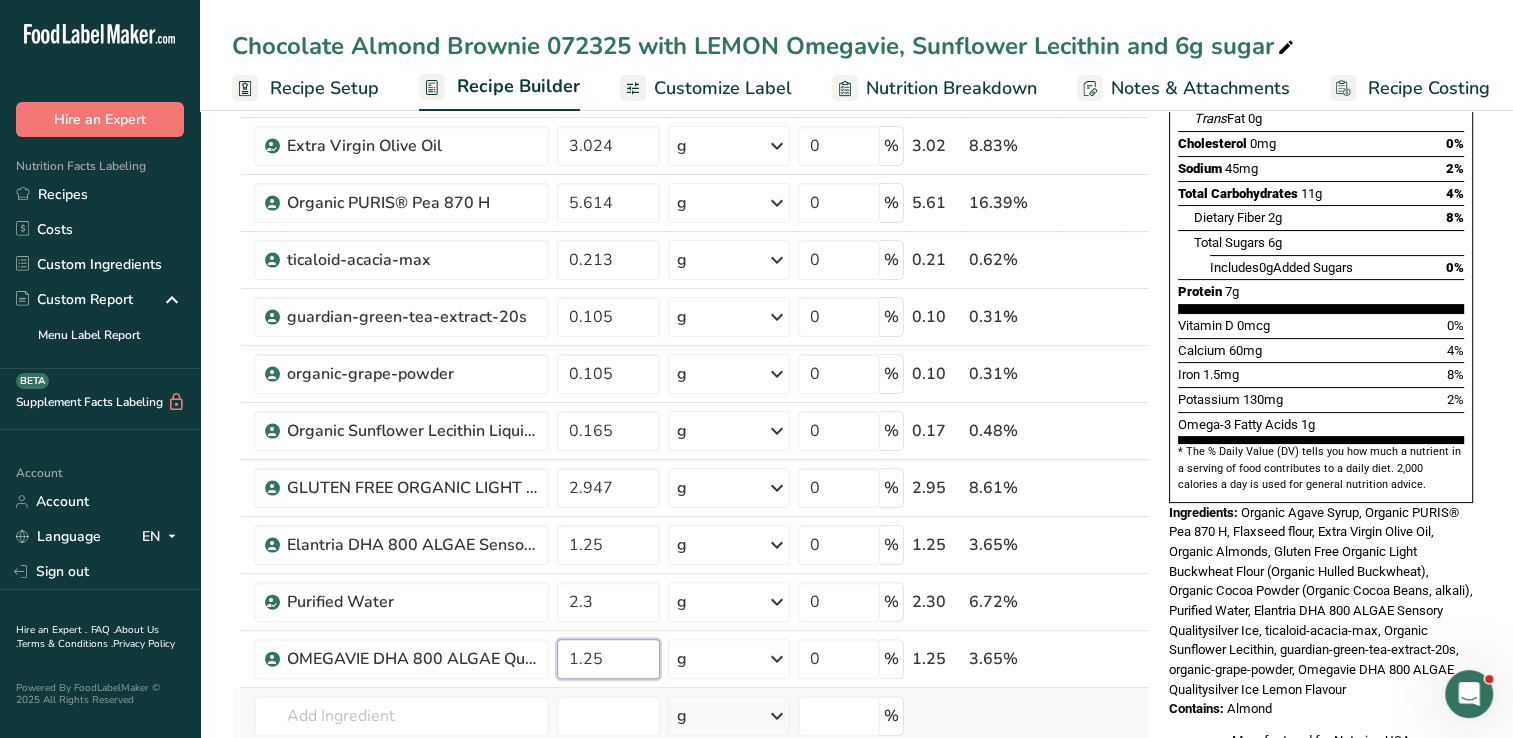 type on "1.25" 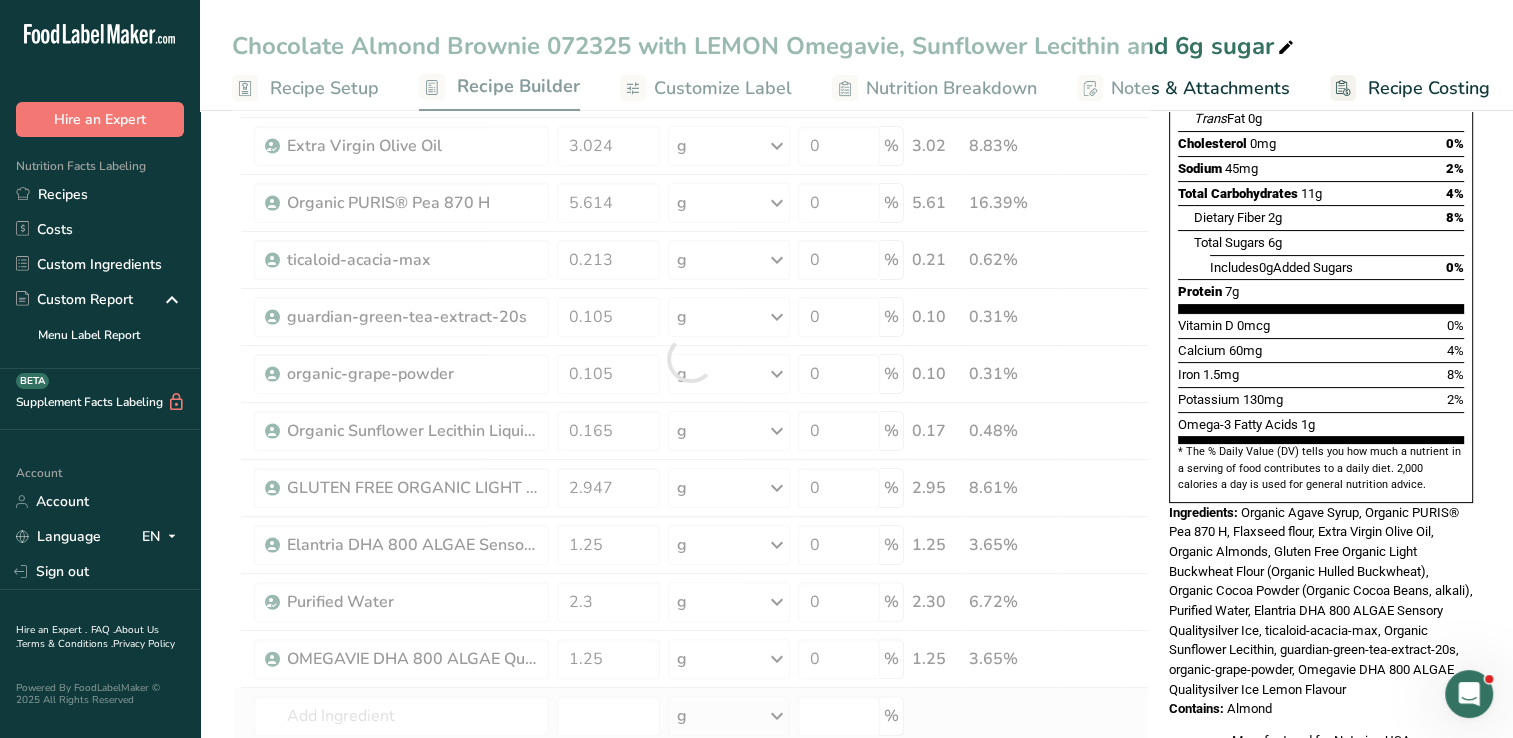 click on "Ingredient *
Amount *
Unit *
Waste *   .a-a{fill:#347362;}.b-a{fill:#fff;}          Grams
Percentage
BevFlax XtraSmooth
3.613
g
Weight Units
g
kg
mg
See more
Volume Units
l
mL
fl oz
See more
0
%
3.61
10.55%
Organic Agave Syrup
7.8
g
Weight Units
g
kg
mg
See more
Volume Units
l
mL
fl oz
See more
0
%
7.80
22.78%
Roasted Small Diced Organic Almonds" at bounding box center [690, 358] 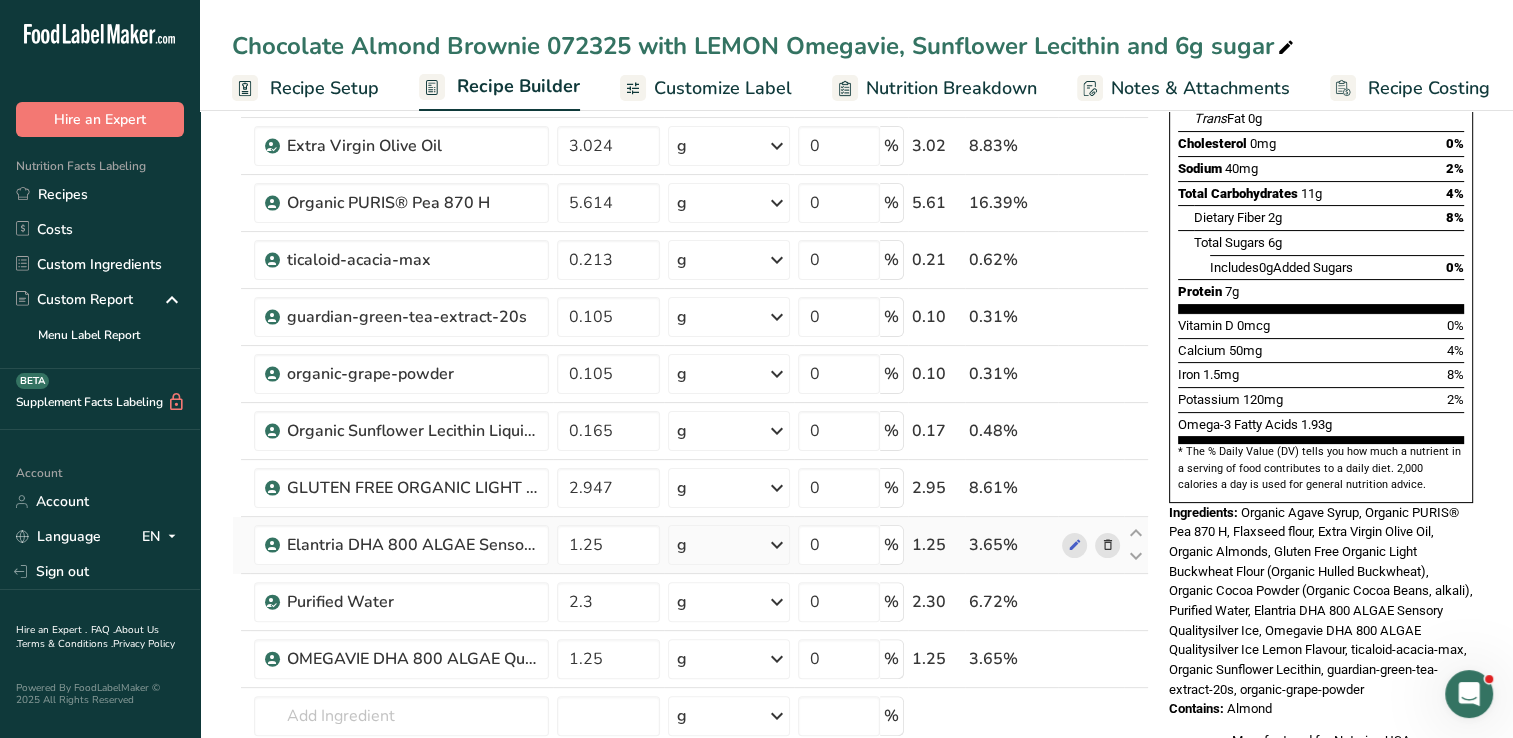 click at bounding box center (1107, 545) 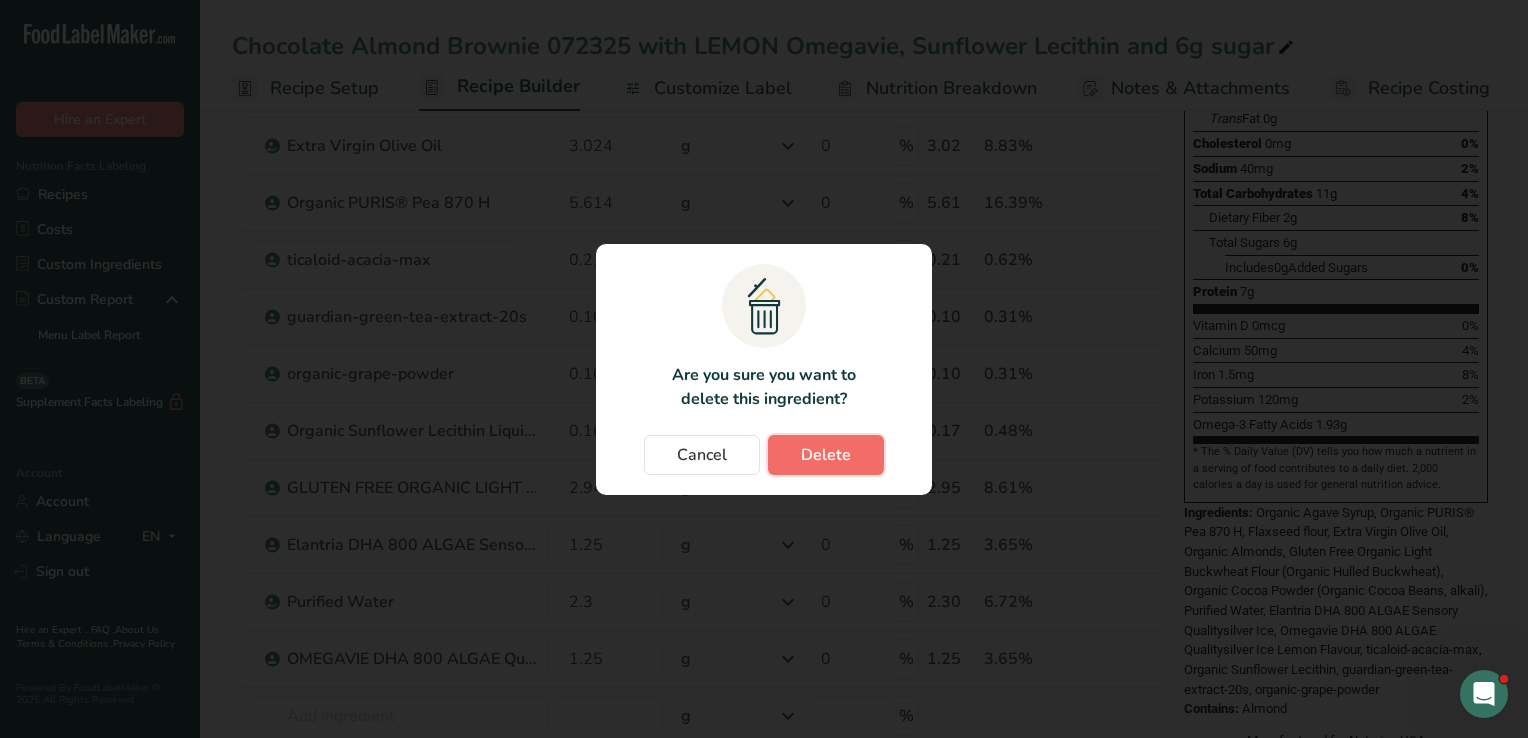 click on "Delete" at bounding box center (826, 455) 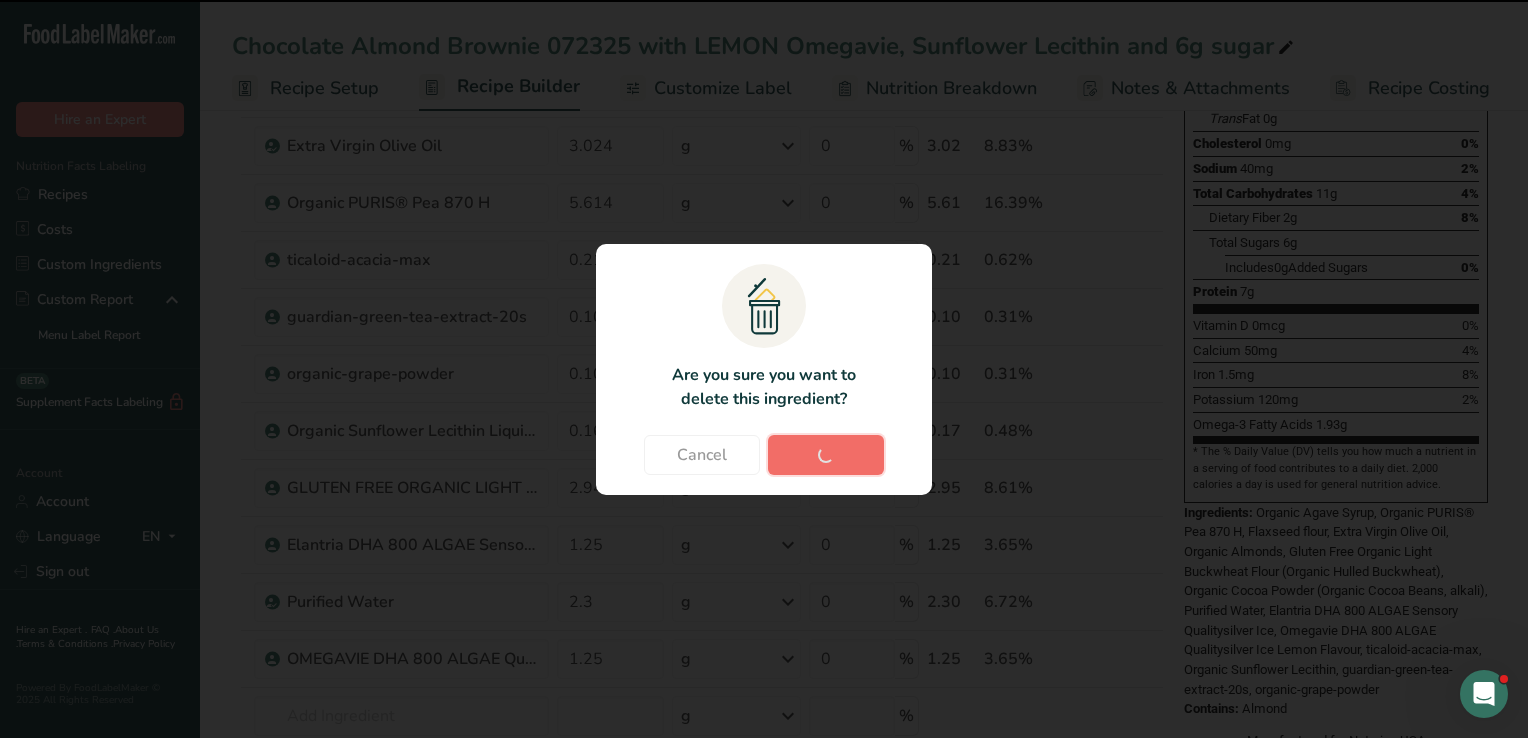type on "2.3" 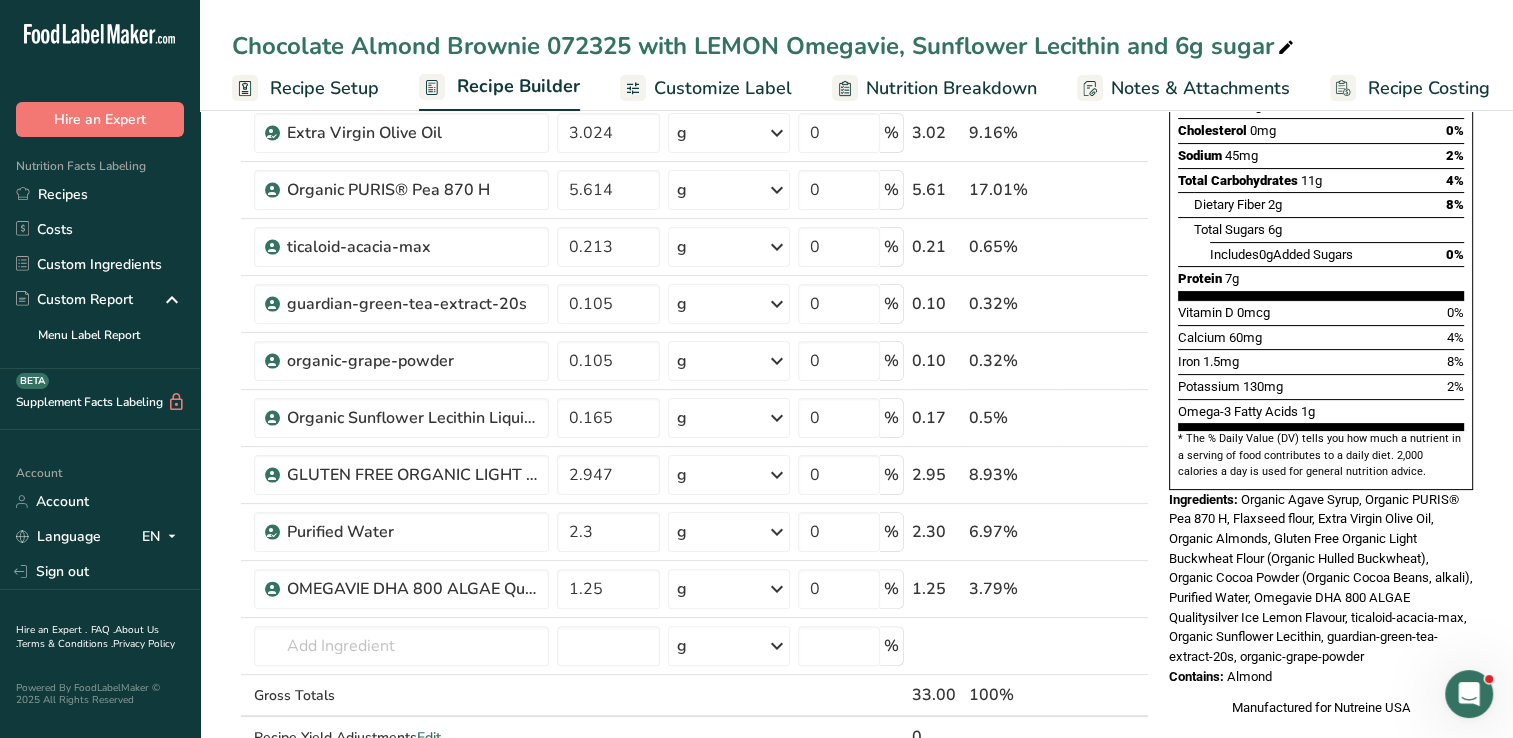 scroll, scrollTop: 55, scrollLeft: 0, axis: vertical 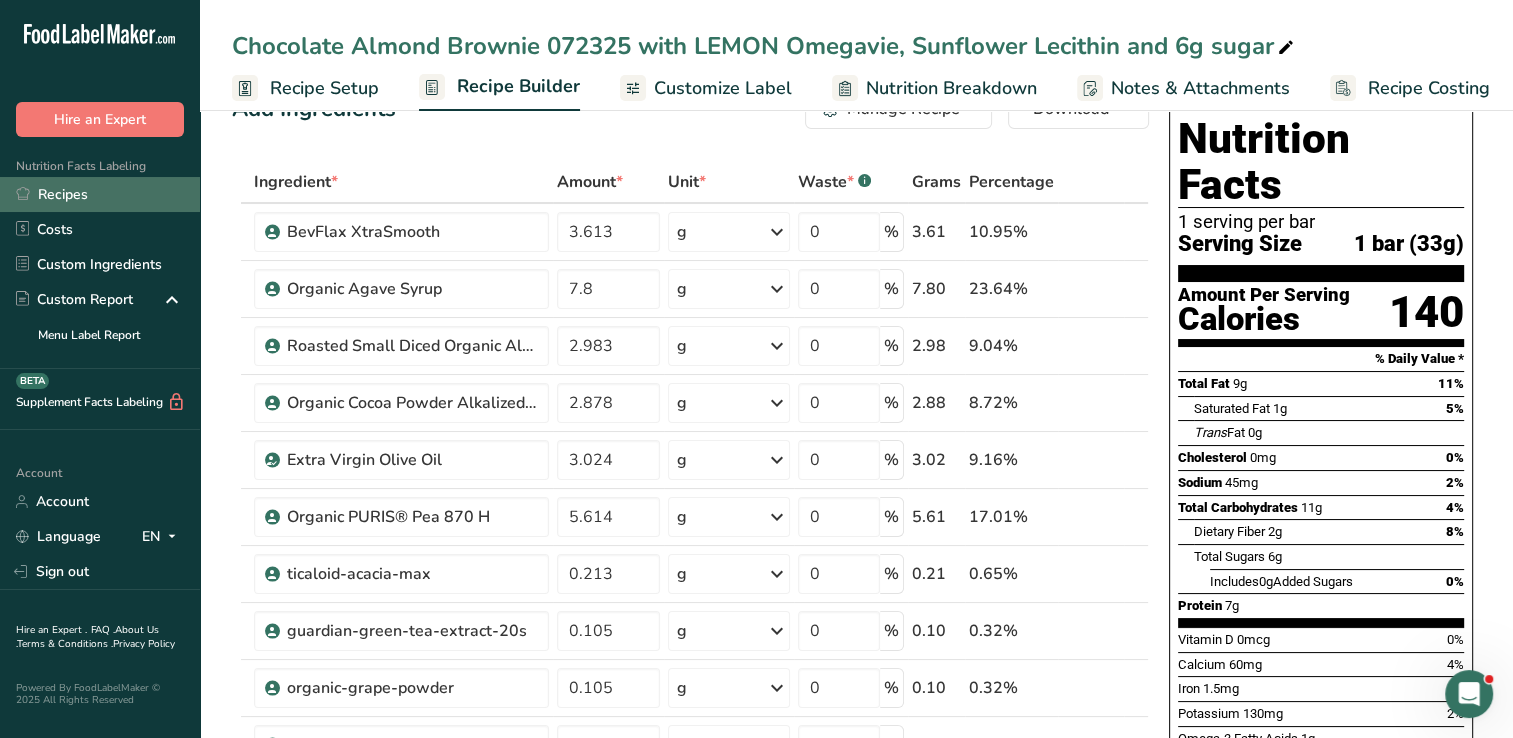 click on "Recipes" at bounding box center [100, 194] 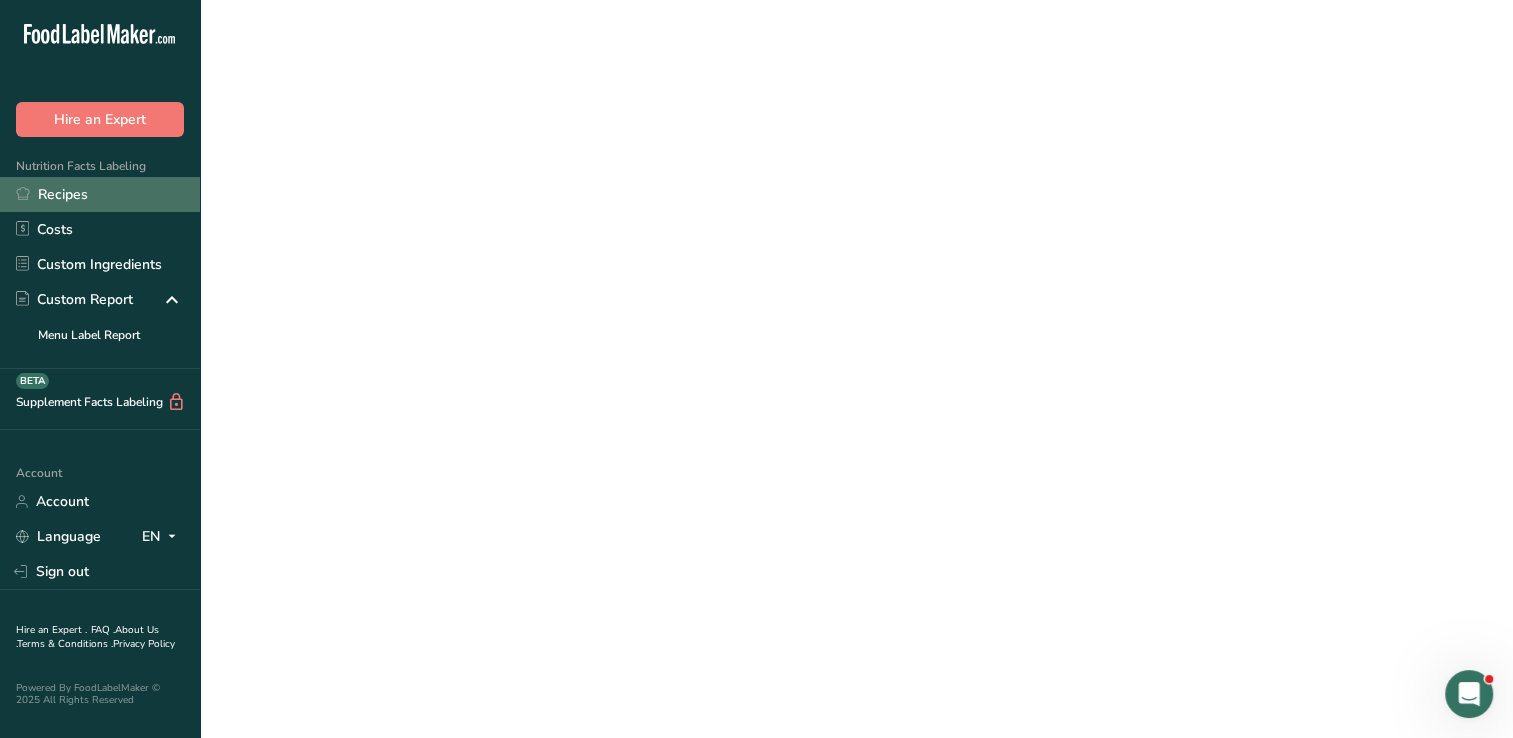 scroll, scrollTop: 0, scrollLeft: 0, axis: both 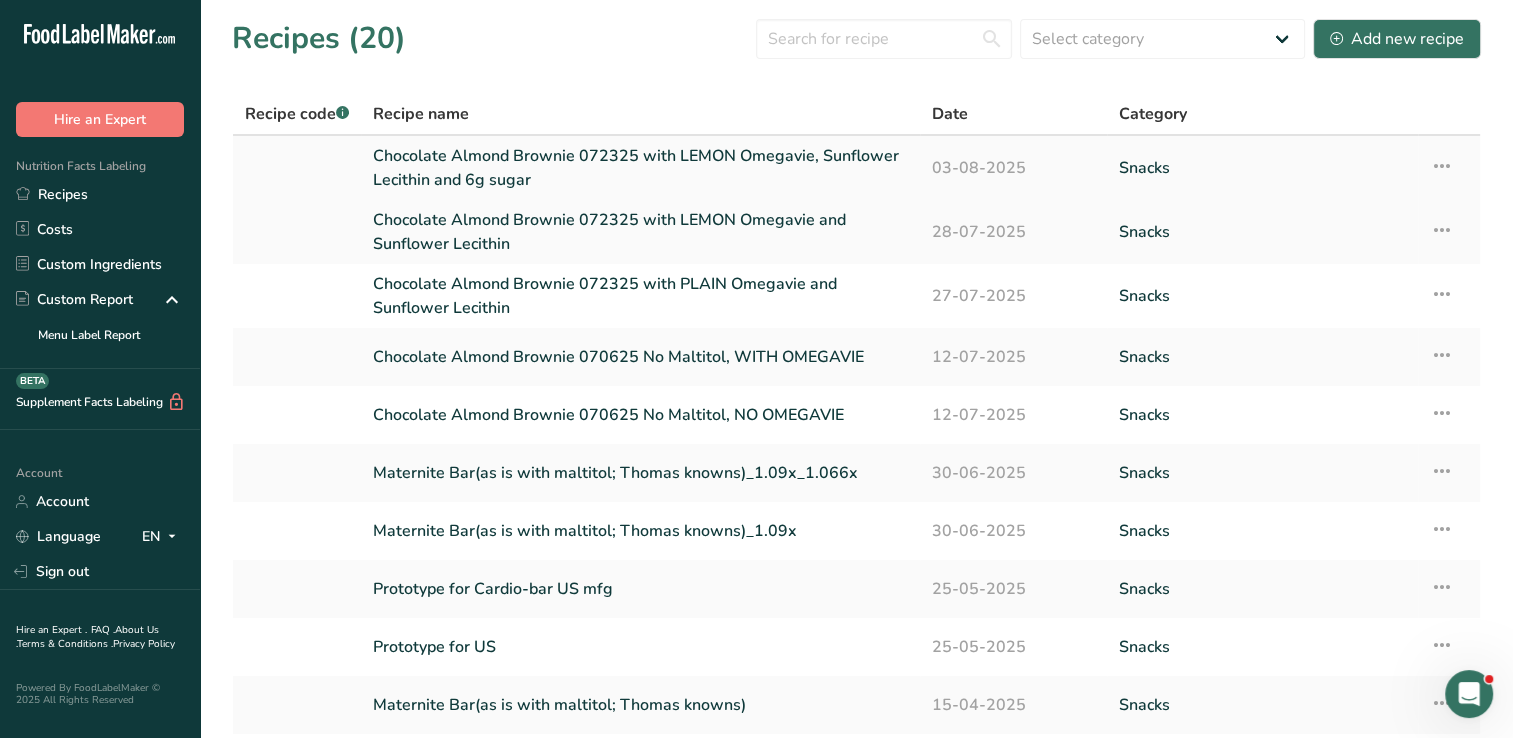 click on "Chocolate Almond Brownie 072325 with LEMON Omegavie, Sunflower Lecithin and 6g sugar" at bounding box center (640, 168) 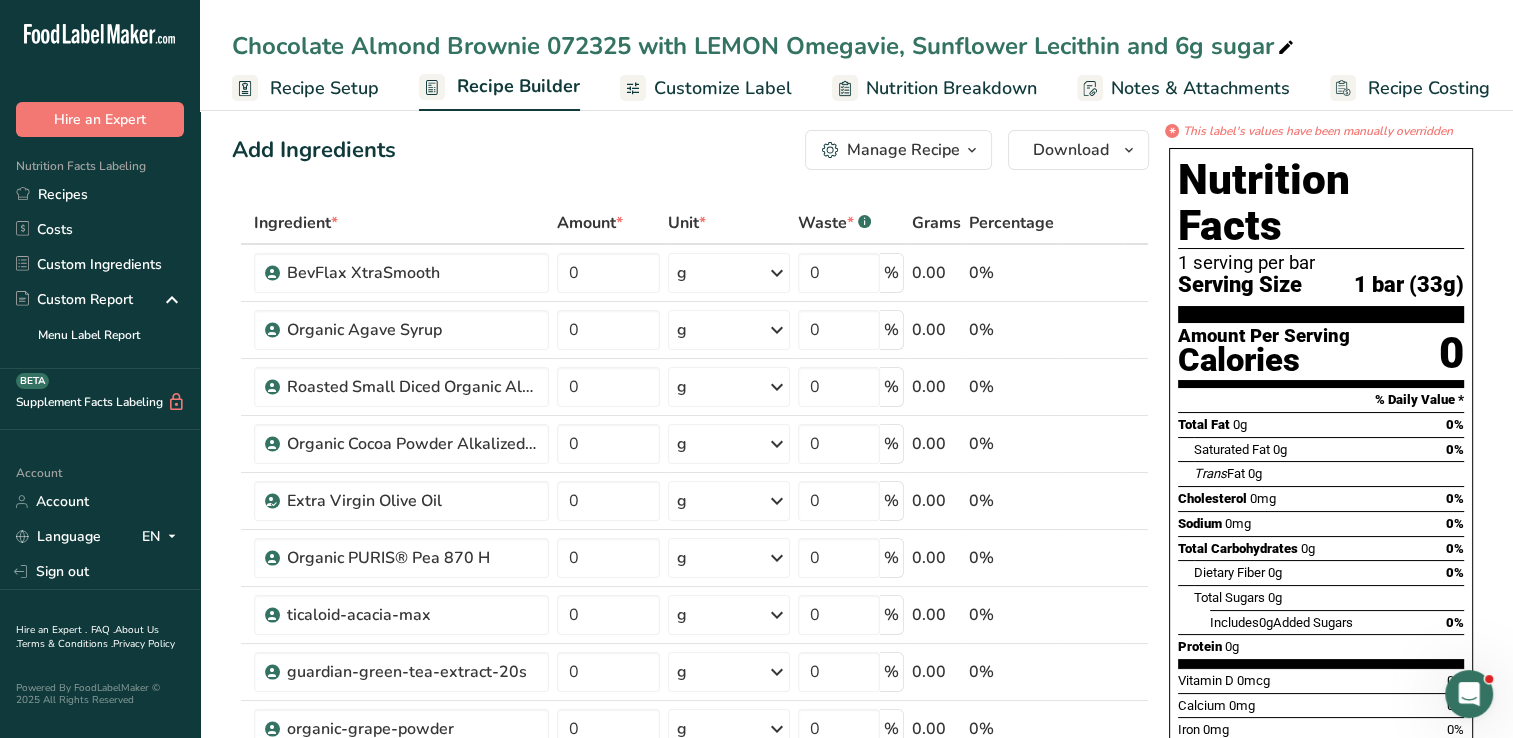 scroll, scrollTop: 0, scrollLeft: 0, axis: both 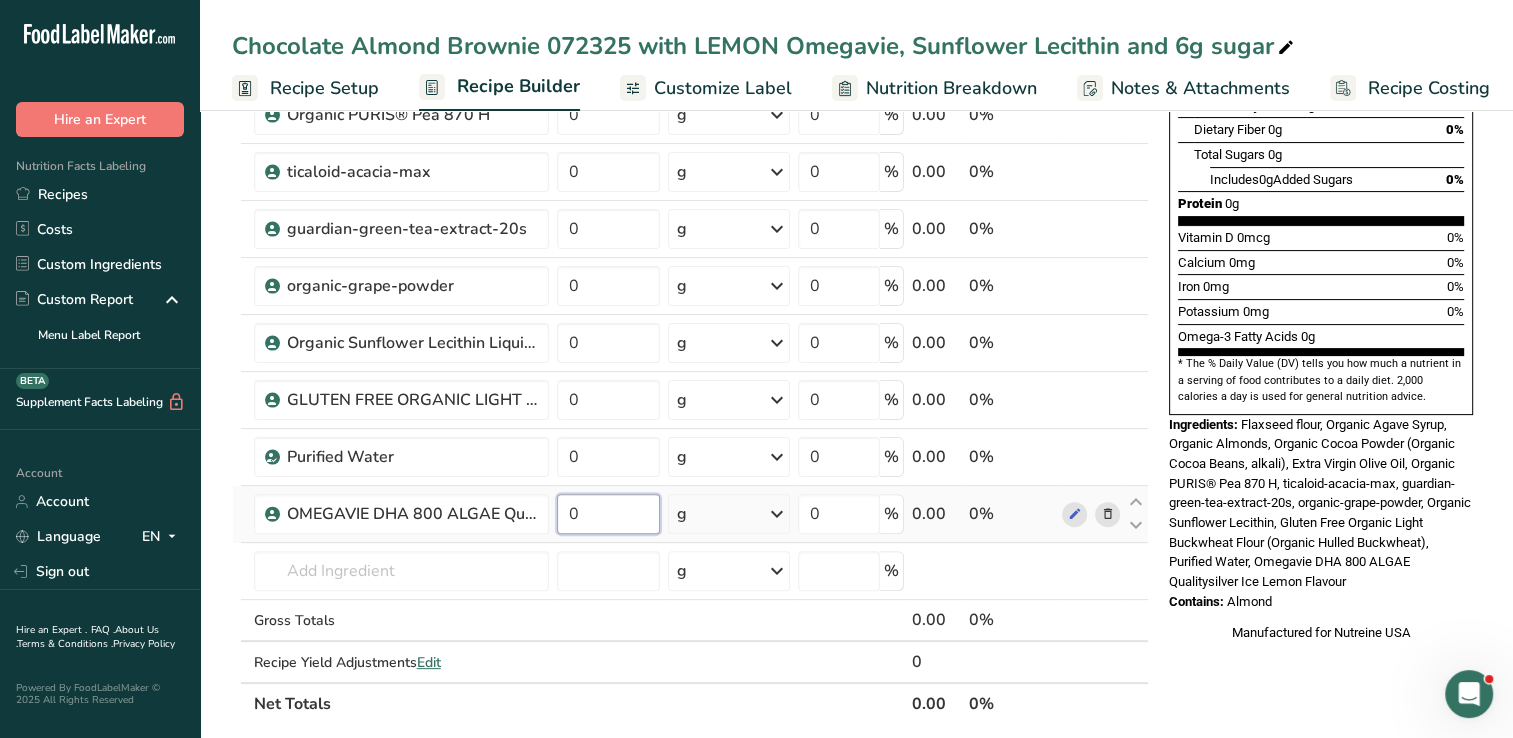 click on "0" at bounding box center (608, 514) 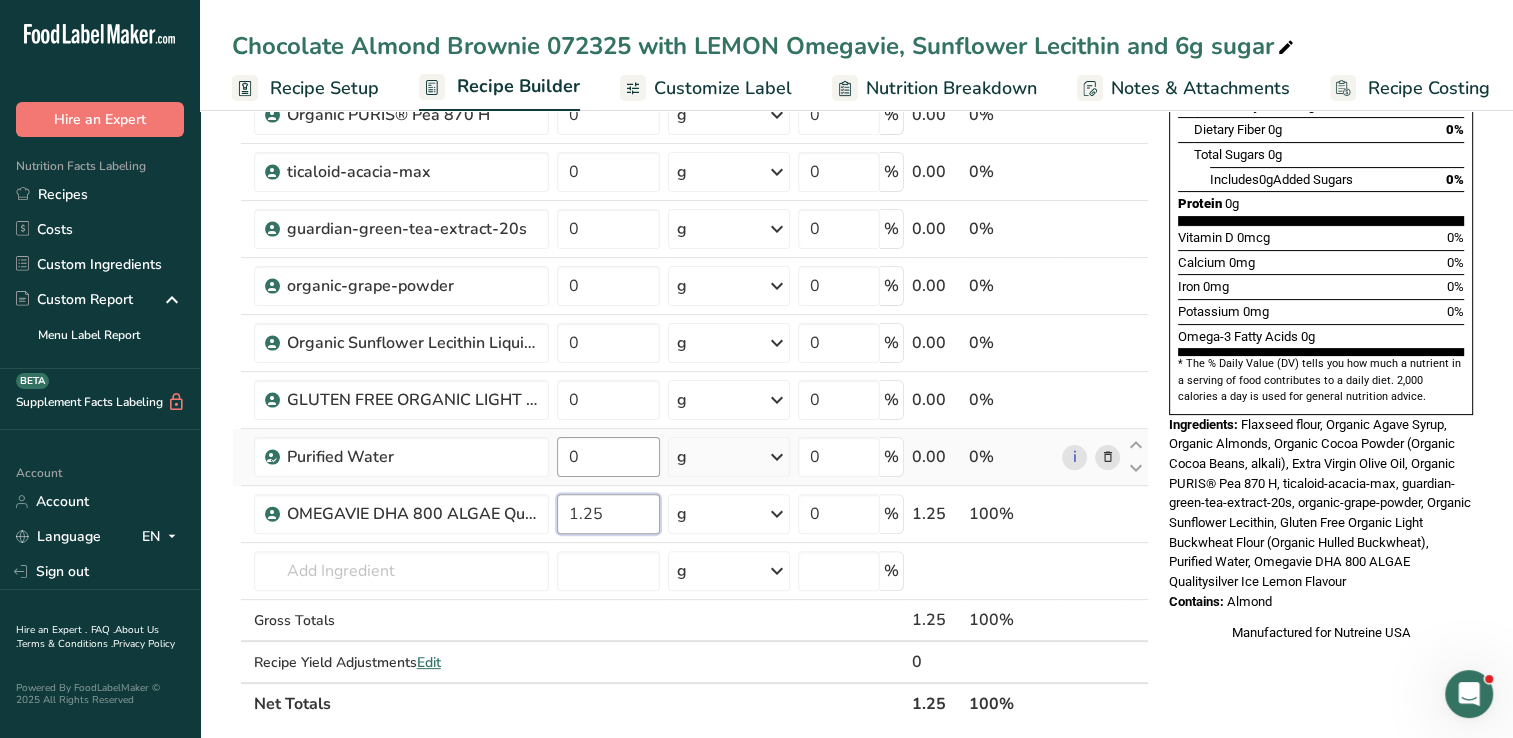 type on "1.25" 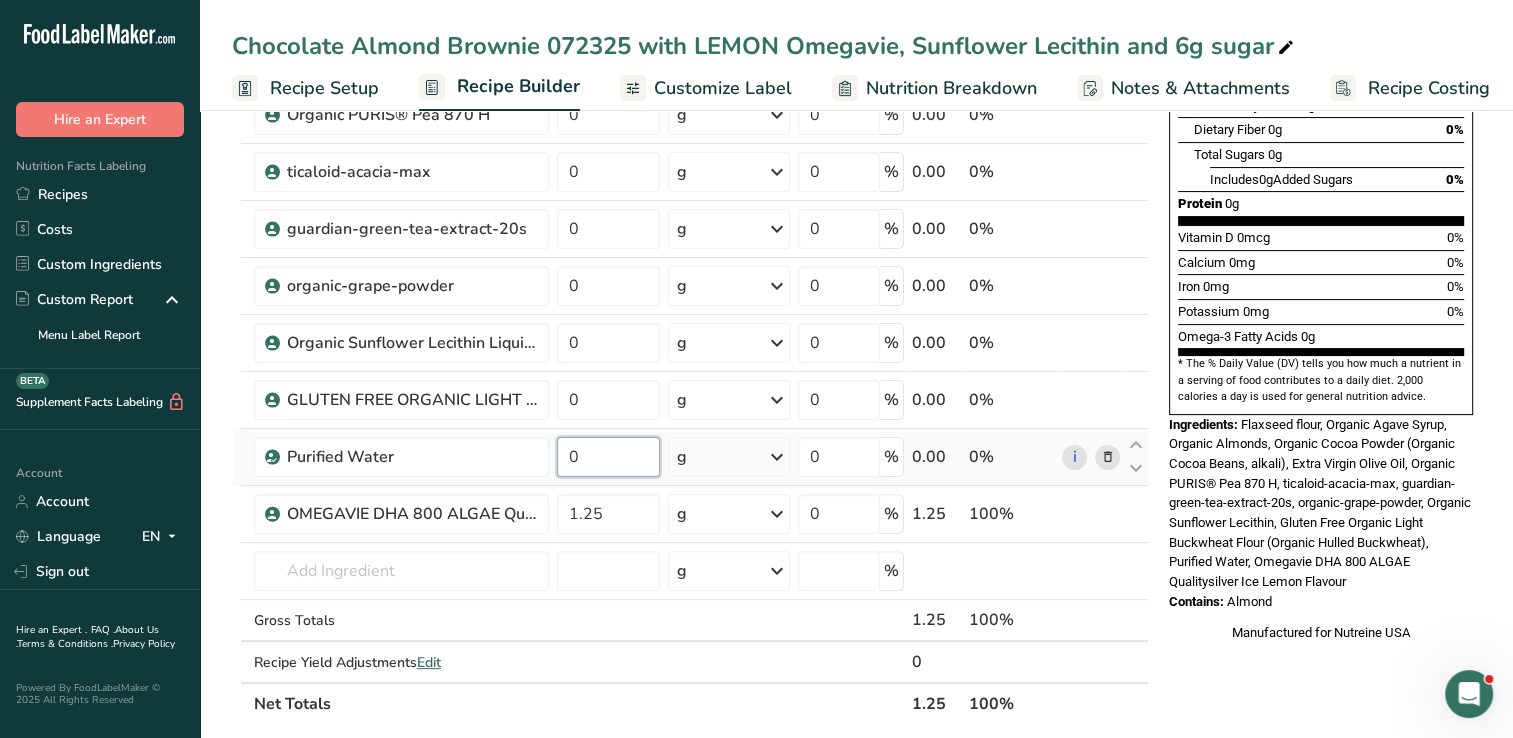 click on "Ingredient *
Amount *
Unit *
Waste *   .a-a{fill:#347362;}.b-a{fill:#fff;}          Grams
Percentage
BevFlax XtraSmooth
0
g
Weight Units
g
kg
mg
See more
Volume Units
l
mL
fl oz
See more
0
%
0.00
0%
Organic Agave Syrup
0
g
Weight Units
g
kg
mg
See more
Volume Units
l
mL
fl oz
See more
0
%
0.00
0%
Roasted Small Diced Organic Almonds
0" at bounding box center [690, 242] 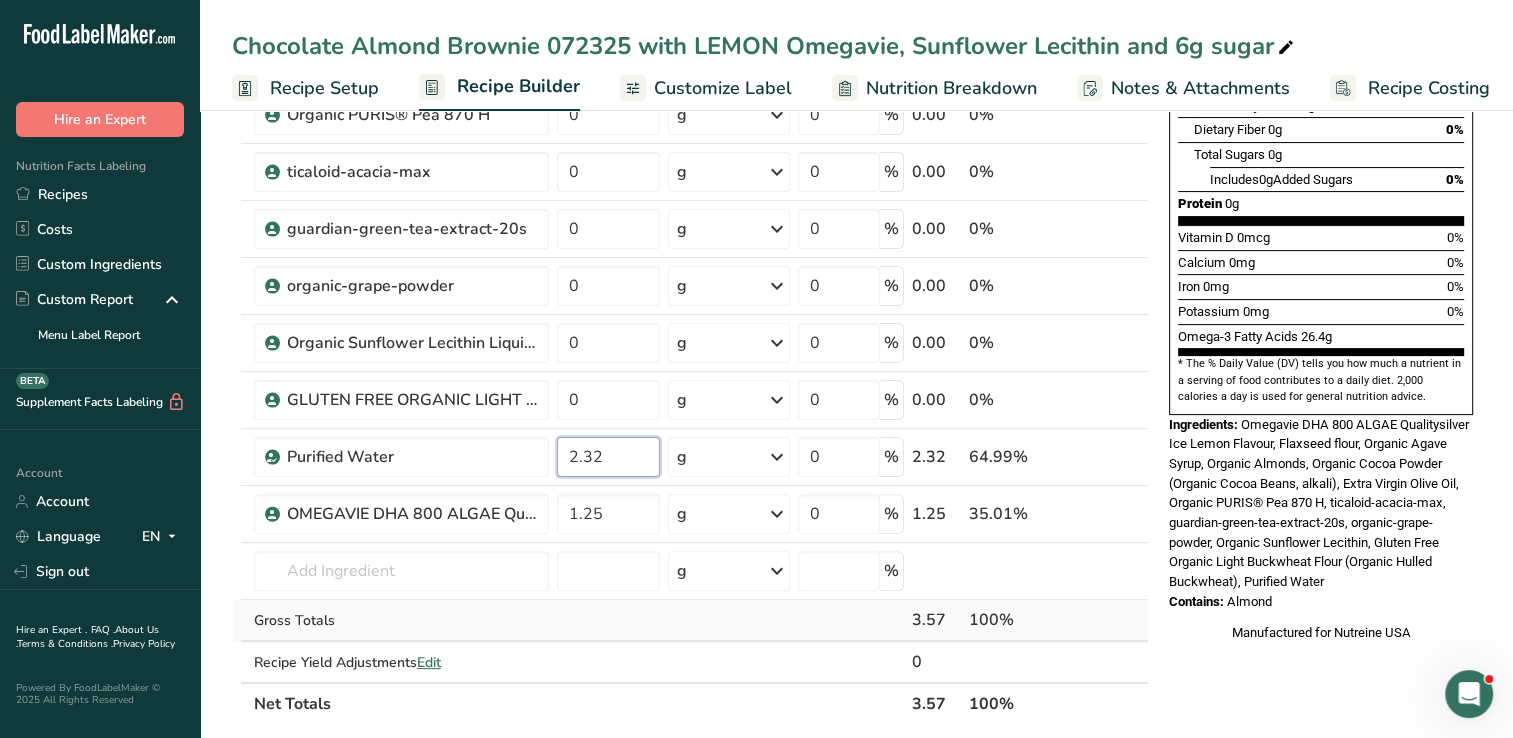 type on "2.32" 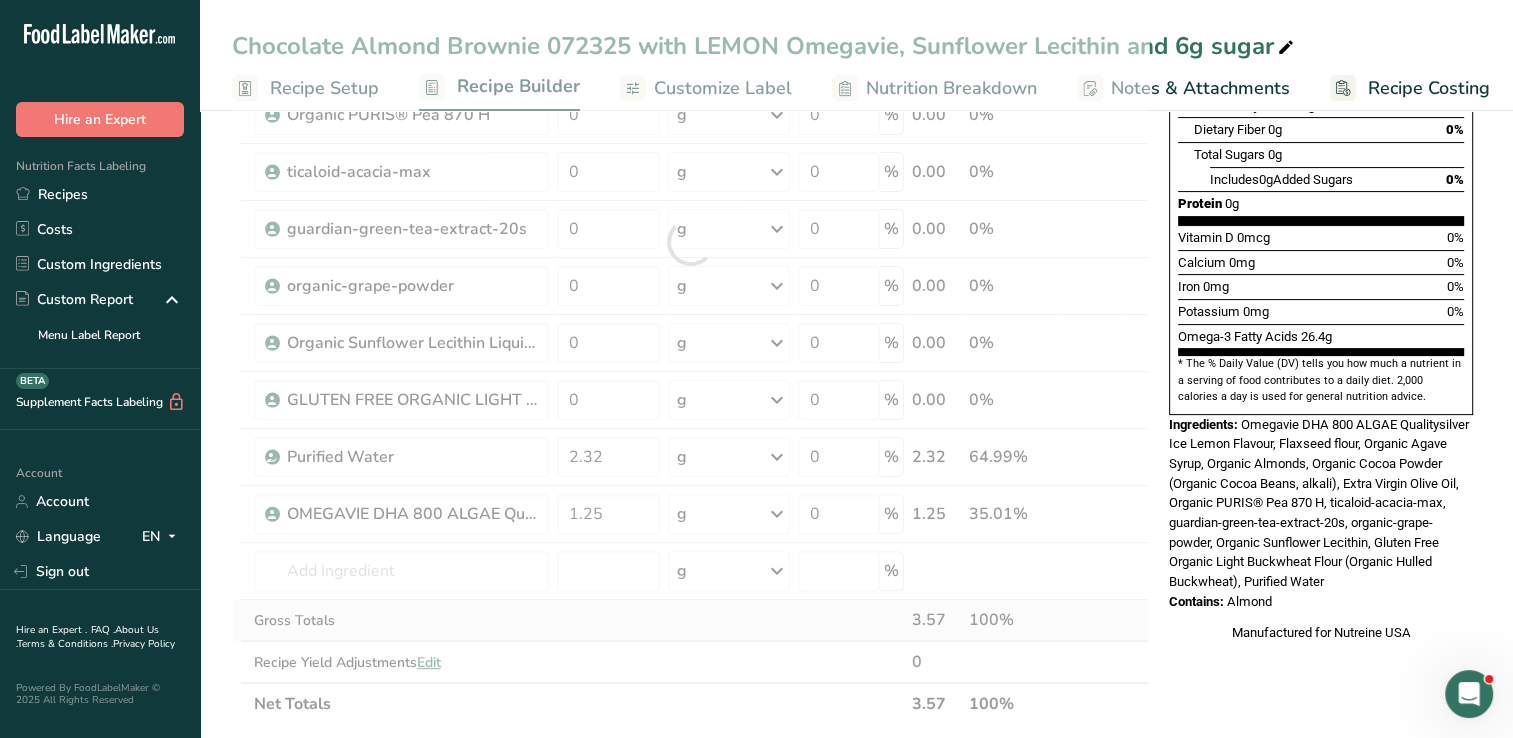 click on "Ingredient *
Amount *
Unit *
Waste *   .a-a{fill:#347362;}.b-a{fill:#fff;}          Grams
Percentage
BevFlax XtraSmooth
0
g
Weight Units
g
kg
mg
See more
Volume Units
l
mL
fl oz
See more
0
%
0.00
0%
Organic Agave Syrup
0
g
Weight Units
g
kg
mg
See more
Volume Units
l
mL
fl oz
See more
0
%
0.00
0%
Roasted Small Diced Organic Almonds
0" at bounding box center [690, 242] 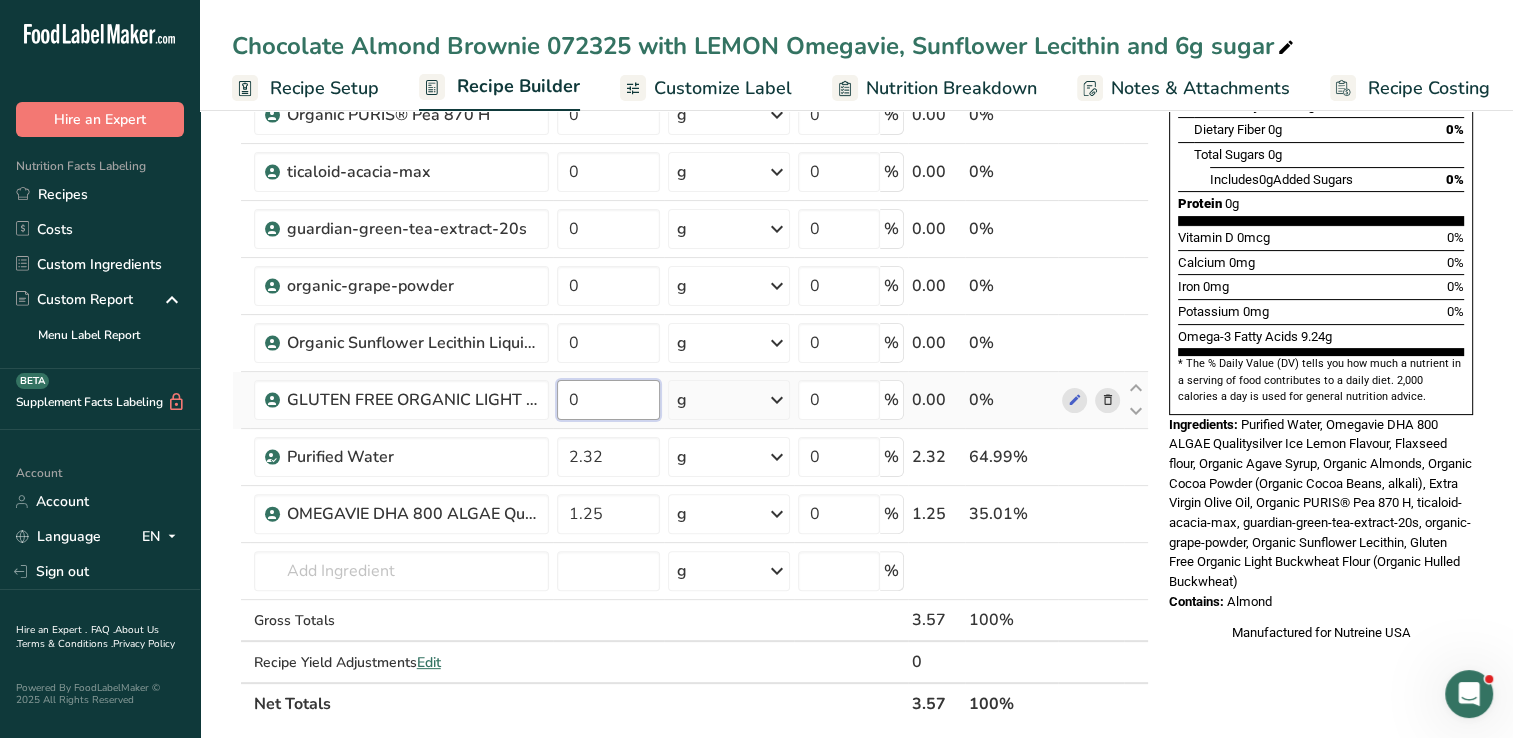 click on "0" at bounding box center [608, 400] 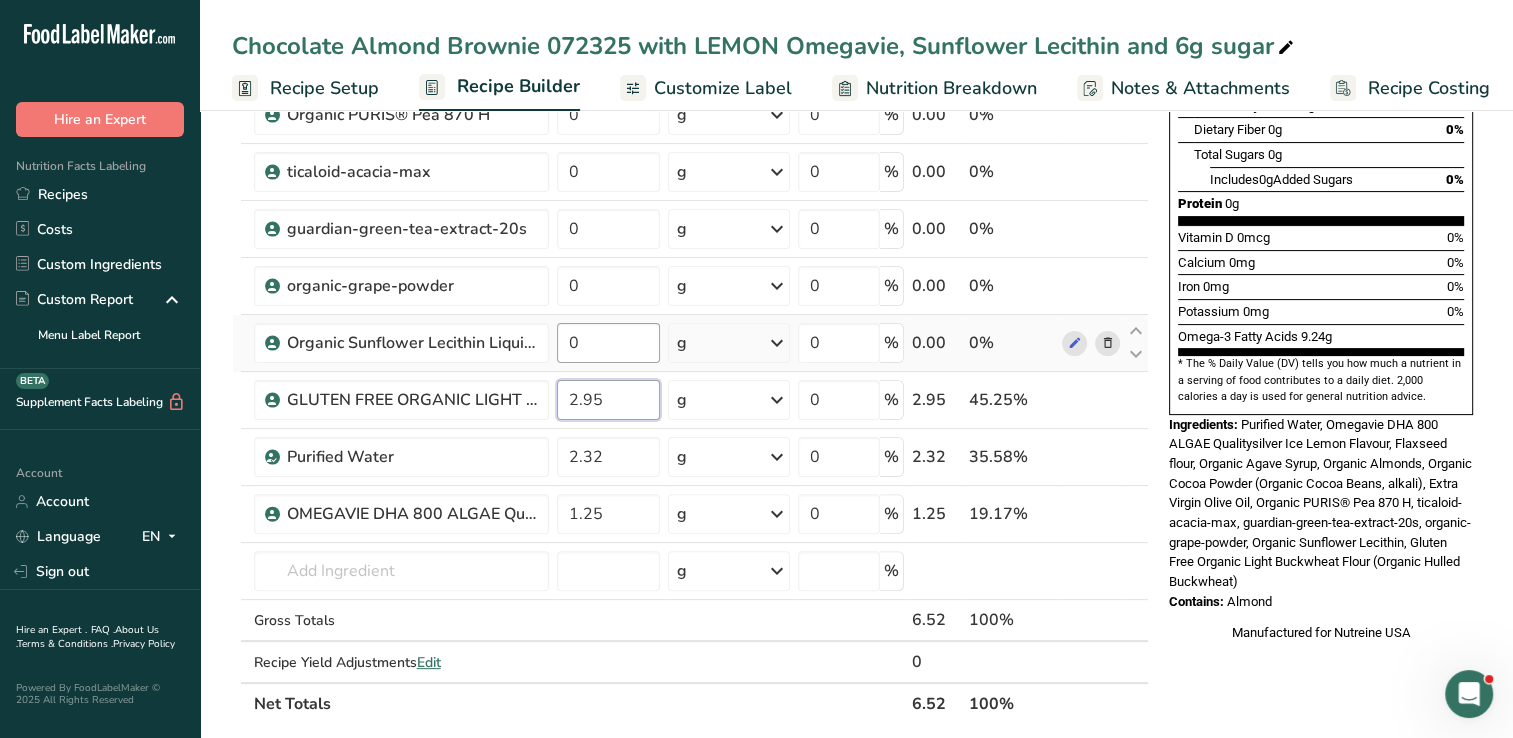 type on "2.95" 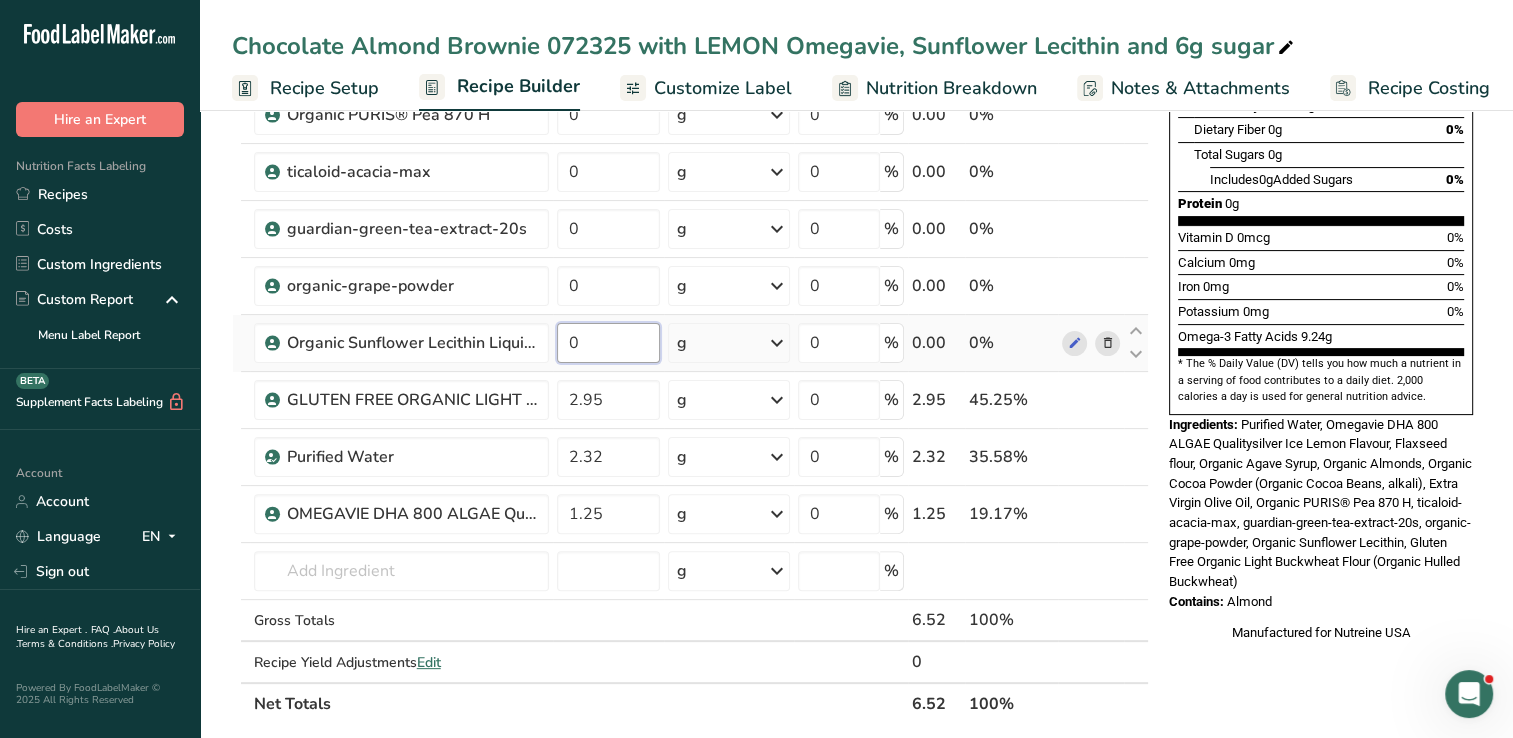 click on "Ingredient *
Amount *
Unit *
Waste *   .a-a{fill:#347362;}.b-a{fill:#fff;}          Grams
Percentage
BevFlax XtraSmooth
0
g
Weight Units
g
kg
mg
See more
Volume Units
l
mL
fl oz
See more
0
%
0.00
0%
Organic Agave Syrup
0
g
Weight Units
g
kg
mg
See more
Volume Units
l
mL
fl oz
See more
0
%
0.00
0%
Roasted Small Diced Organic Almonds
0" at bounding box center [690, 242] 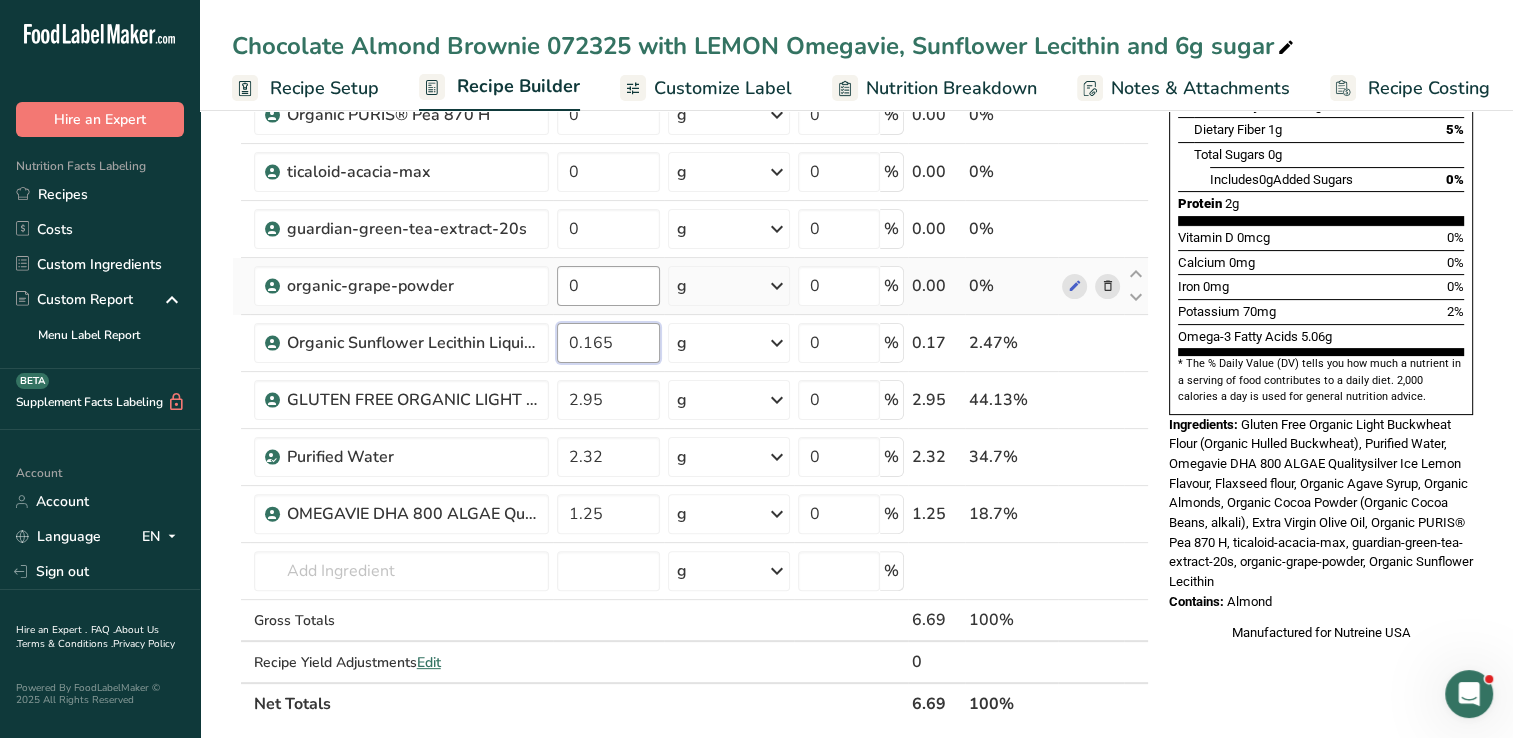 type on "0.165" 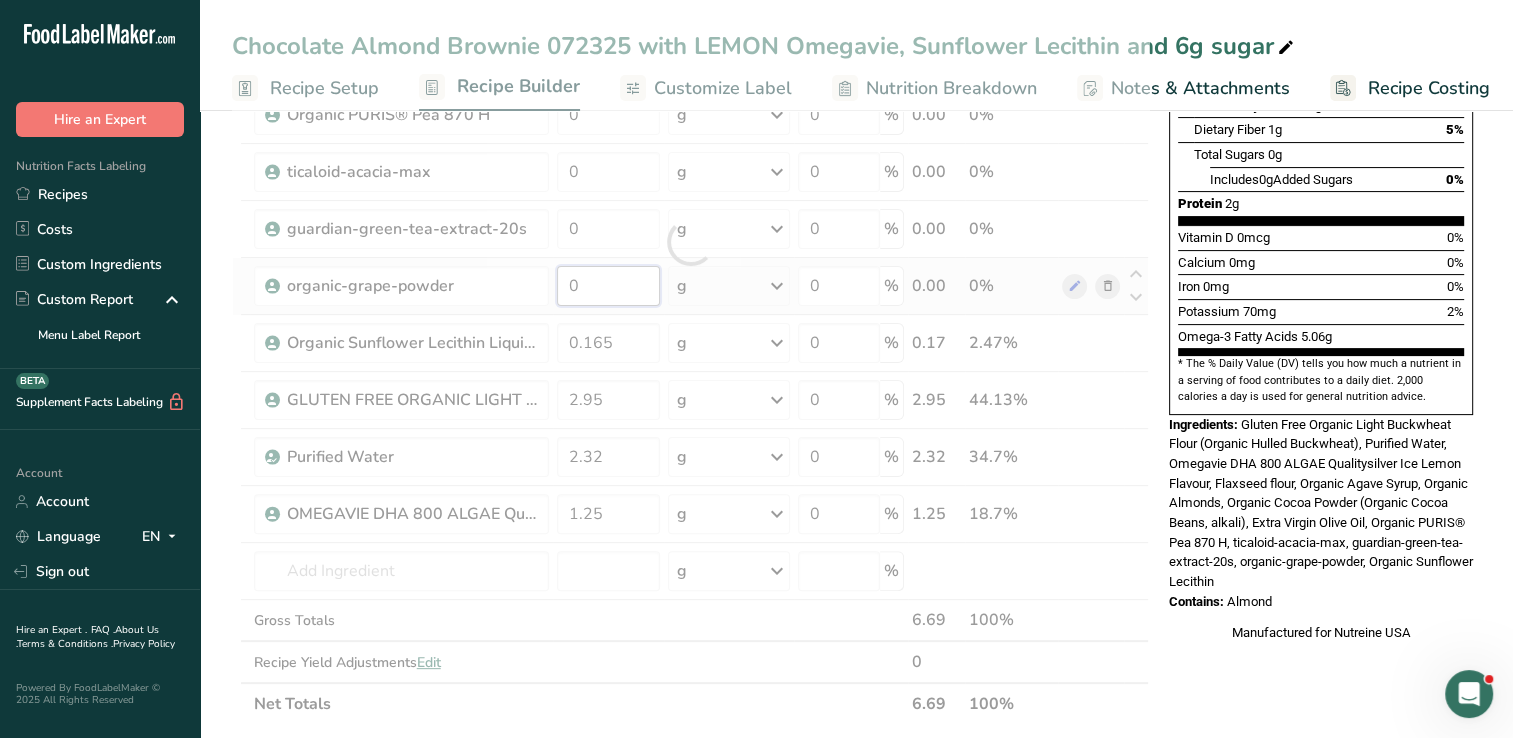 click on "Ingredient *
Amount *
Unit *
Waste *   .a-a{fill:#347362;}.b-a{fill:#fff;}          Grams
Percentage
BevFlax XtraSmooth
0
g
Weight Units
g
kg
mg
See more
Volume Units
l
mL
fl oz
See more
0
%
0.00
0%
Organic Agave Syrup
0
g
Weight Units
g
kg
mg
See more
Volume Units
l
mL
fl oz
See more
0
%
0.00
0%
Roasted Small Diced Organic Almonds
0" at bounding box center [690, 242] 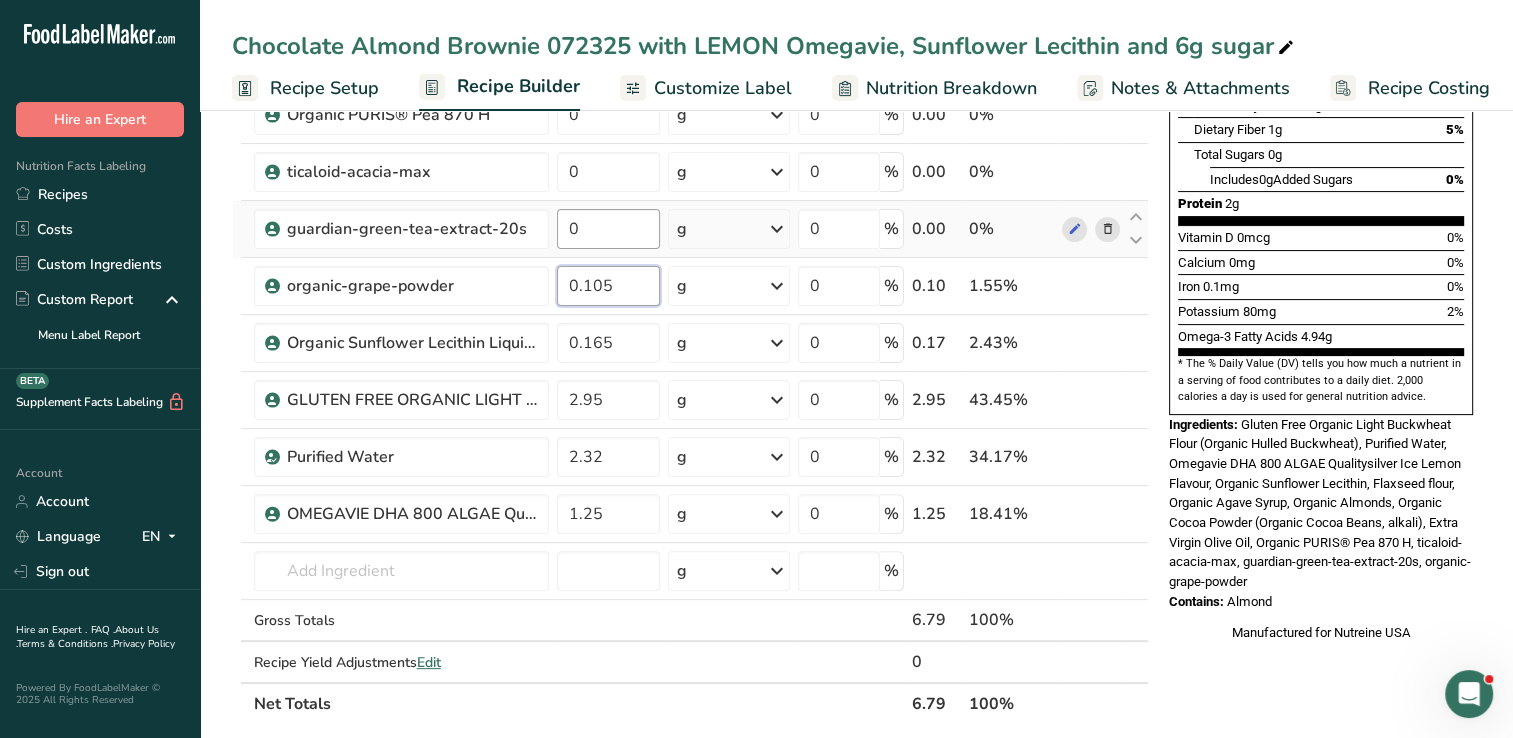 type on "0.105" 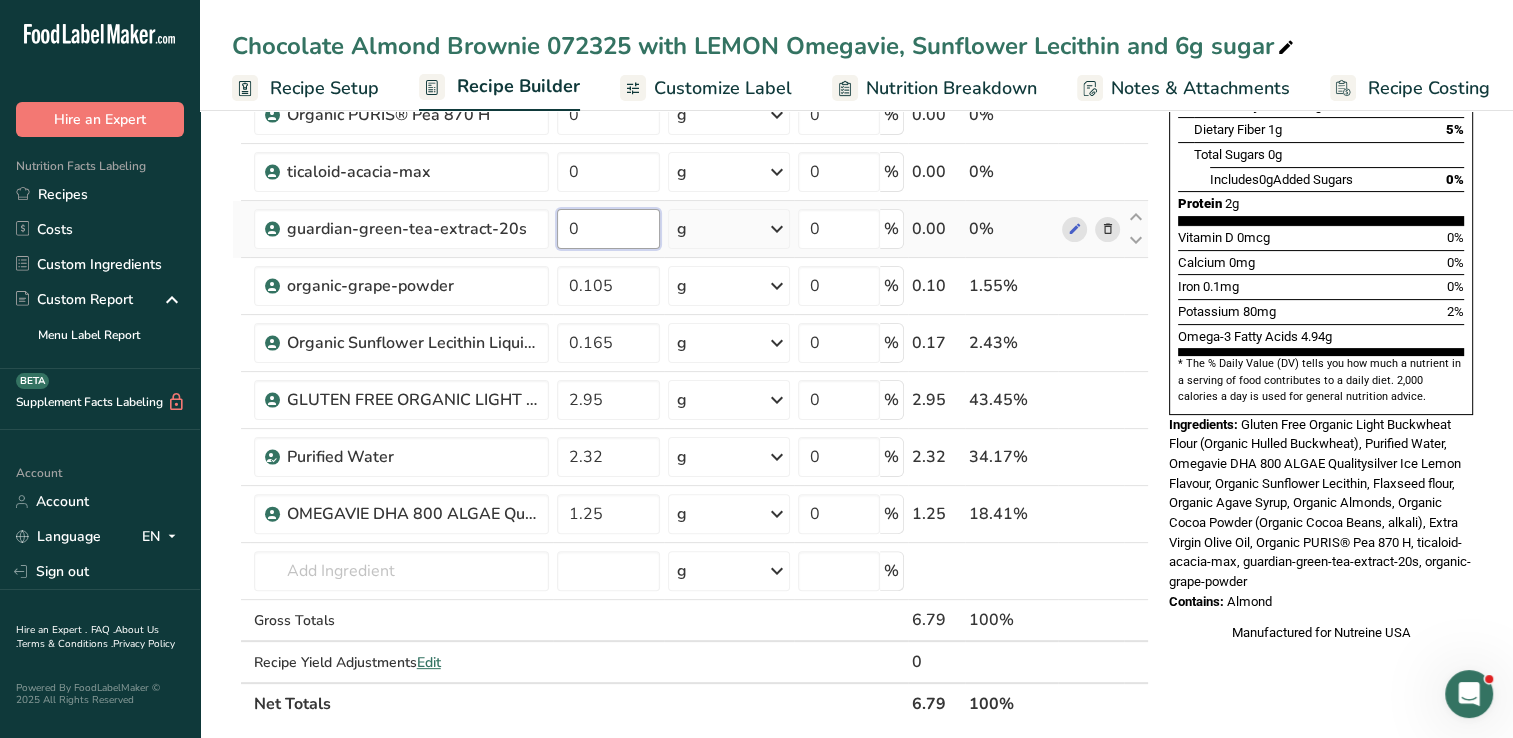 click on "Ingredient *
Amount *
Unit *
Waste *   .a-a{fill:#347362;}.b-a{fill:#fff;}          Grams
Percentage
BevFlax XtraSmooth
0
g
Weight Units
g
kg
mg
See more
Volume Units
l
mL
fl oz
See more
0
%
0.00
0%
Organic Agave Syrup
0
g
Weight Units
g
kg
mg
See more
Volume Units
l
mL
fl oz
See more
0
%
0.00
0%
Roasted Small Diced Organic Almonds
0" at bounding box center [690, 242] 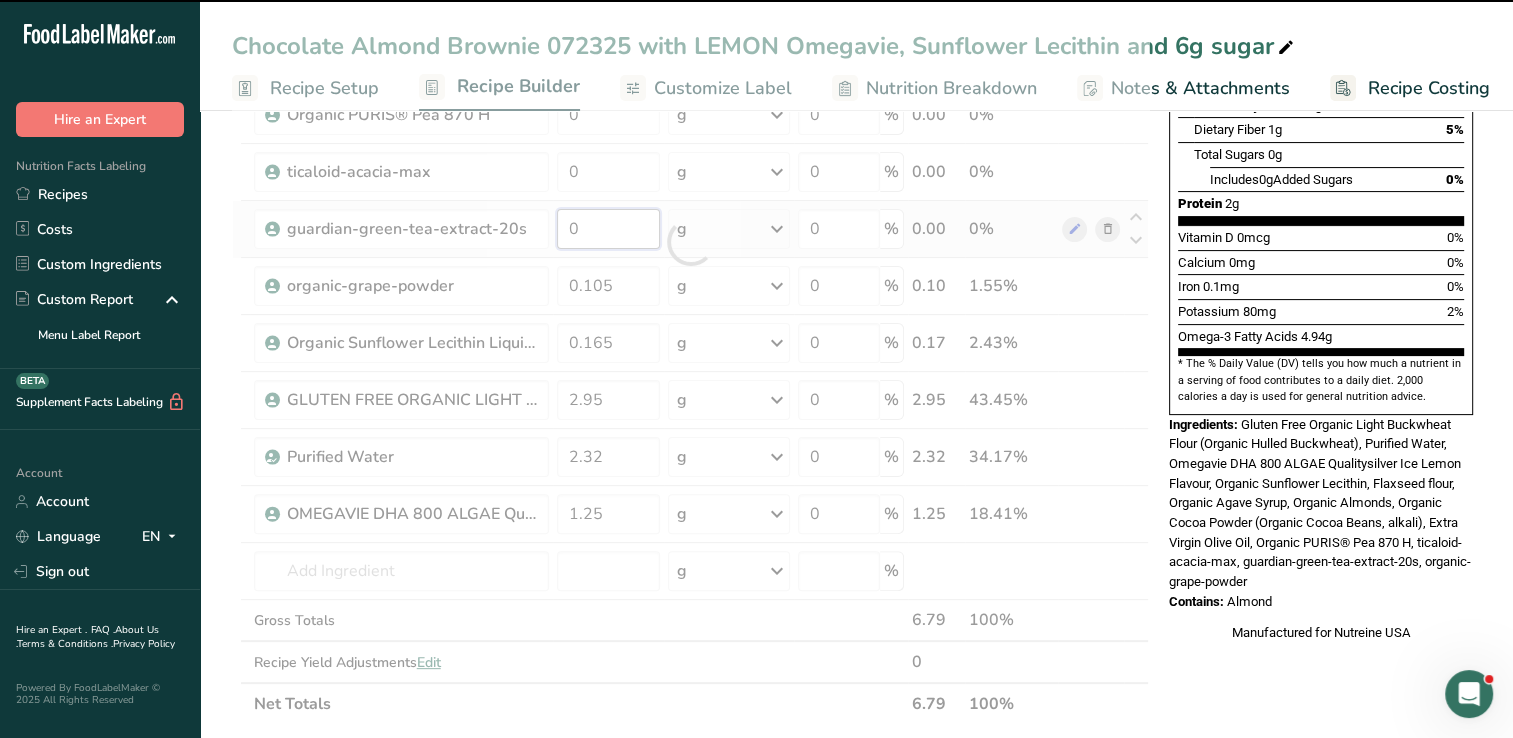 type on "5" 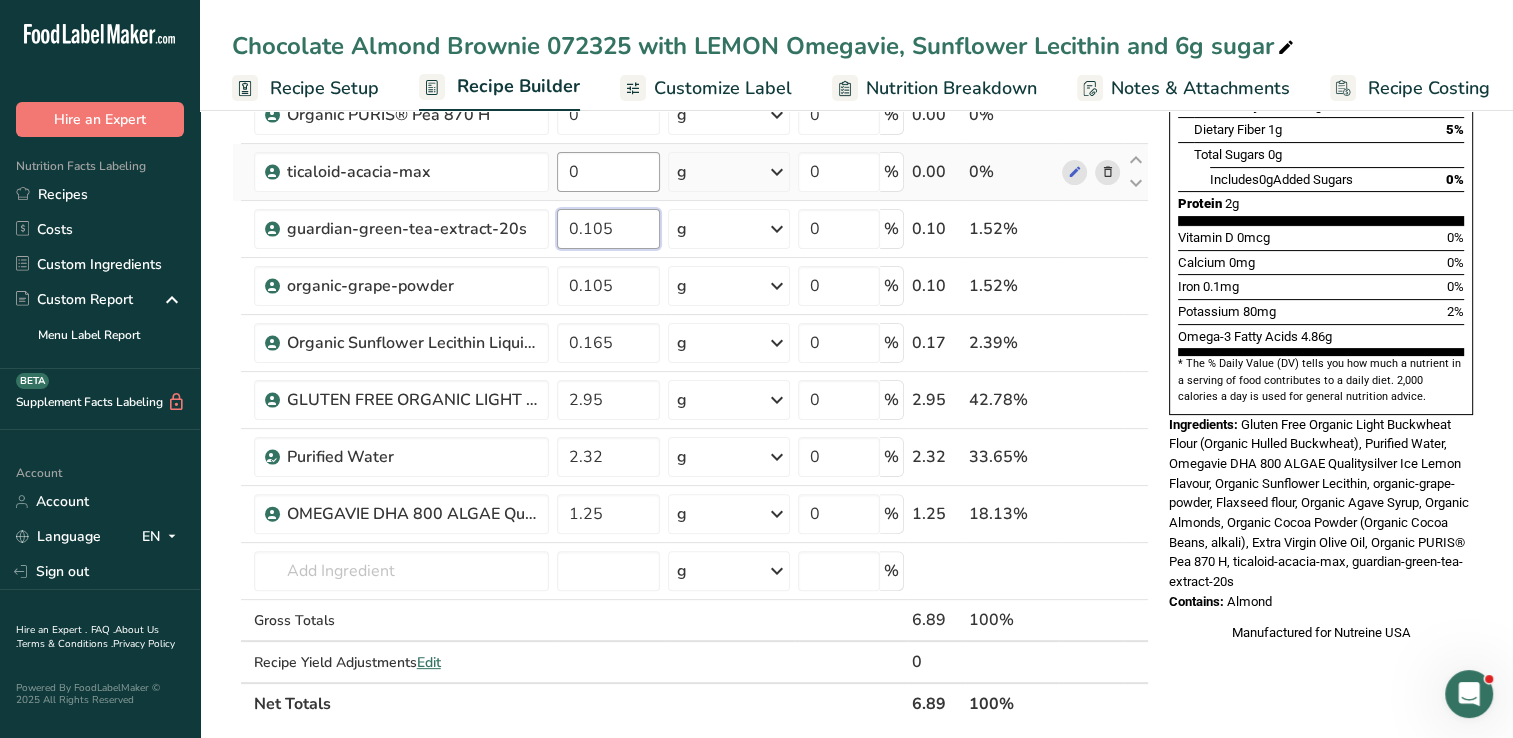 type on "0.105" 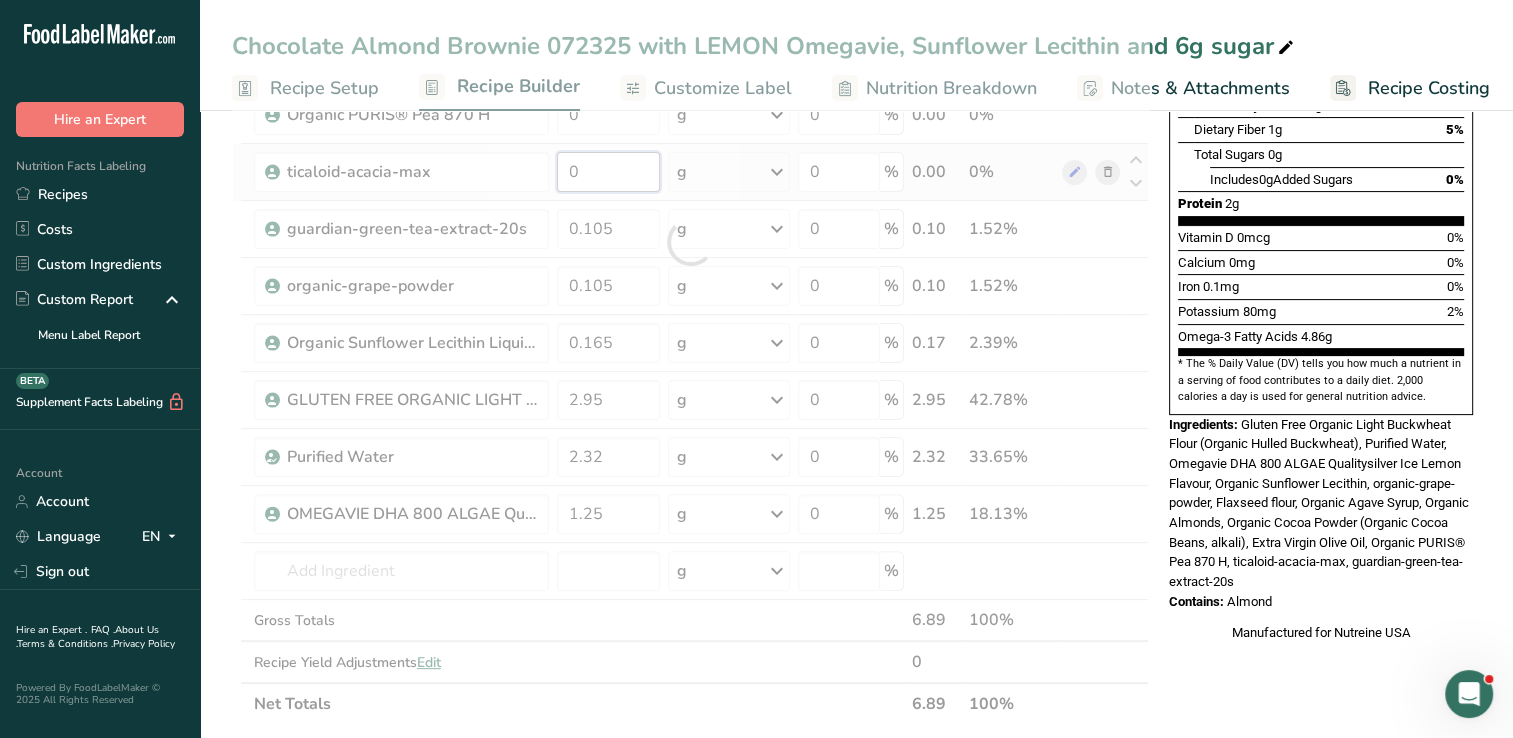 click on "Ingredient *
Amount *
Unit *
Waste *   .a-a{fill:#347362;}.b-a{fill:#fff;}          Grams
Percentage
BevFlax XtraSmooth
0
g
Weight Units
g
kg
mg
See more
Volume Units
l
mL
fl oz
See more
0
%
0.00
0%
Organic Agave Syrup
0
g
Weight Units
g
kg
mg
See more
Volume Units
l
mL
fl oz
See more
0
%
0.00
0%
Roasted Small Diced Organic Almonds
0" at bounding box center [690, 242] 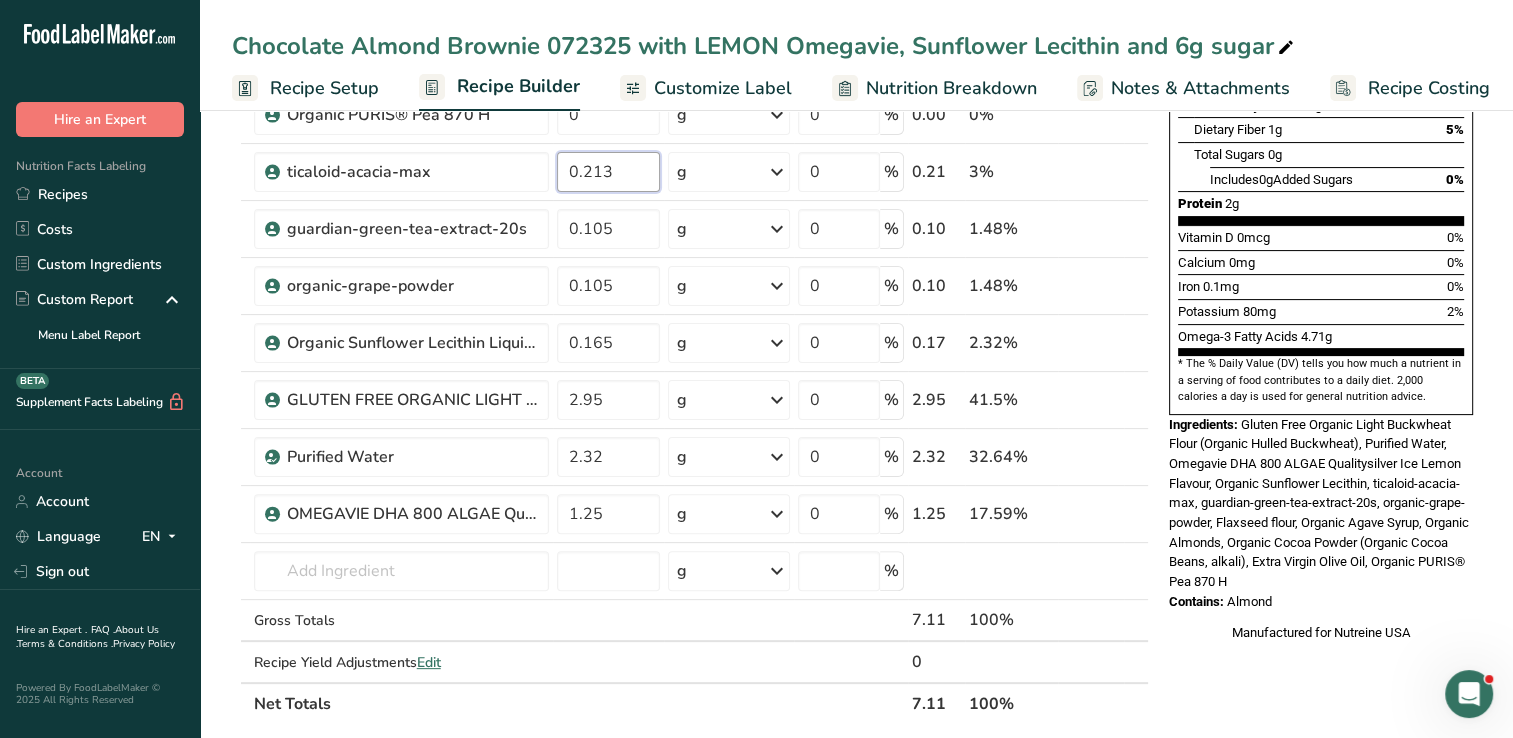 type on "0.213" 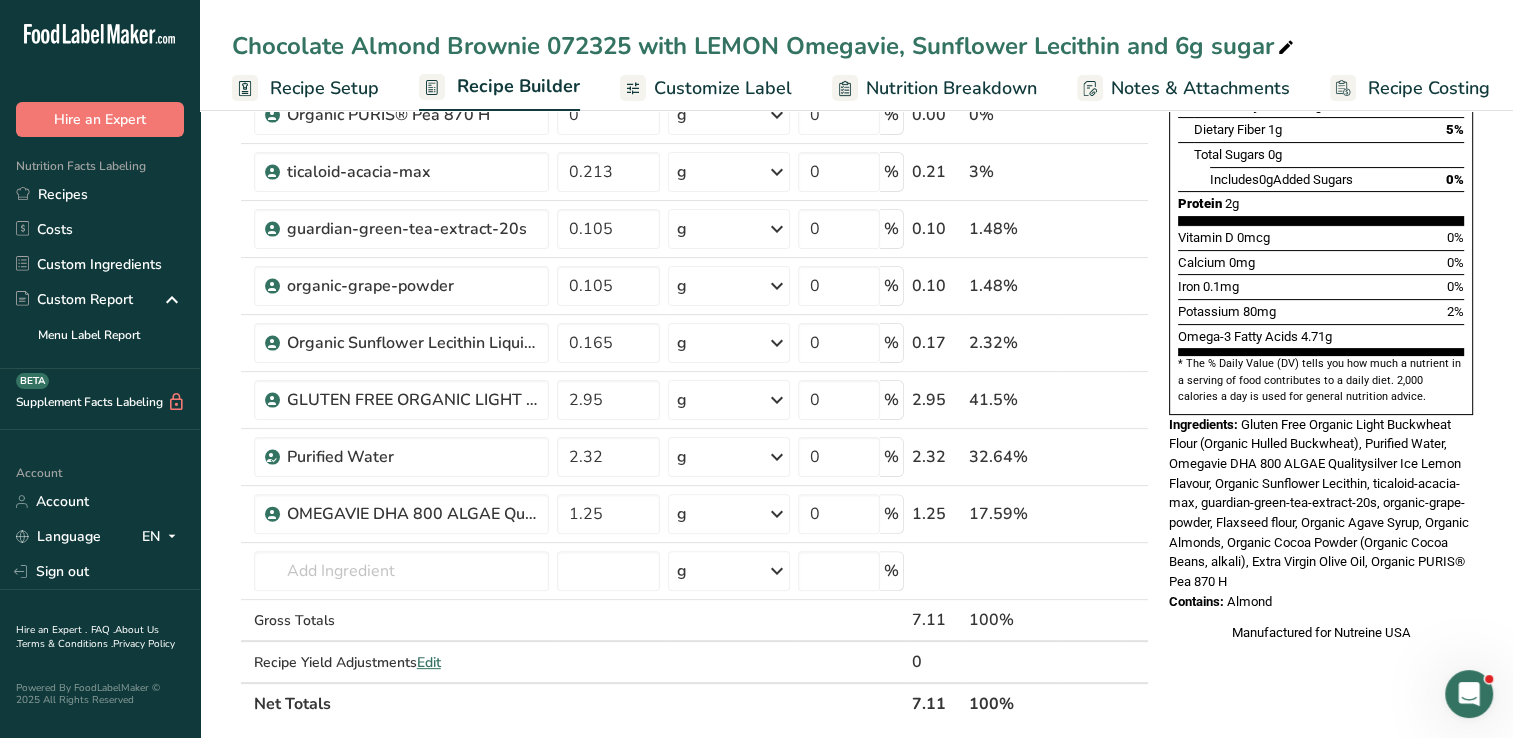 click on "*
This label's values have been manually overridden
Nutrition Facts
1 serving per bar
Serving Size
1 bar (33g)
Amount Per Serving
Calories
110
% Daily Value *
Total Fat
7g
9%
Saturated Fat
0g
1%
Trans  Fat
0g
Cholesterol
0mg
0%
Sodium
0mg
0%
Total Carbohydrates
10g
4%
1g" at bounding box center [1321, 547] 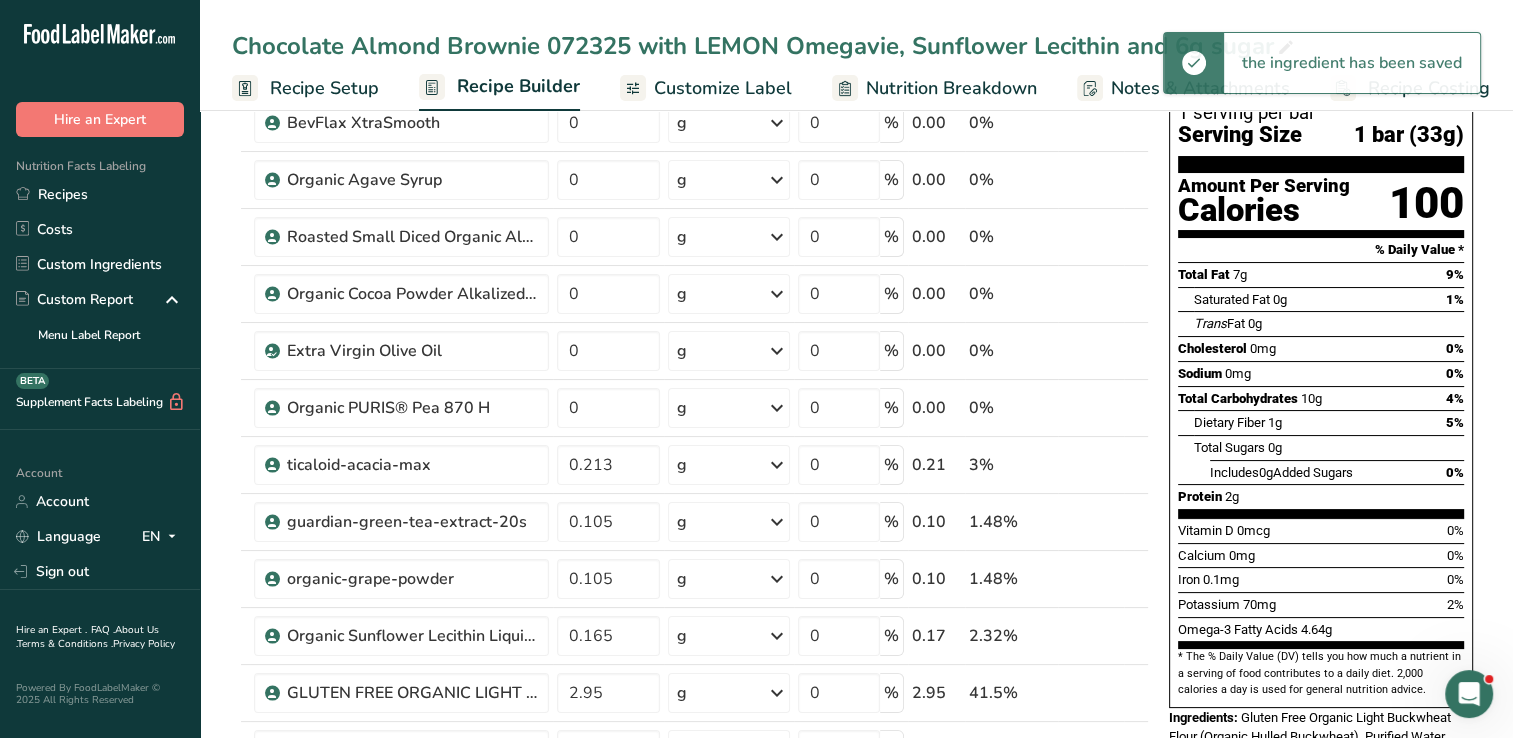 scroll, scrollTop: 162, scrollLeft: 0, axis: vertical 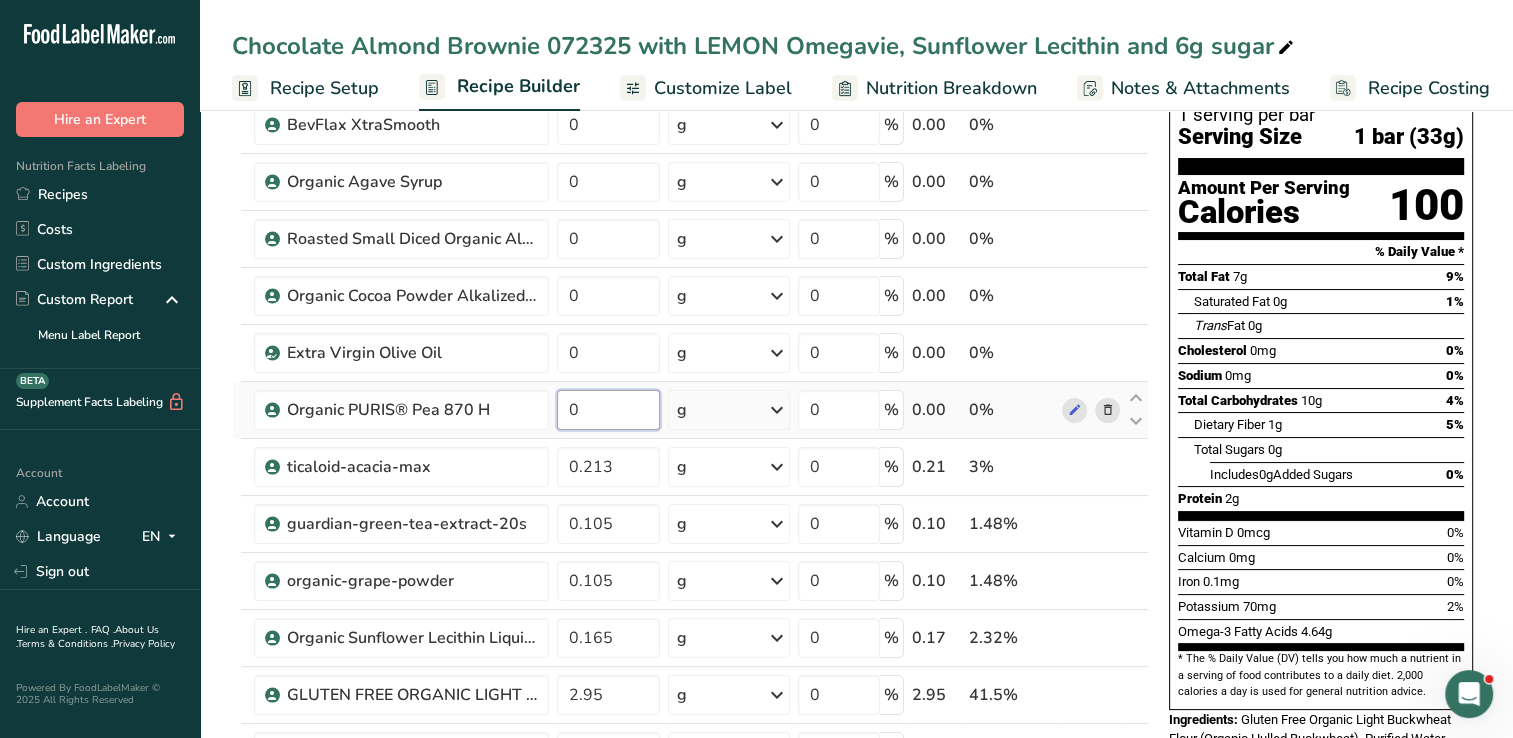 click on "0" at bounding box center (608, 410) 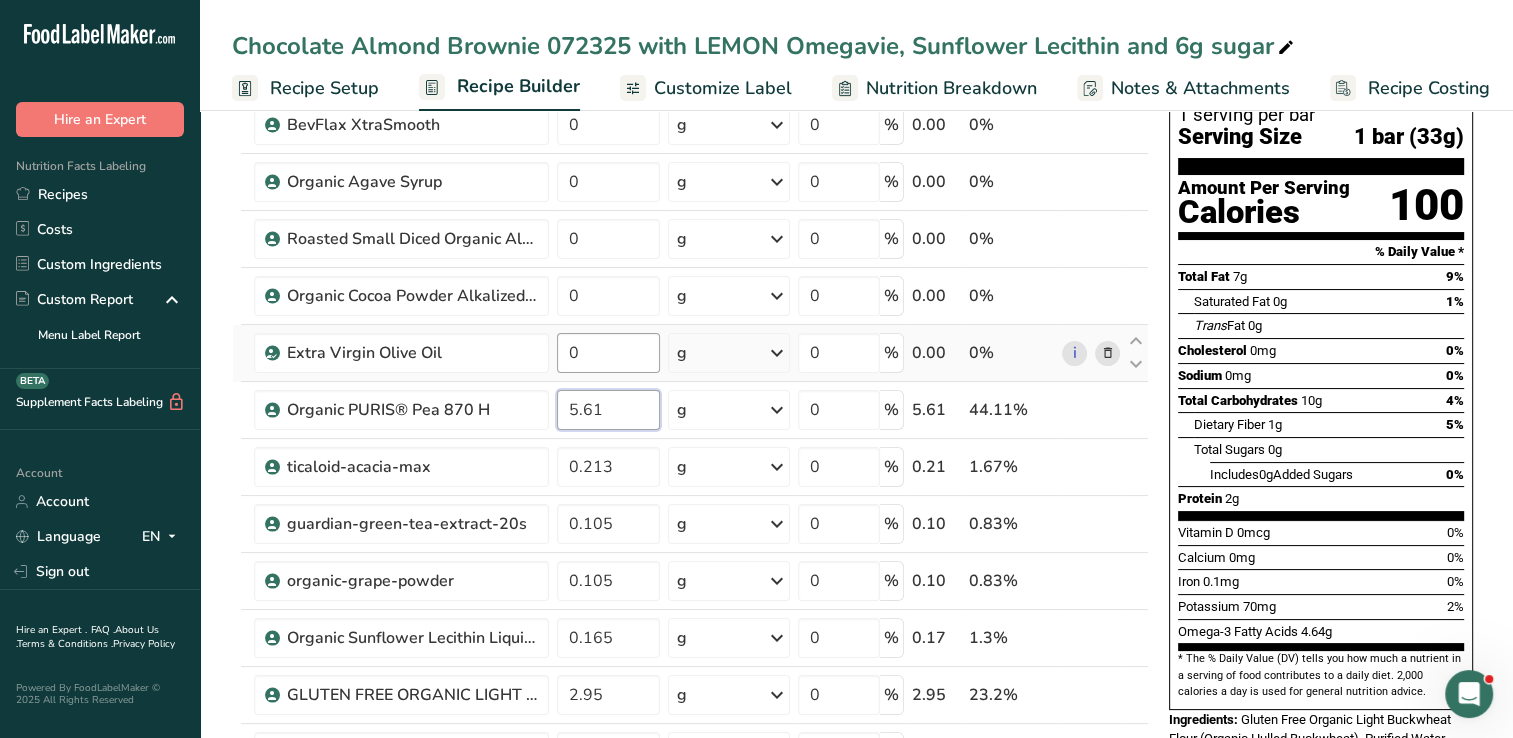 type on "5.61" 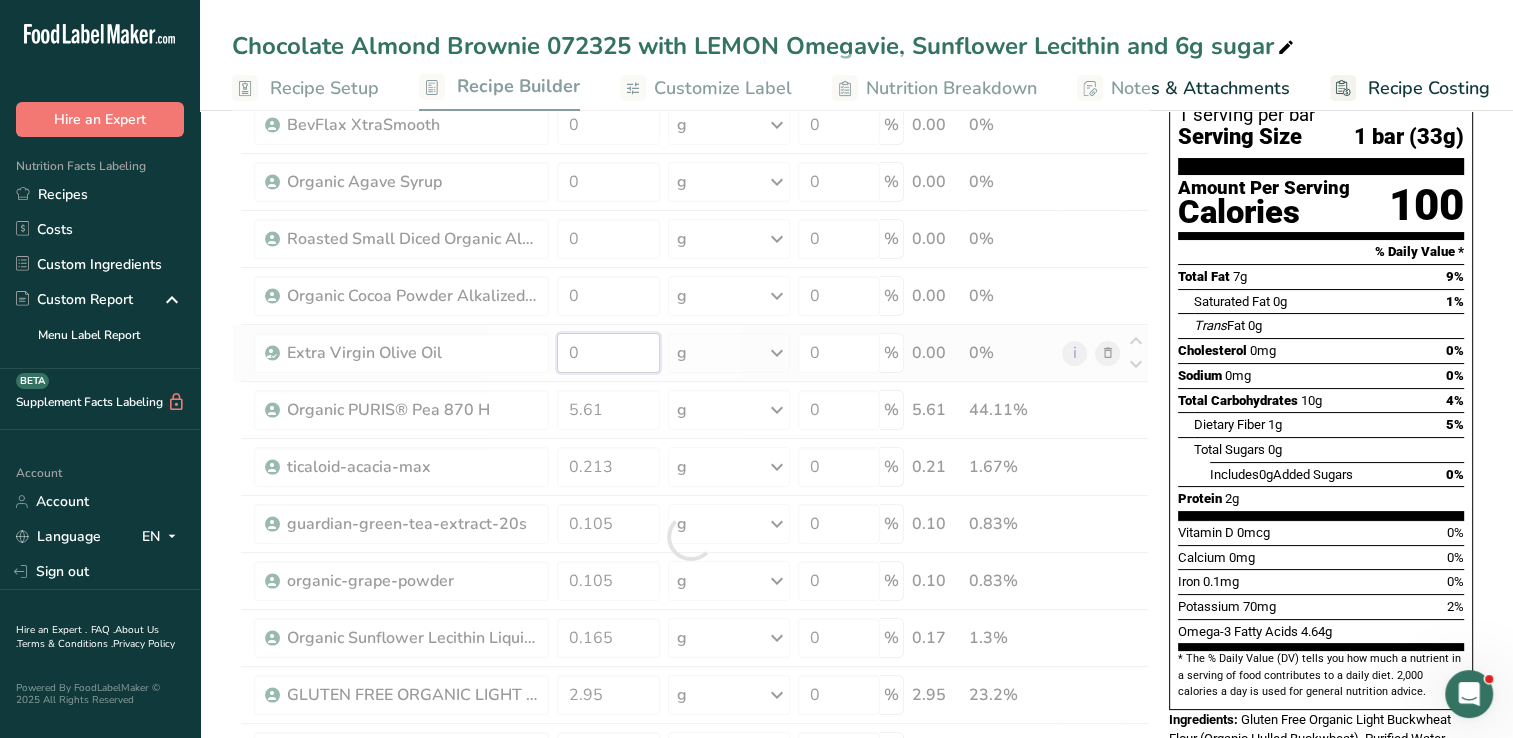 click on "Ingredient *
Amount *
Unit *
Waste *   .a-a{fill:#347362;}.b-a{fill:#fff;}          Grams
Percentage
BevFlax XtraSmooth
0
g
Weight Units
g
kg
mg
See more
Volume Units
l
mL
fl oz
See more
0
%
0.00
0%
Organic Agave Syrup
0
g
Weight Units
g
kg
mg
See more
Volume Units
l
mL
fl oz
See more
0
%
0.00
0%
Roasted Small Diced Organic Almonds
0" at bounding box center [690, 537] 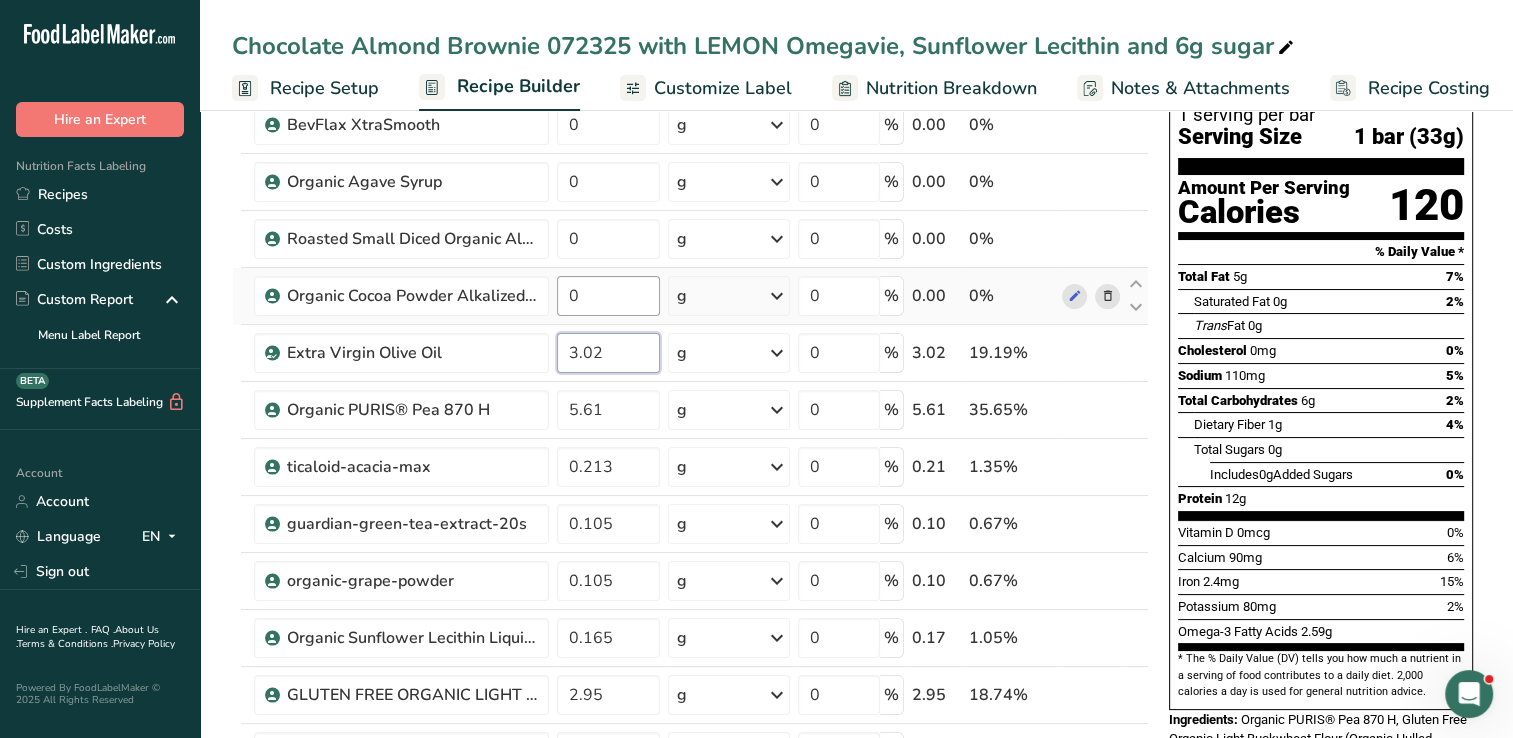 type on "3.02" 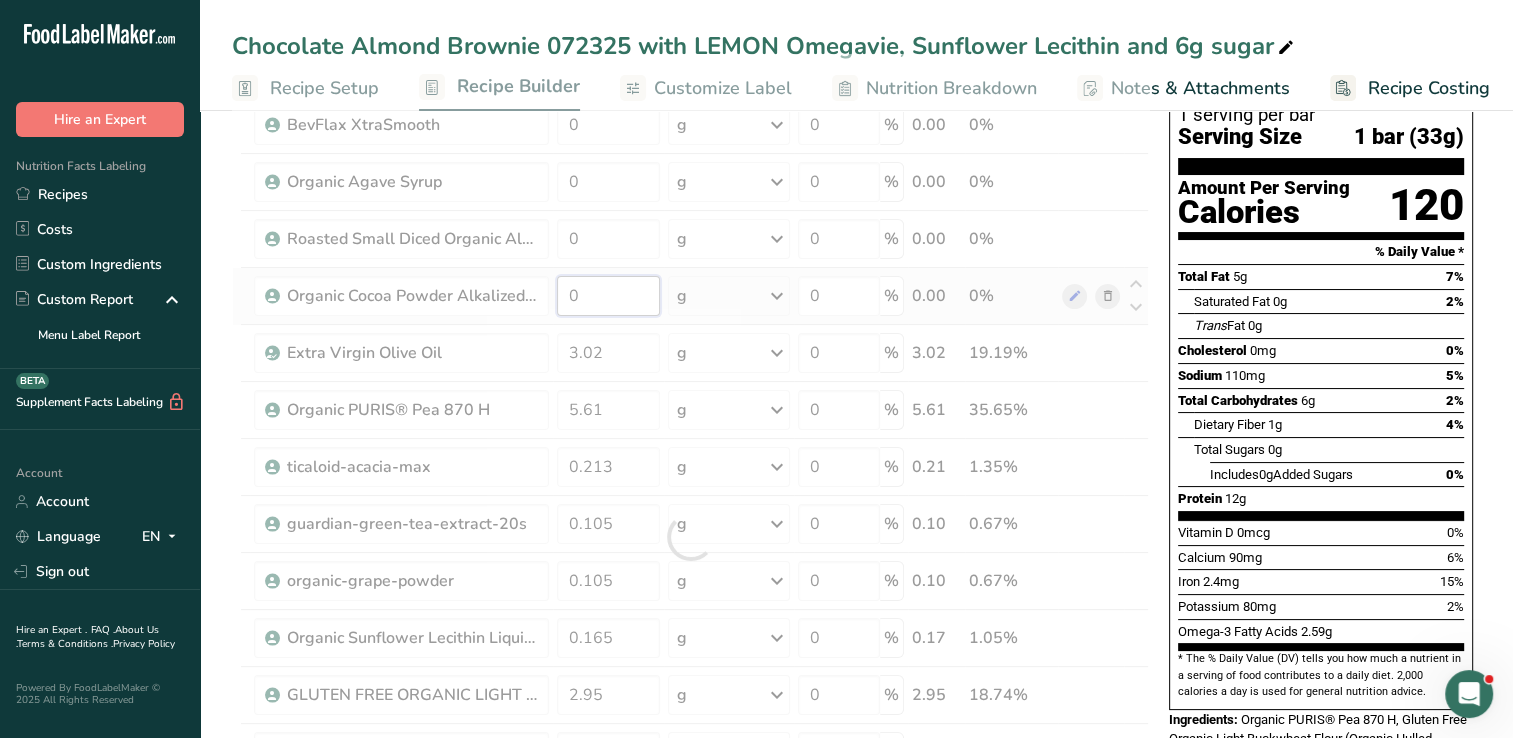 click on "Ingredient *
Amount *
Unit *
Waste *   .a-a{fill:#347362;}.b-a{fill:#fff;}          Grams
Percentage
BevFlax XtraSmooth
0
g
Weight Units
g
kg
mg
See more
Volume Units
l
mL
fl oz
See more
0
%
0.00
0%
Organic Agave Syrup
0
g
Weight Units
g
kg
mg
See more
Volume Units
l
mL
fl oz
See more
0
%
0.00
0%
Roasted Small Diced Organic Almonds
0" at bounding box center [690, 537] 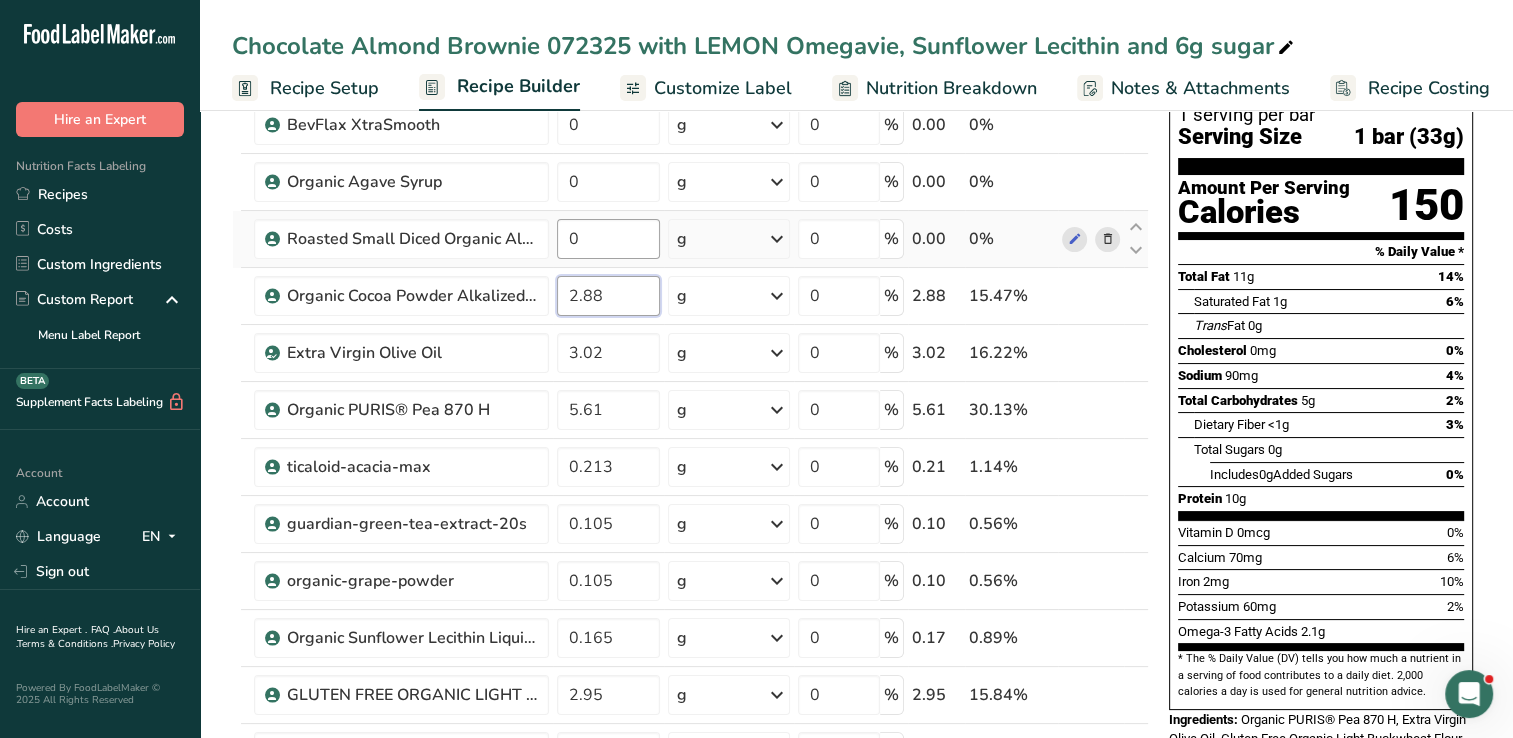 type on "2.88" 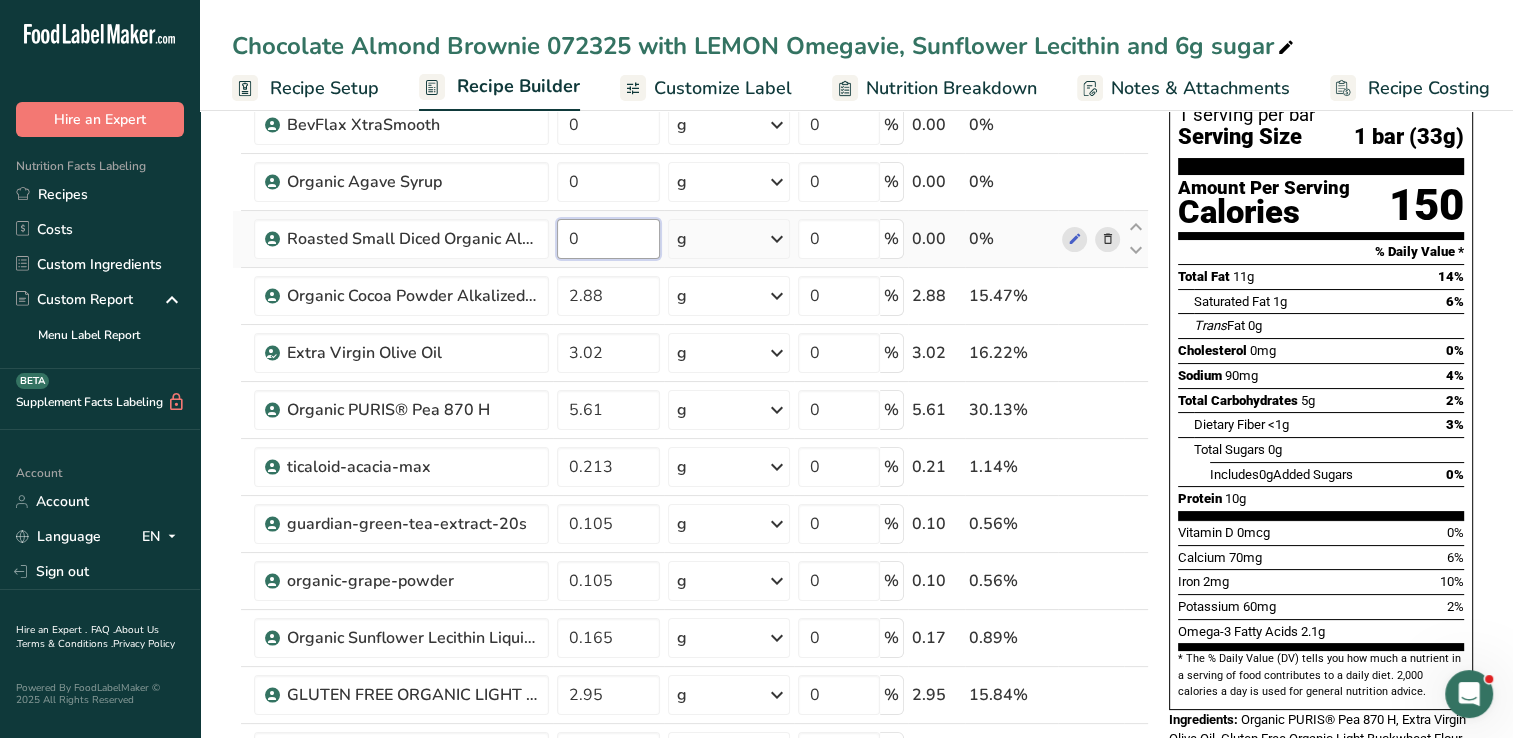 click on "Ingredient *
Amount *
Unit *
Waste *   .a-a{fill:#347362;}.b-a{fill:#fff;}          Grams
Percentage
BevFlax XtraSmooth
0
g
Weight Units
g
kg
mg
See more
Volume Units
l
mL
fl oz
See more
0
%
0.00
0%
Organic Agave Syrup
0
g
Weight Units
g
kg
mg
See more
Volume Units
l
mL
fl oz
See more
0
%
0.00
0%
Roasted Small Diced Organic Almonds
0" at bounding box center [690, 537] 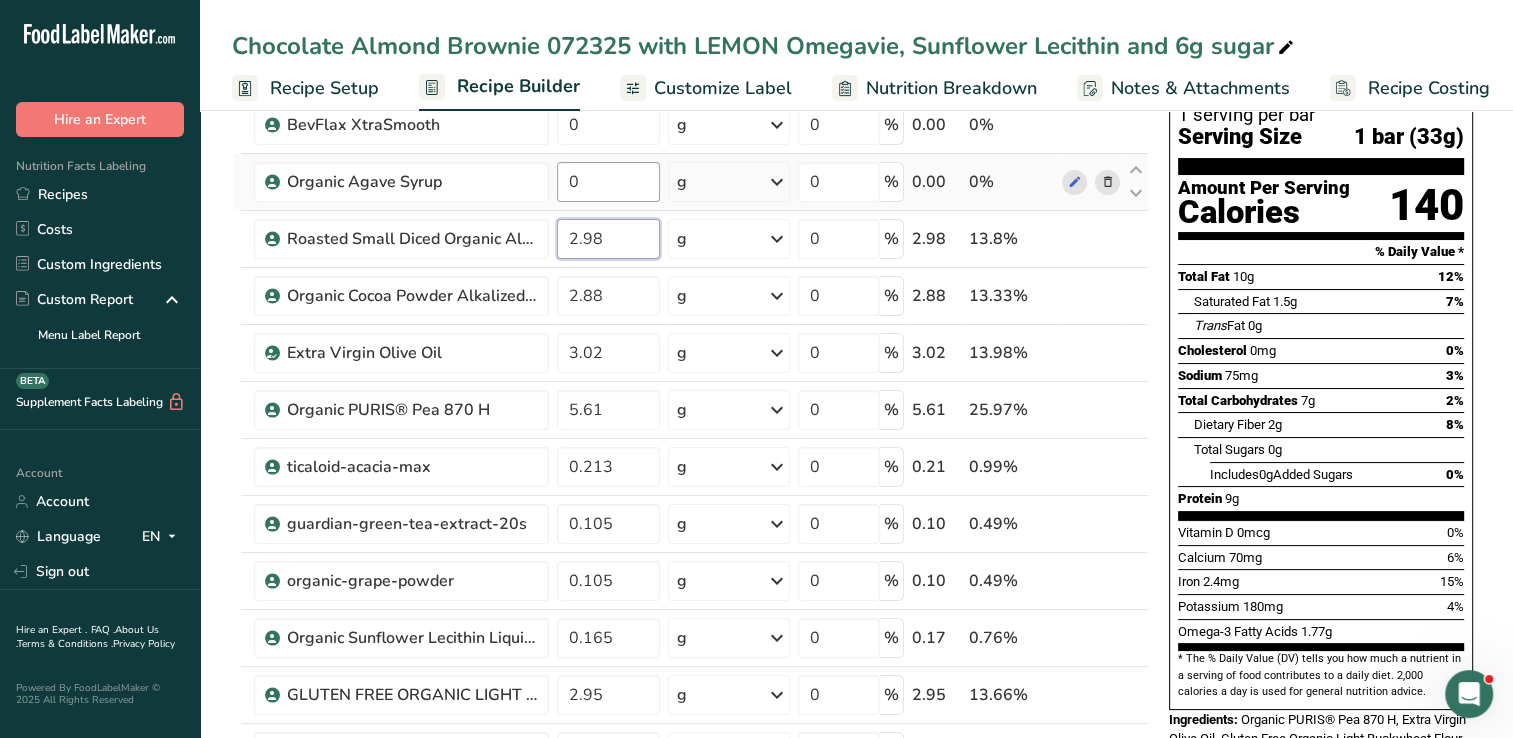 type on "2.98" 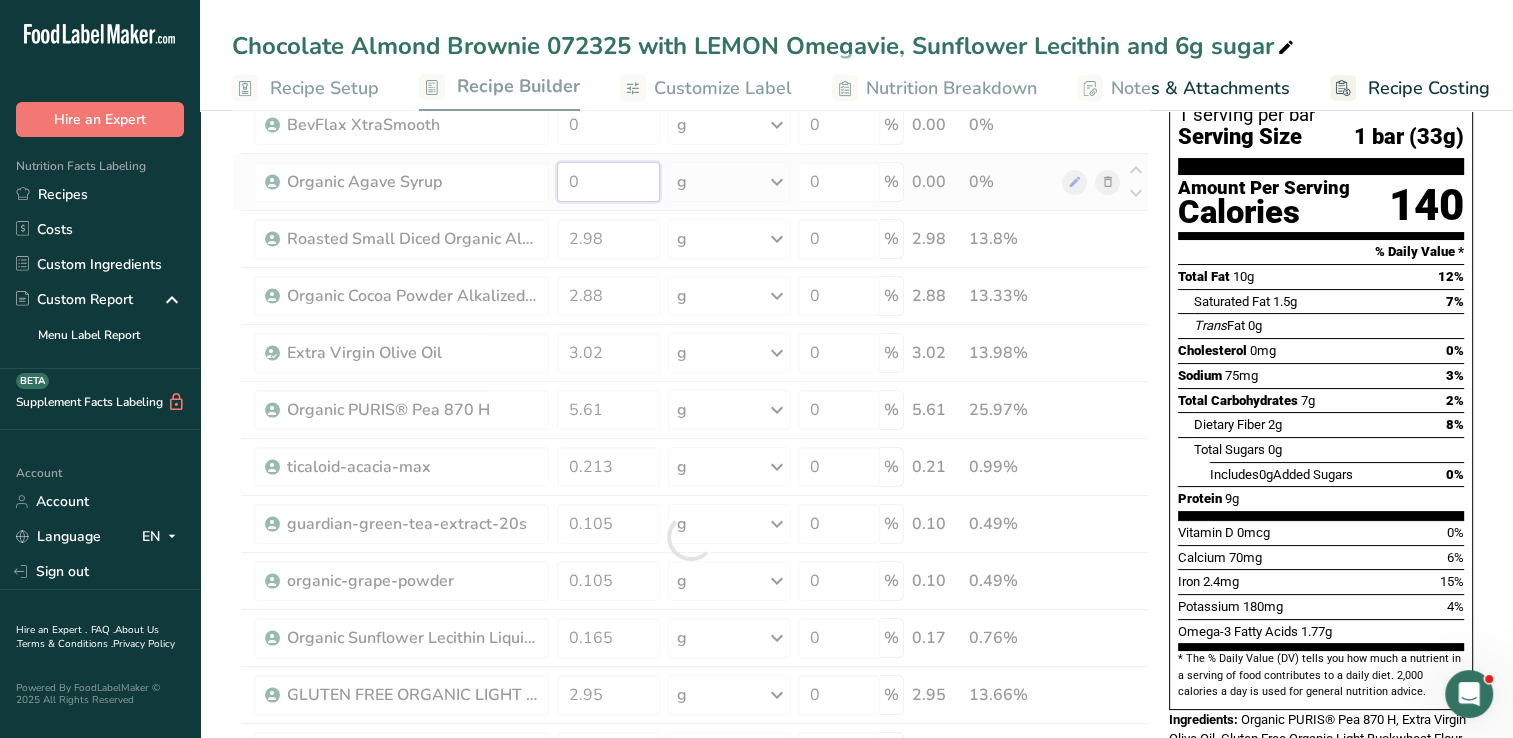 click on "Ingredient *
Amount *
Unit *
Waste *   .a-a{fill:#347362;}.b-a{fill:#fff;}          Grams
Percentage
BevFlax XtraSmooth
0
g
Weight Units
g
kg
mg
See more
Volume Units
l
mL
fl oz
See more
0
%
0.00
0%
Organic Agave Syrup
0
g
Weight Units
g
kg
mg
See more
Volume Units
l
mL
fl oz
See more
0
%
0.00
0%
Roasted Small Diced Organic Almonds
2.98" at bounding box center (690, 537) 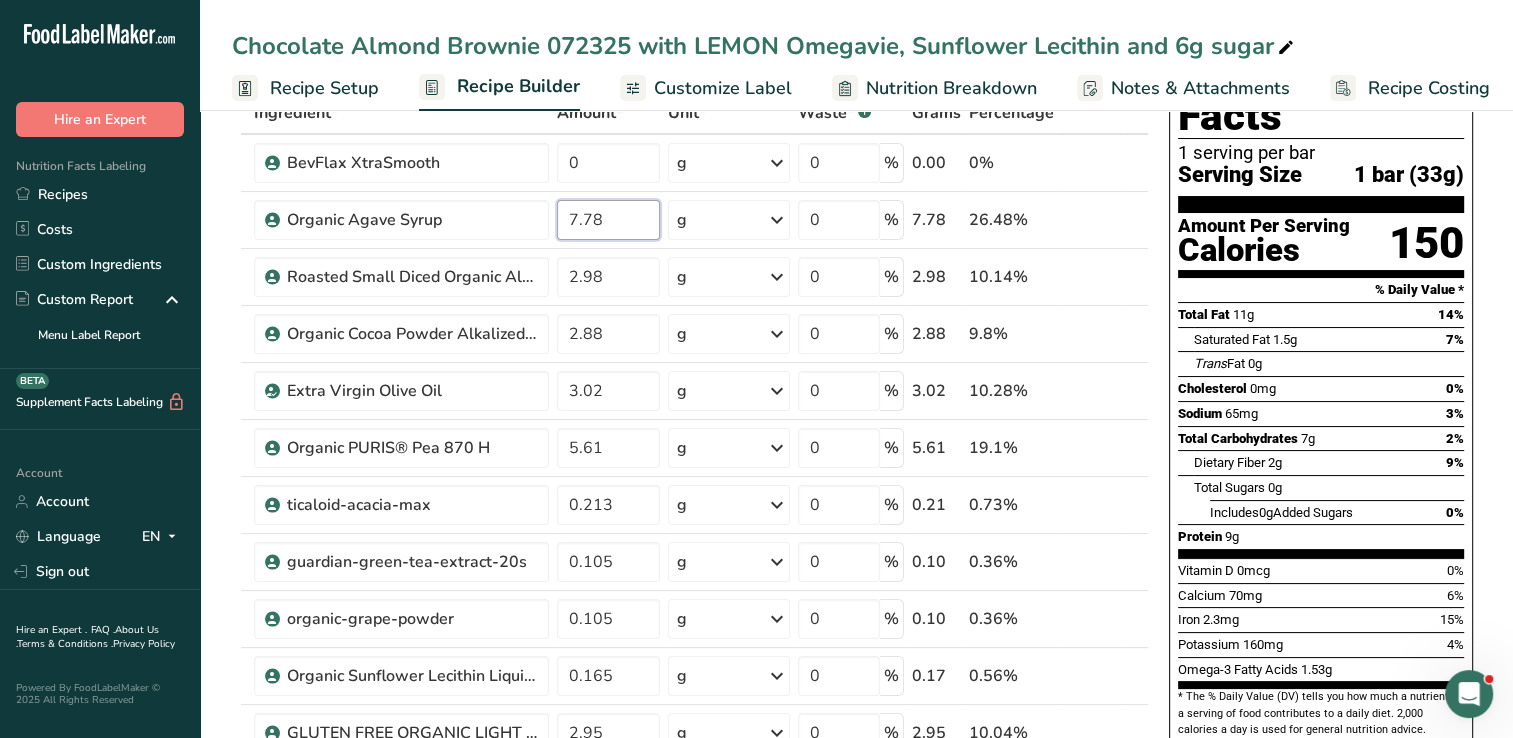 scroll, scrollTop: 0, scrollLeft: 0, axis: both 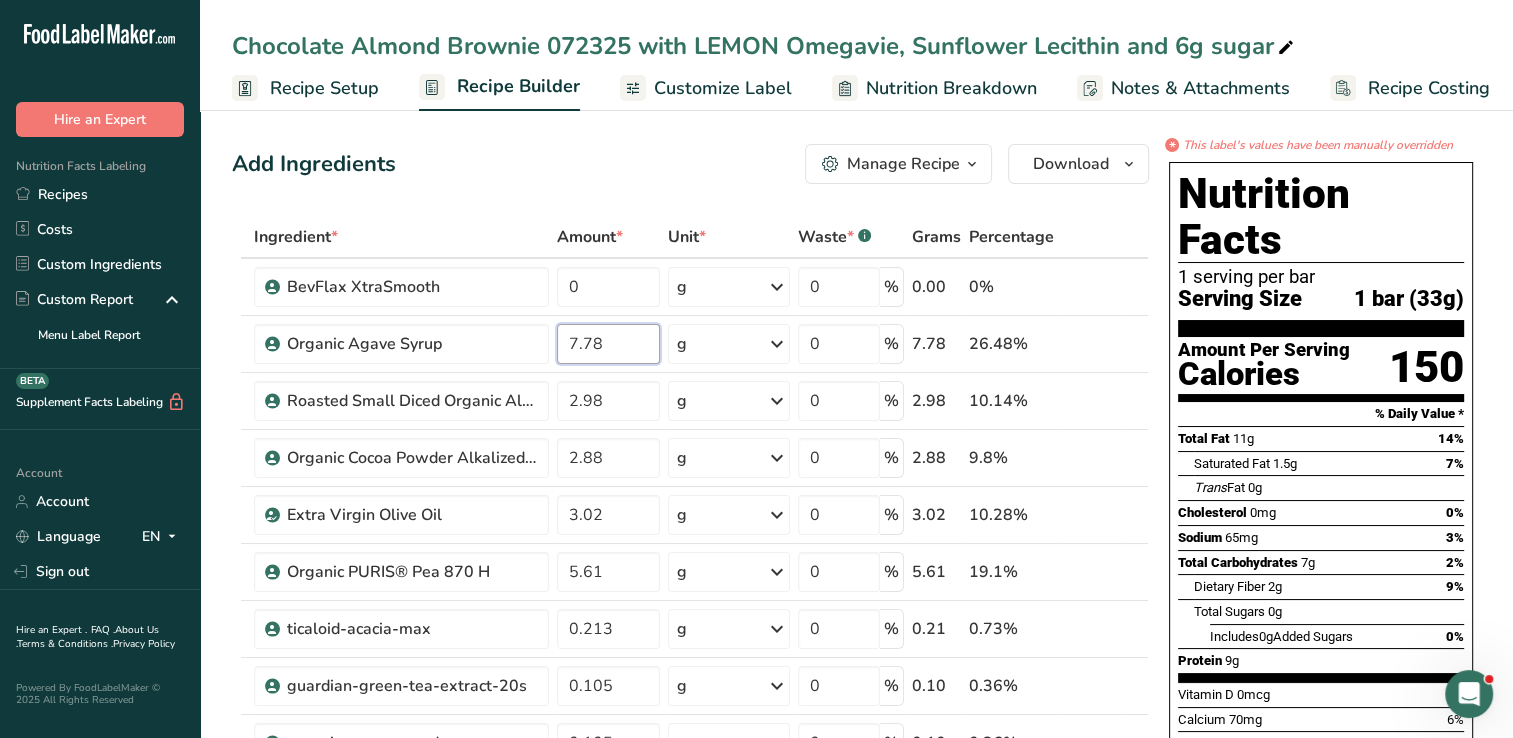 type on "7.78" 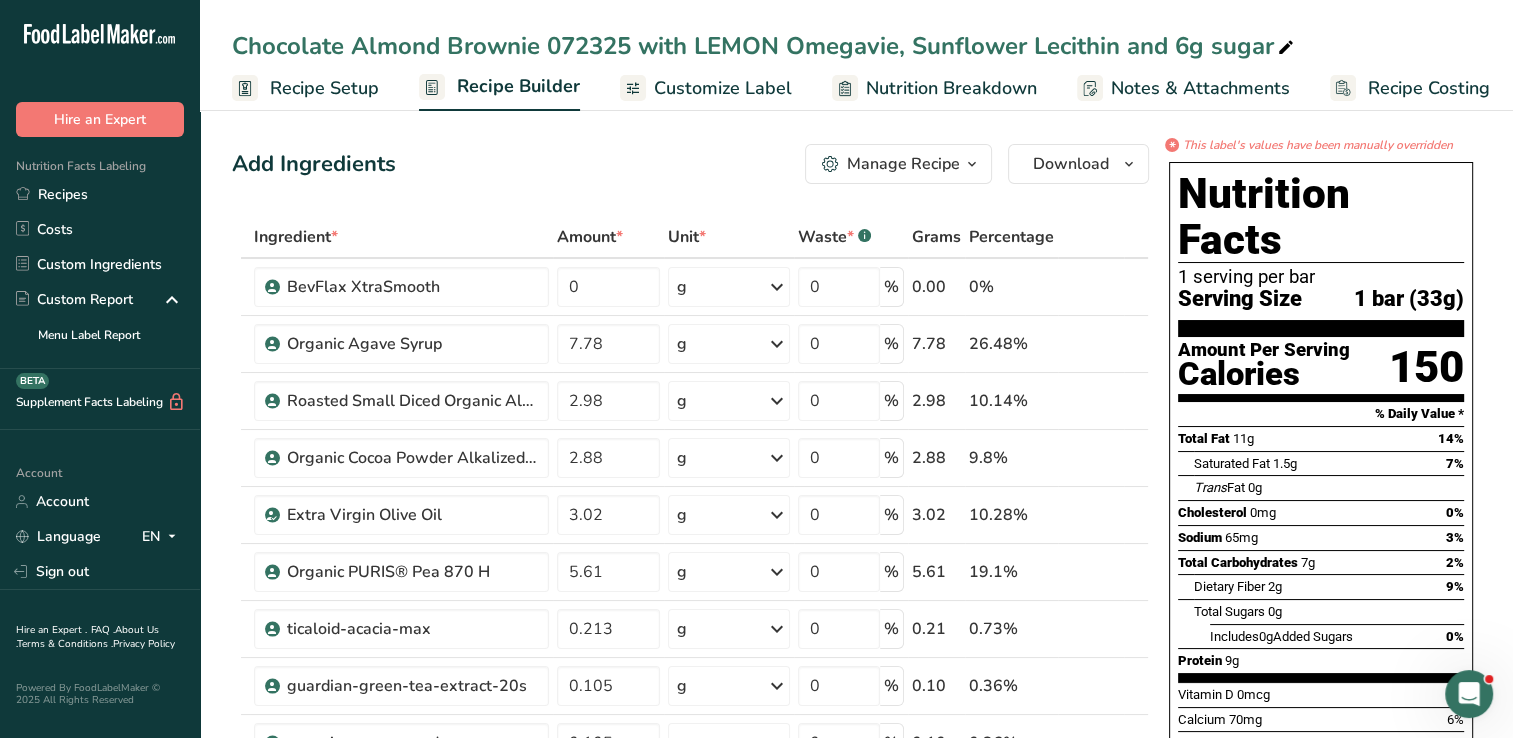 click on "Add Ingredients
Manage Recipe         Delete Recipe           Duplicate Recipe             Scale Recipe             Save as Sub-Recipe   .a-a{fill:#347362;}.b-a{fill:#fff;}                               Nutrition Breakdown                 Recipe Card
NEW
Amino Acids Pattern Report           Activity History
Download
Choose your preferred label style
Standard FDA label
Standard FDA label
The most common format for nutrition facts labels in compliance with the FDA's typeface, style and requirements
Tabular FDA label
A label format compliant with the FDA regulations presented in a tabular (horizontal) display.
Linear FDA label
A simple linear display for small sized packages.
Simplified FDA label" at bounding box center (690, 164) 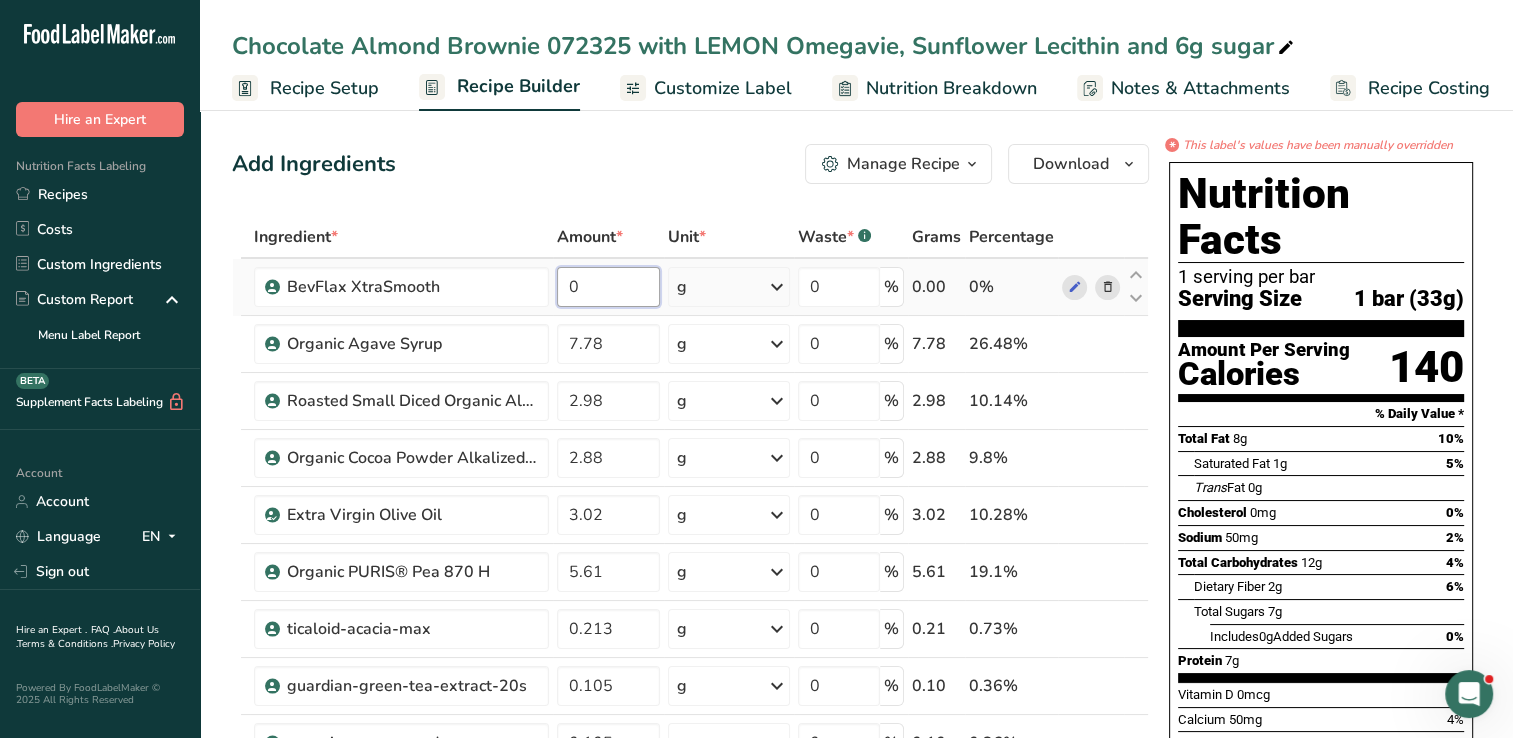 click on "0" at bounding box center (608, 287) 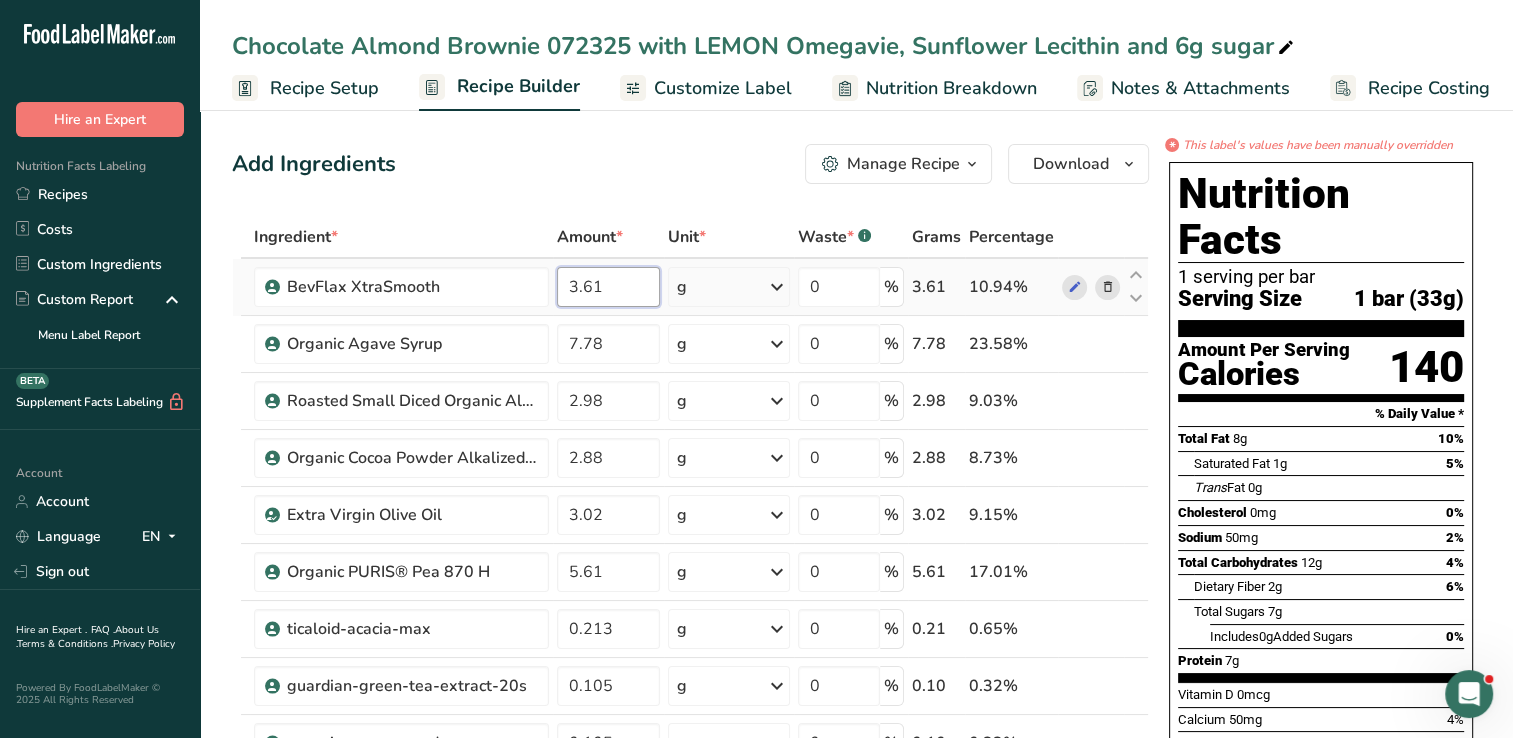 type on "3.61" 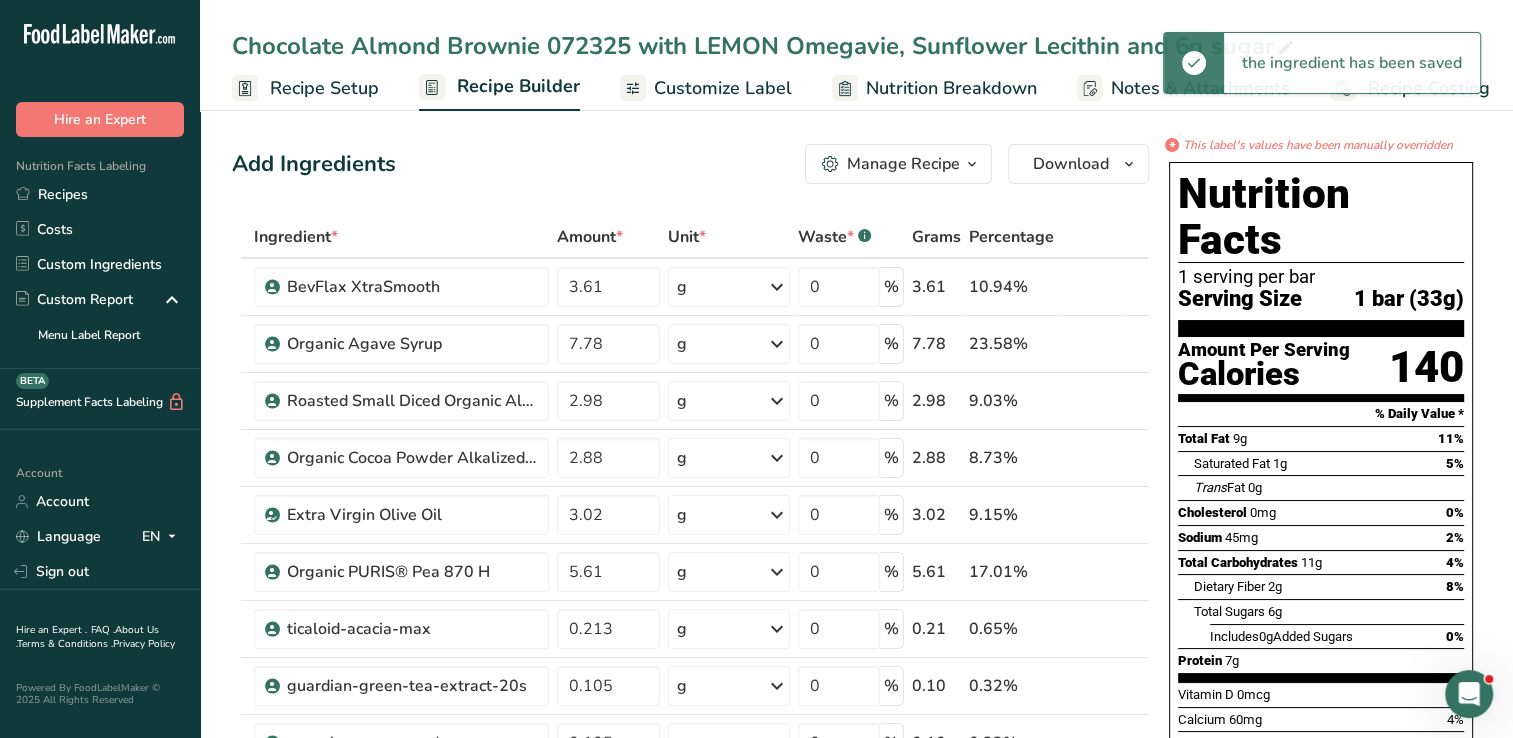 click on "1 bar (33g)" at bounding box center (1409, 299) 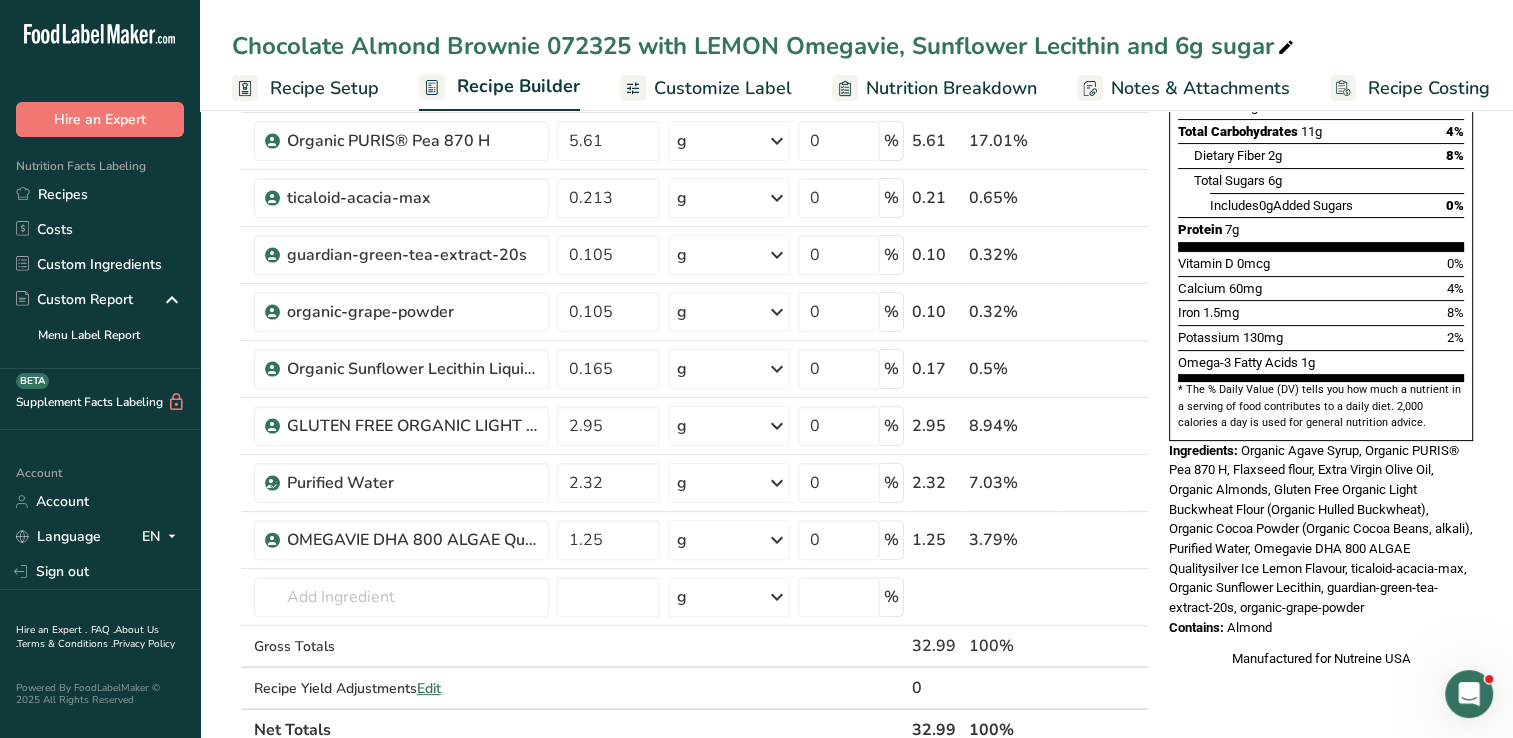 scroll, scrollTop: 477, scrollLeft: 0, axis: vertical 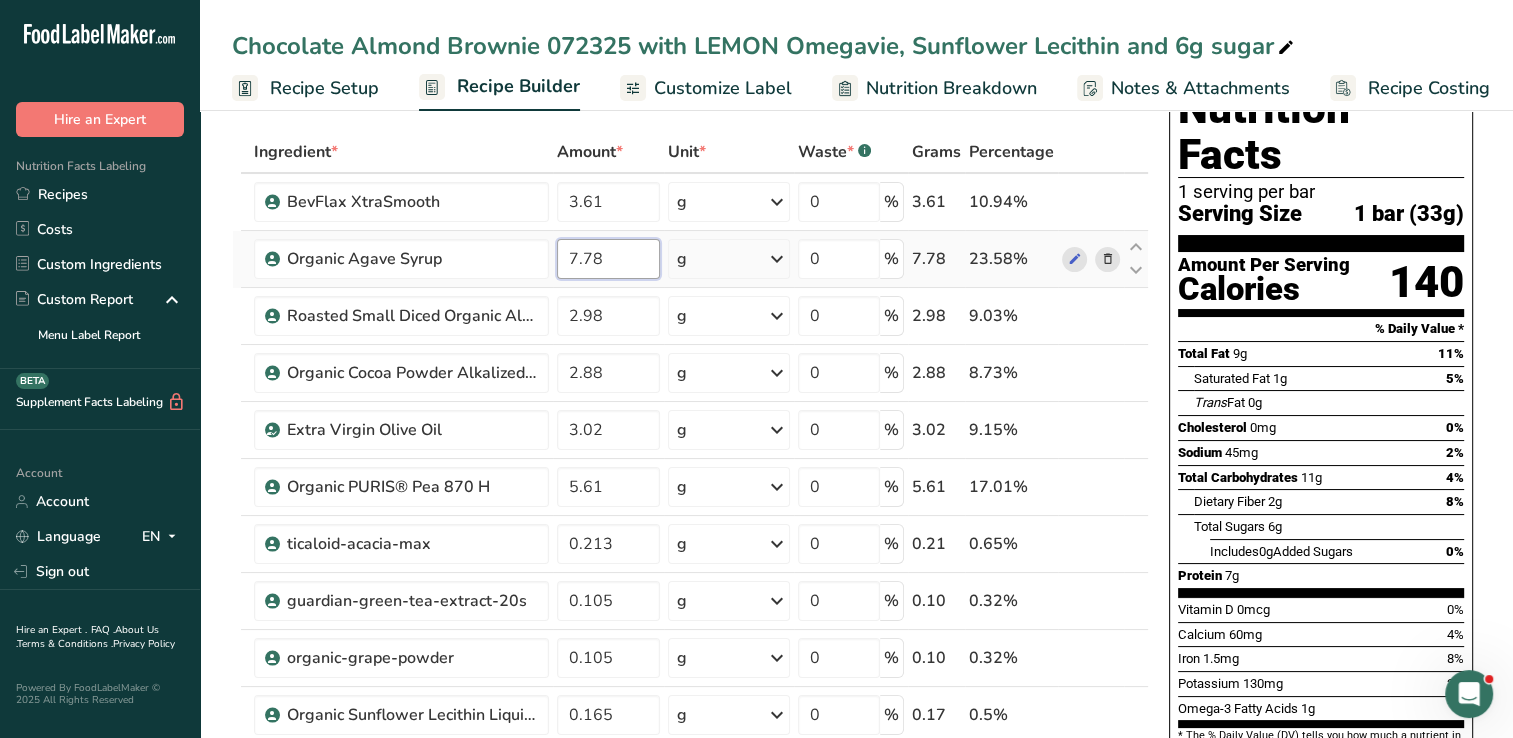 click on "7.78" at bounding box center (608, 259) 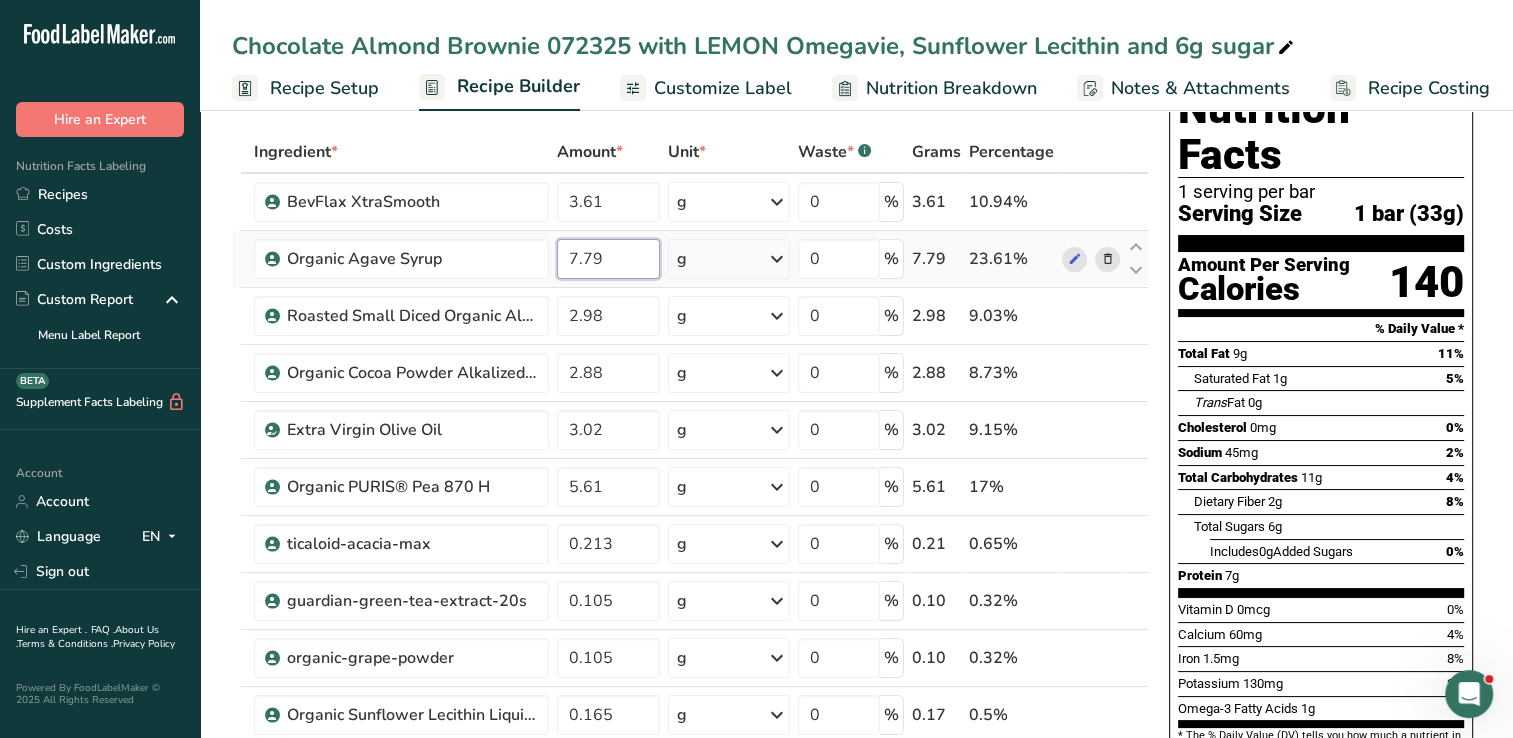 type on "7.79" 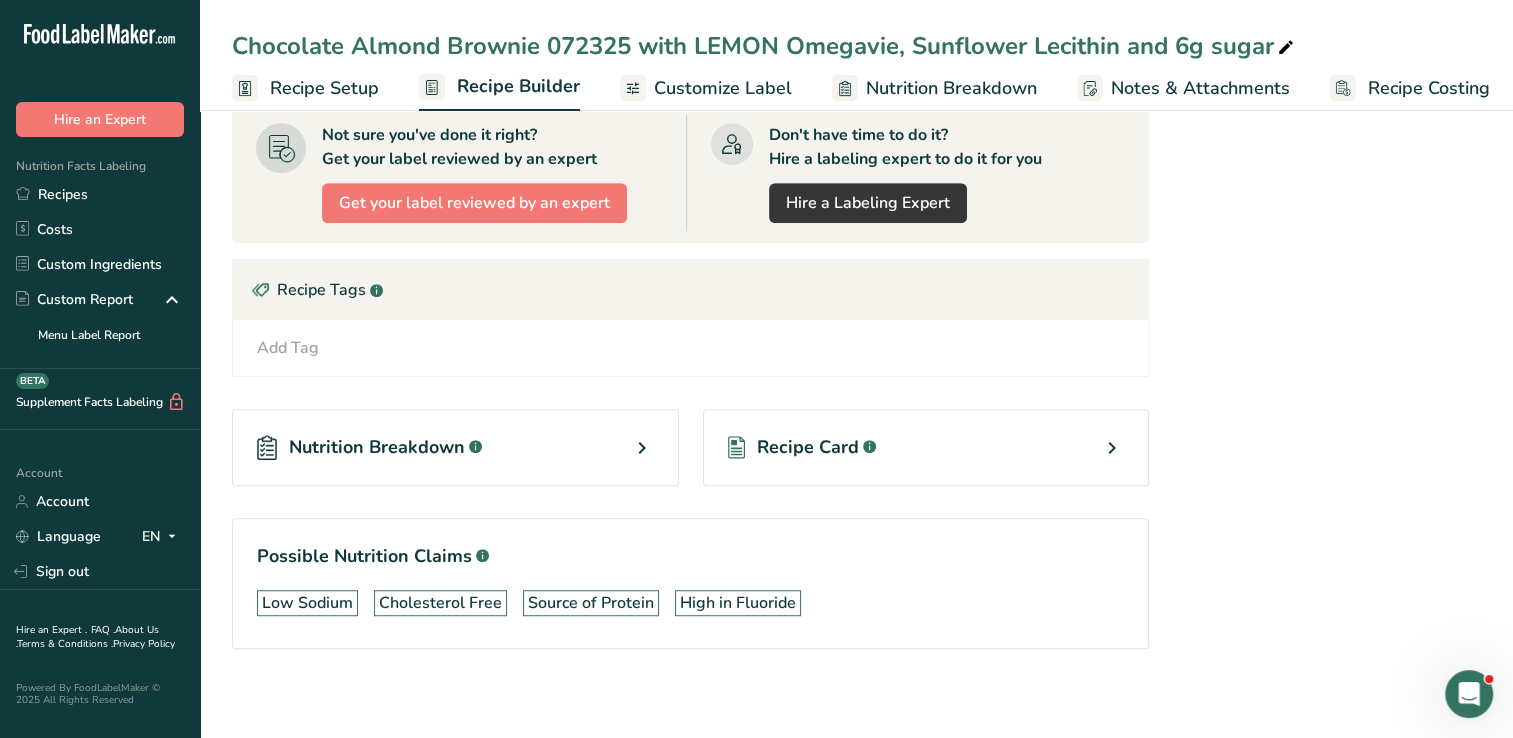 scroll, scrollTop: 0, scrollLeft: 0, axis: both 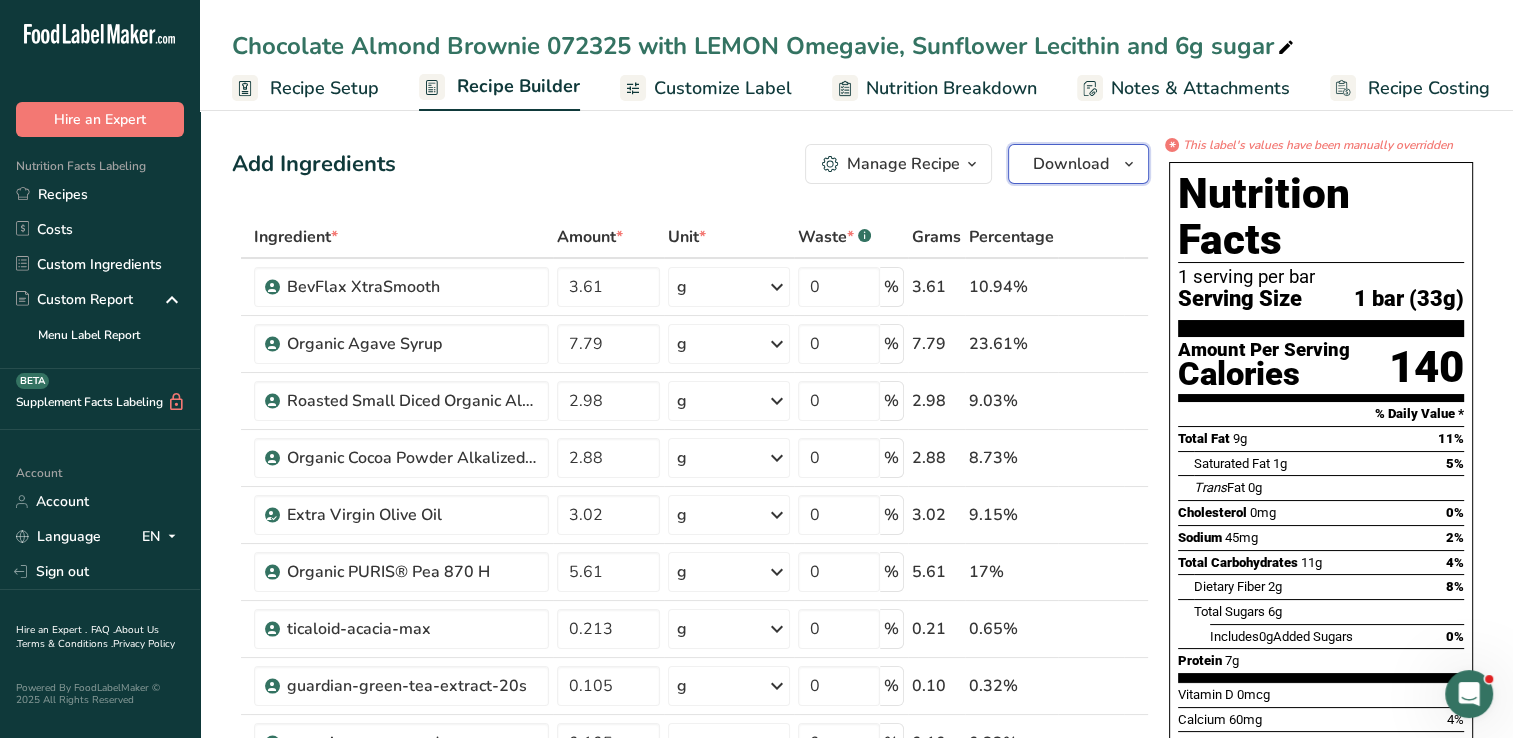 click at bounding box center [1129, 164] 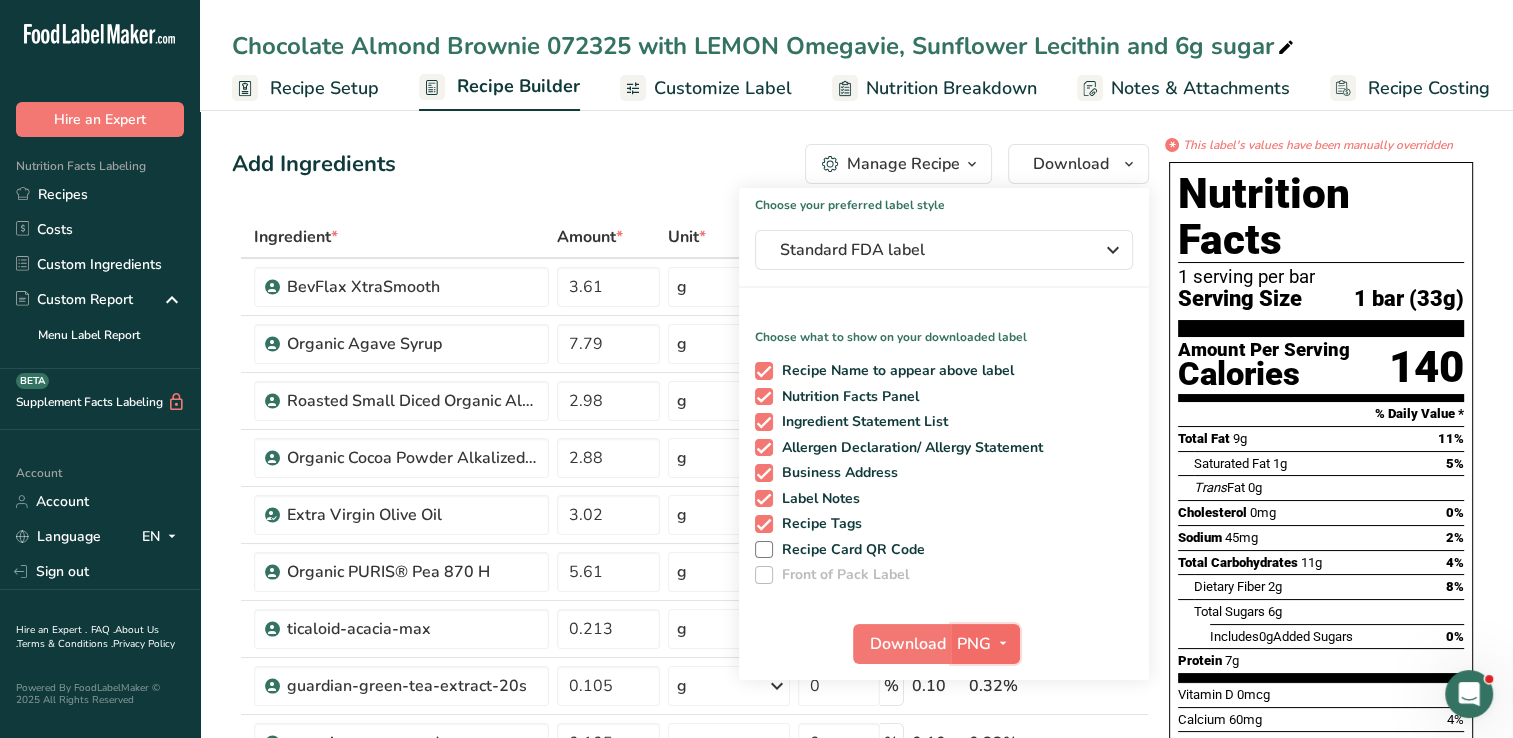 click at bounding box center (1003, 643) 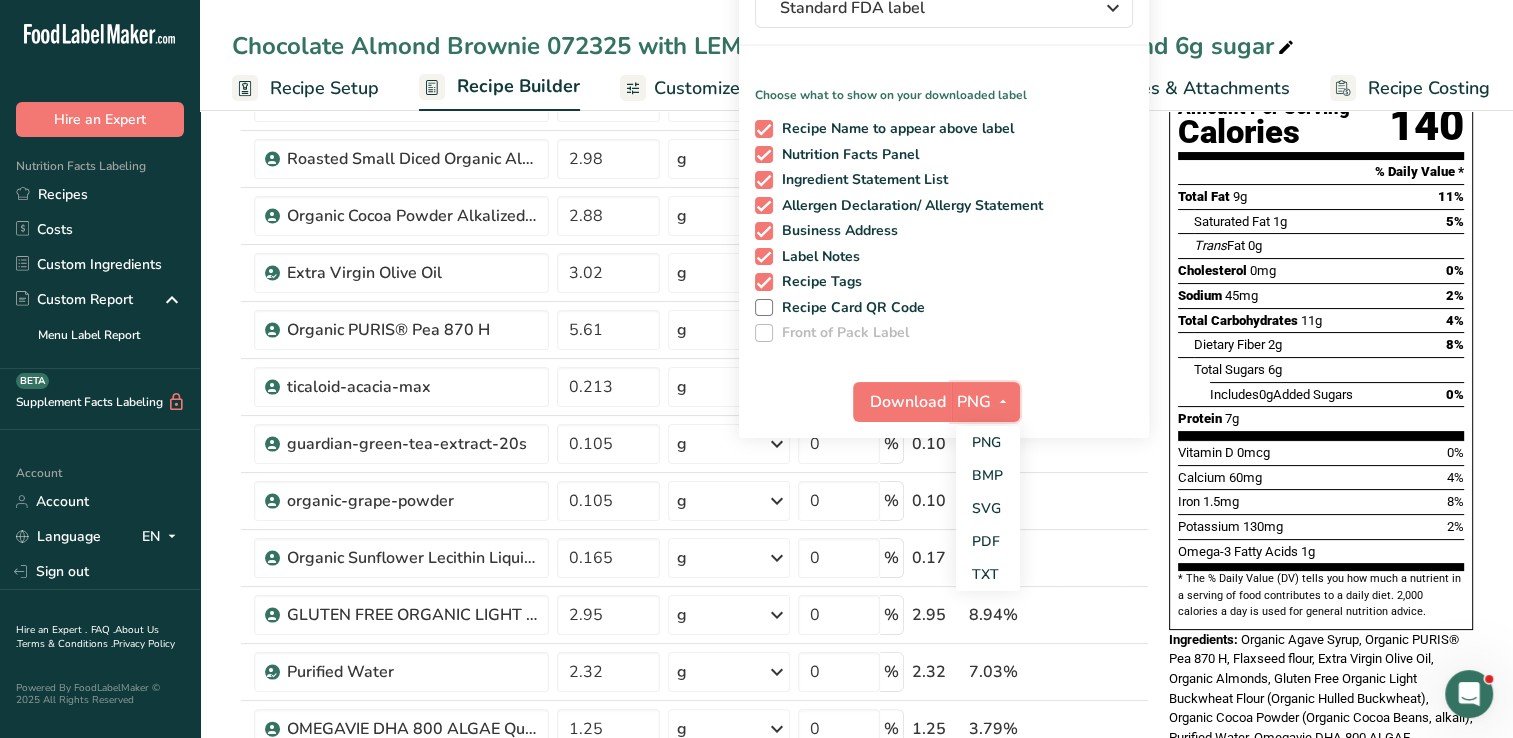 scroll, scrollTop: 266, scrollLeft: 0, axis: vertical 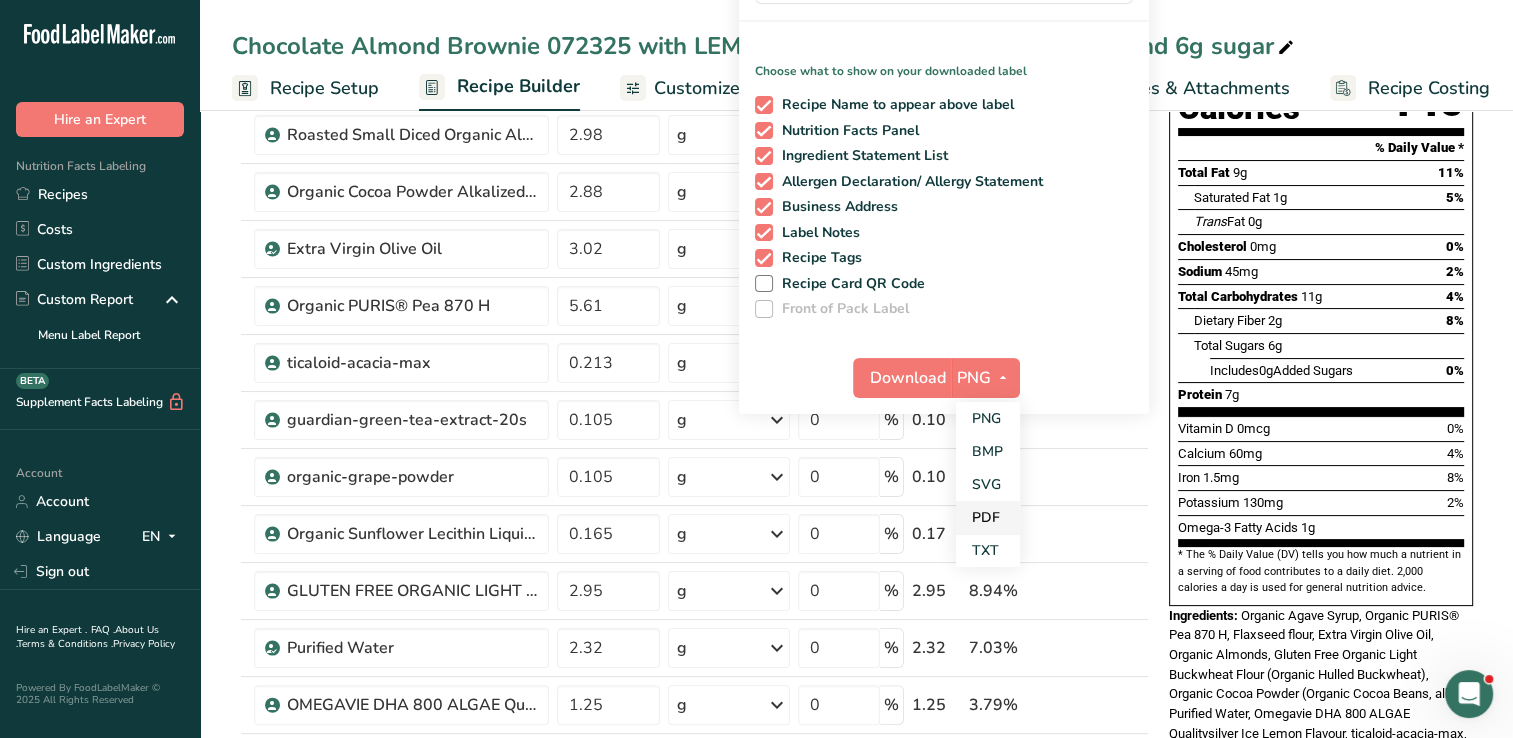 click on "PDF" at bounding box center [988, 517] 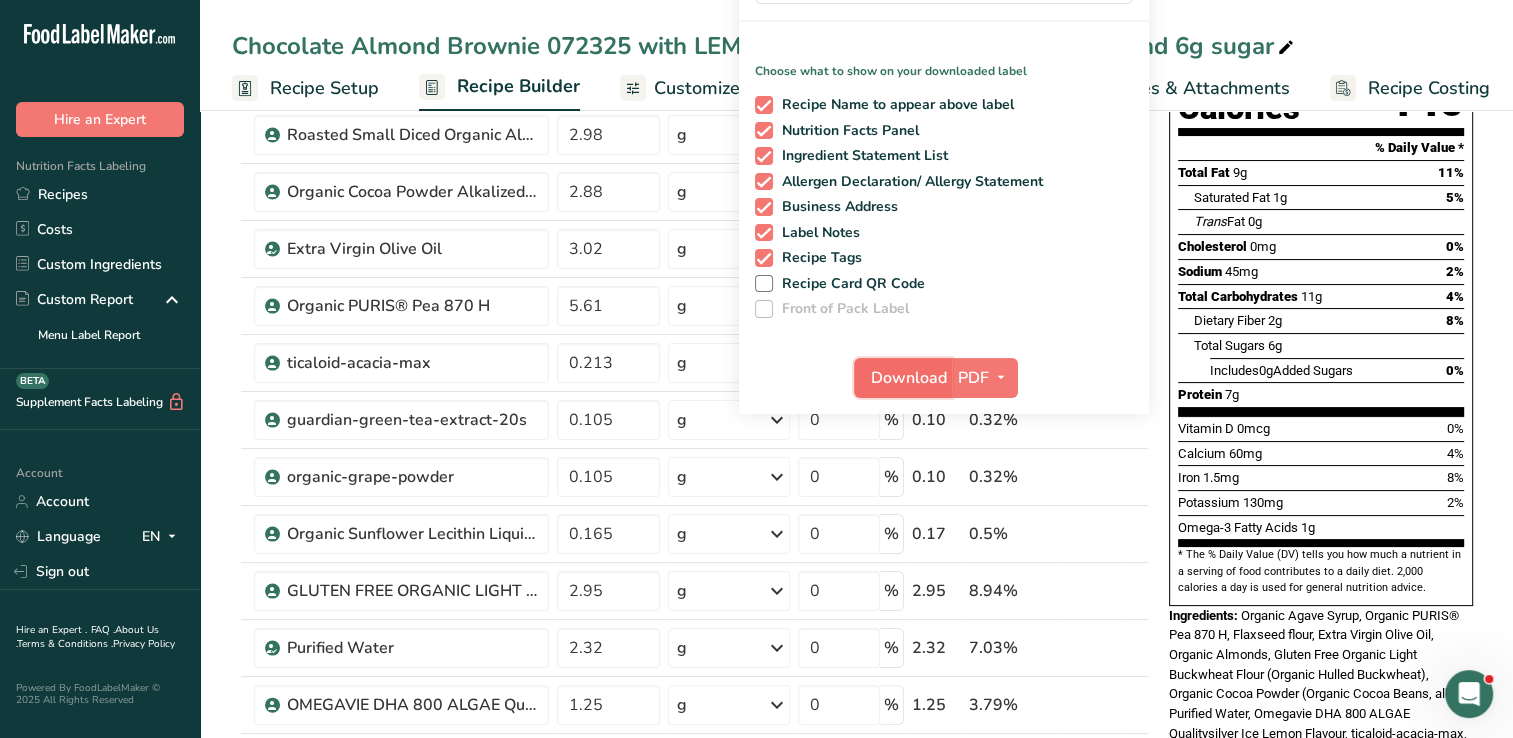 click on "Download" at bounding box center [903, 378] 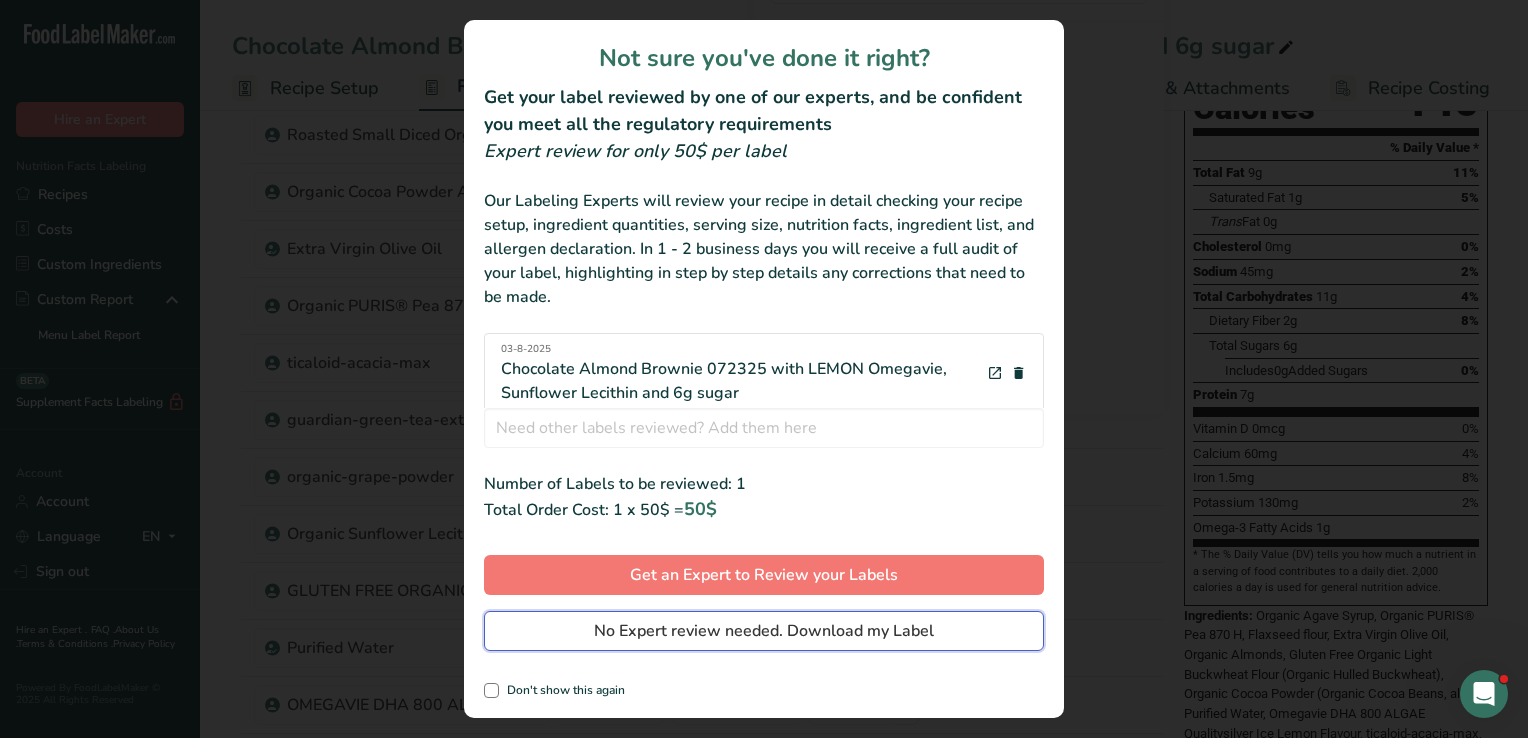 click on "No Expert review needed. Download my Label" at bounding box center [764, 631] 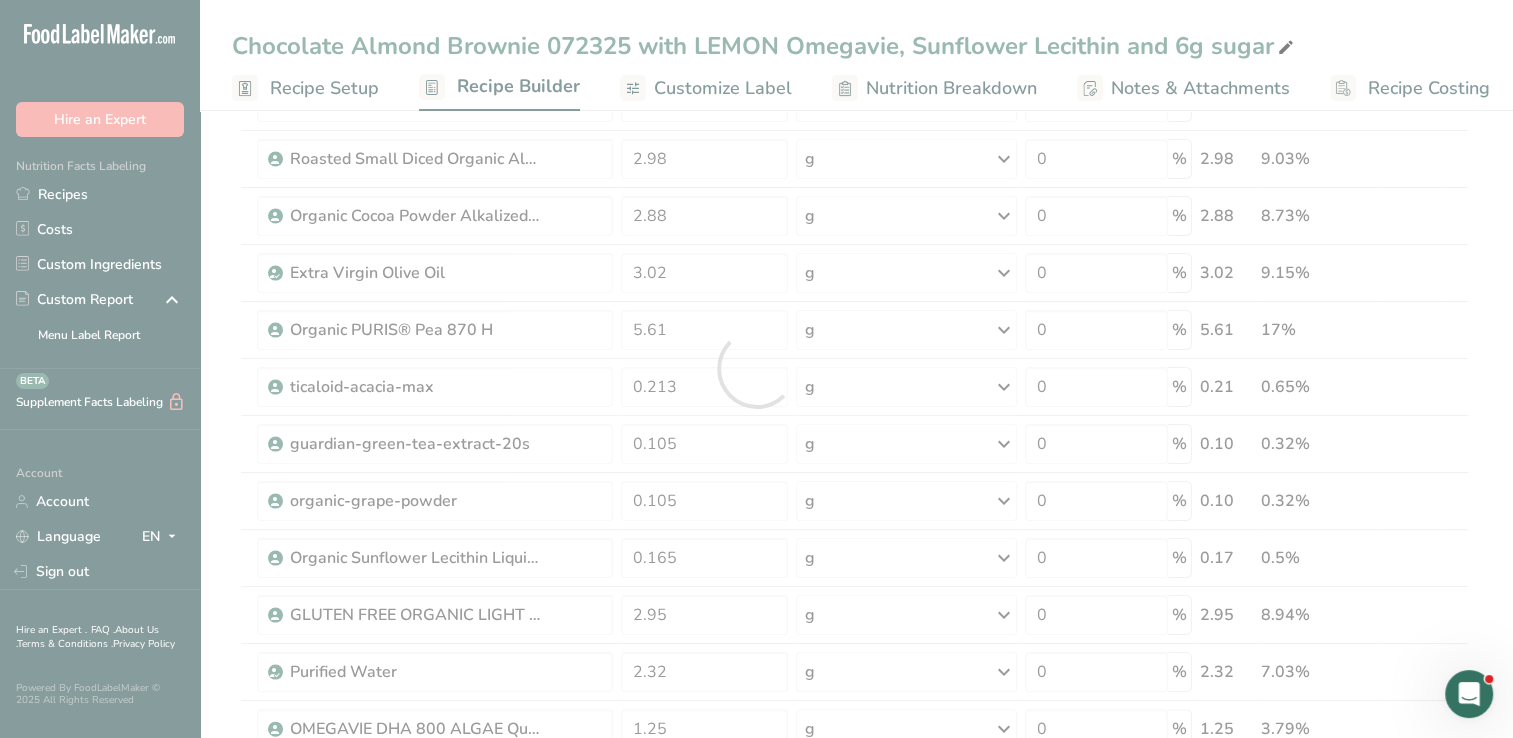 scroll, scrollTop: 0, scrollLeft: 0, axis: both 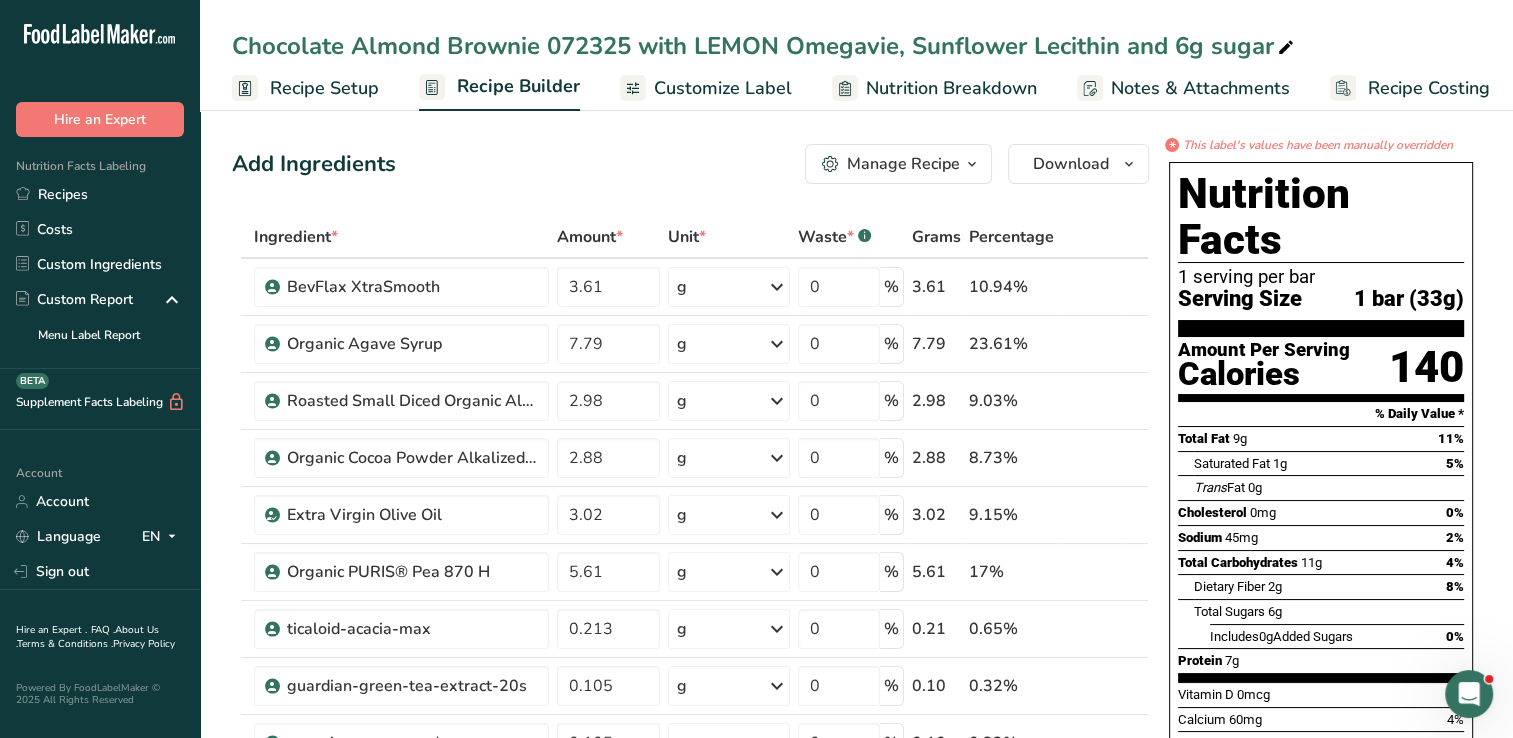 click on "Manage Recipe" at bounding box center (903, 164) 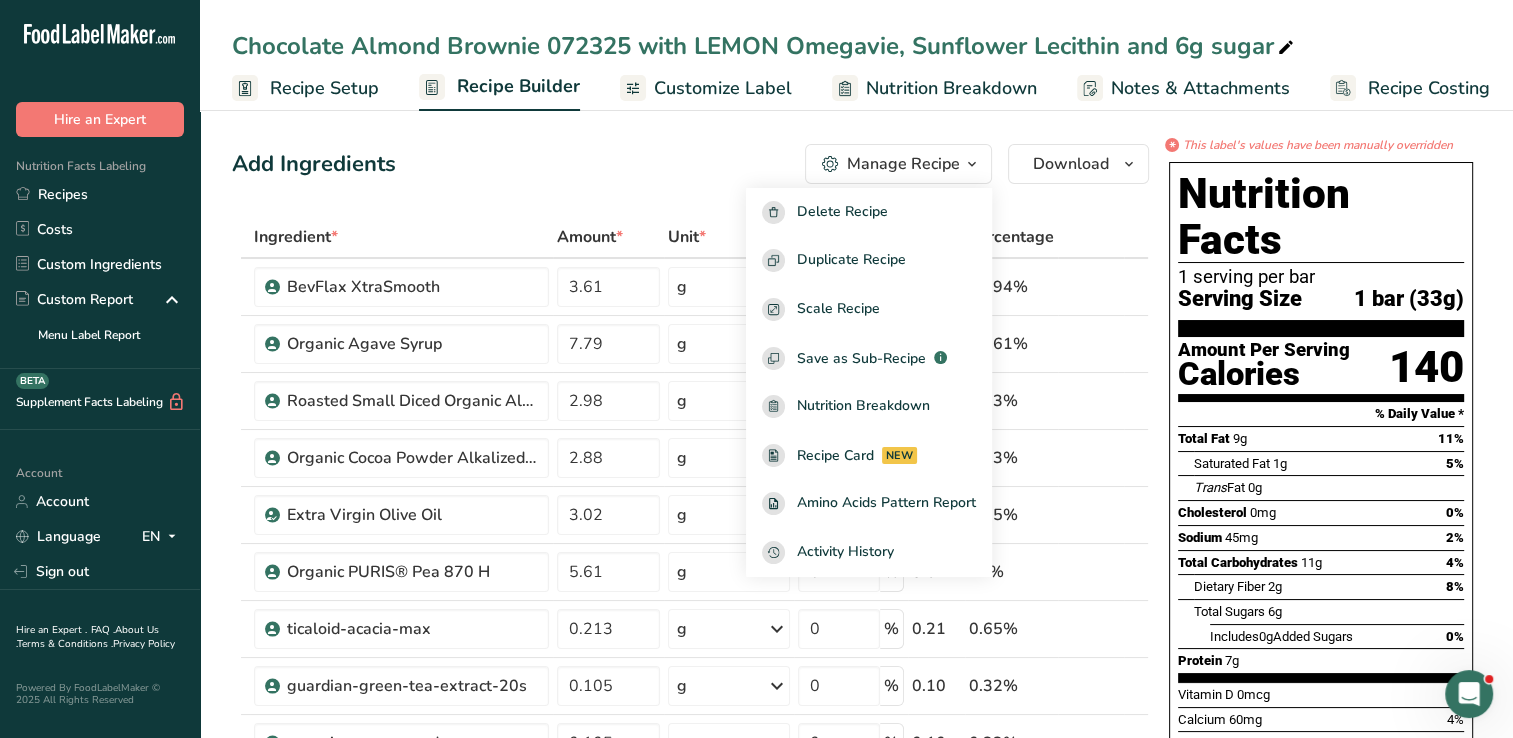 click on "Add Ingredients
Manage Recipe         Delete Recipe           Duplicate Recipe             Scale Recipe             Save as Sub-Recipe   .a-a{fill:#347362;}.b-a{fill:#fff;}                               Nutrition Breakdown                 Recipe Card
NEW
Amino Acids Pattern Report           Activity History
Download
Choose your preferred label style
Standard FDA label
Standard FDA label
The most common format for nutrition facts labels in compliance with the FDA's typeface, style and requirements
Tabular FDA label
A label format compliant with the FDA regulations presented in a tabular (horizontal) display.
Linear FDA label
A simple linear display for small sized packages.
Simplified FDA label" at bounding box center (856, 1004) 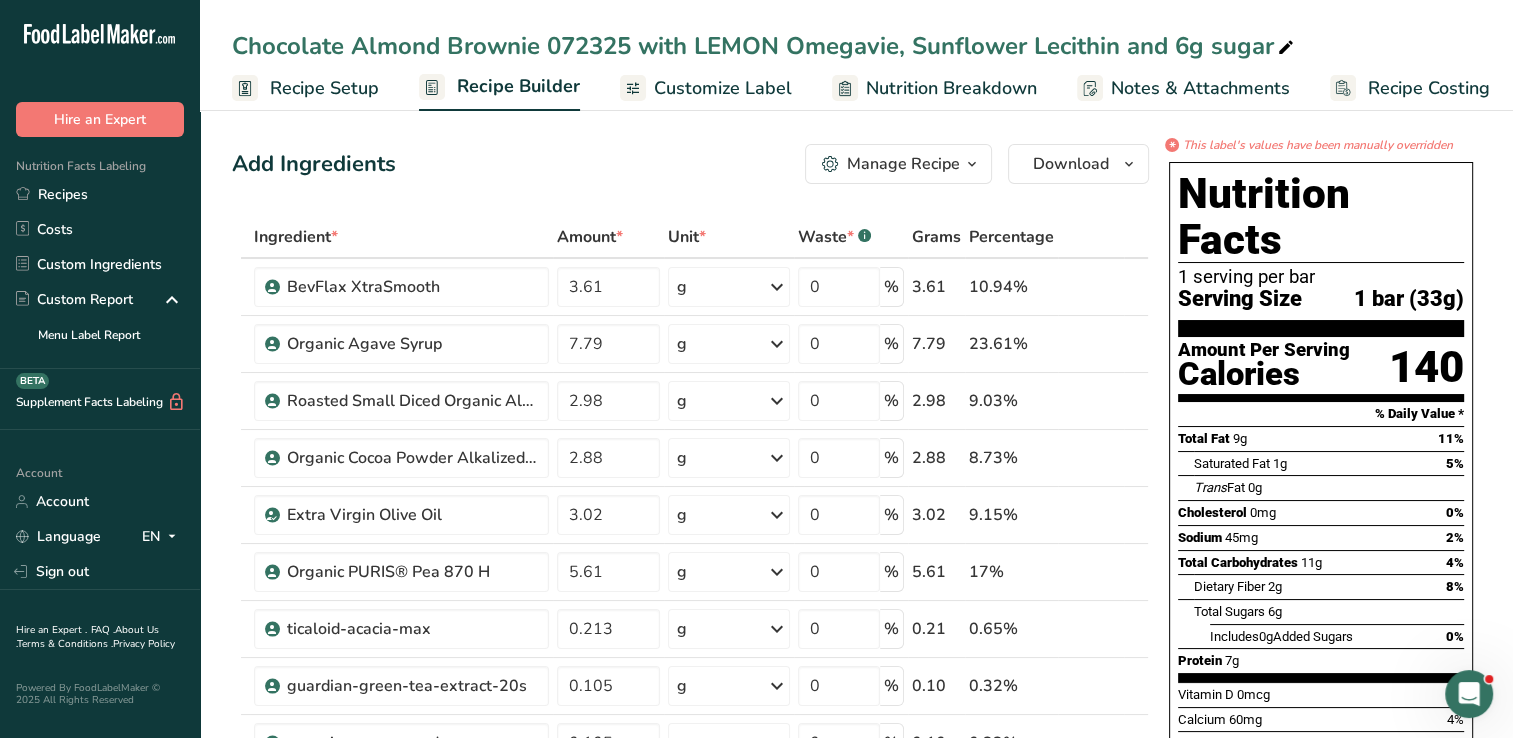 click on "Recipe Setup" at bounding box center (324, 88) 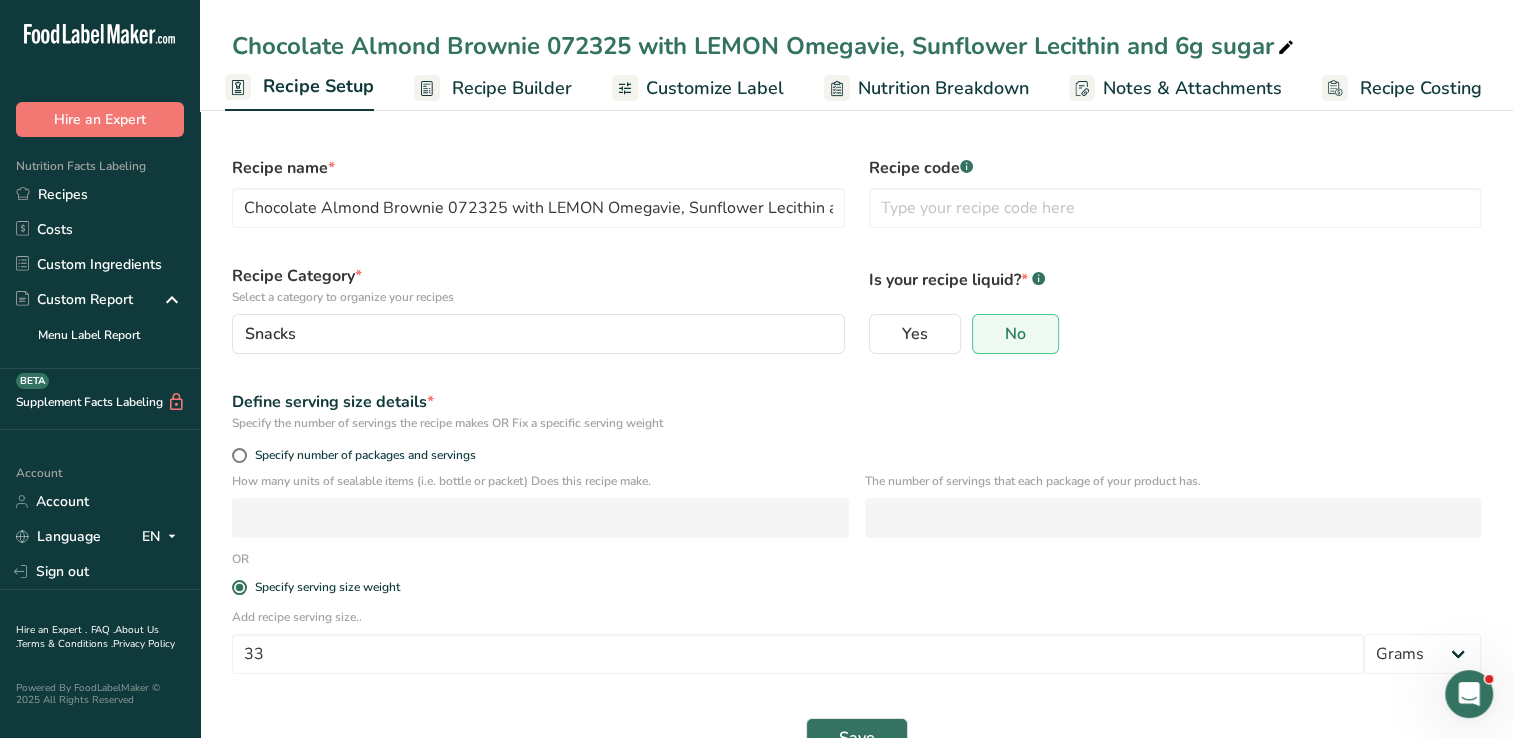 scroll, scrollTop: 52, scrollLeft: 0, axis: vertical 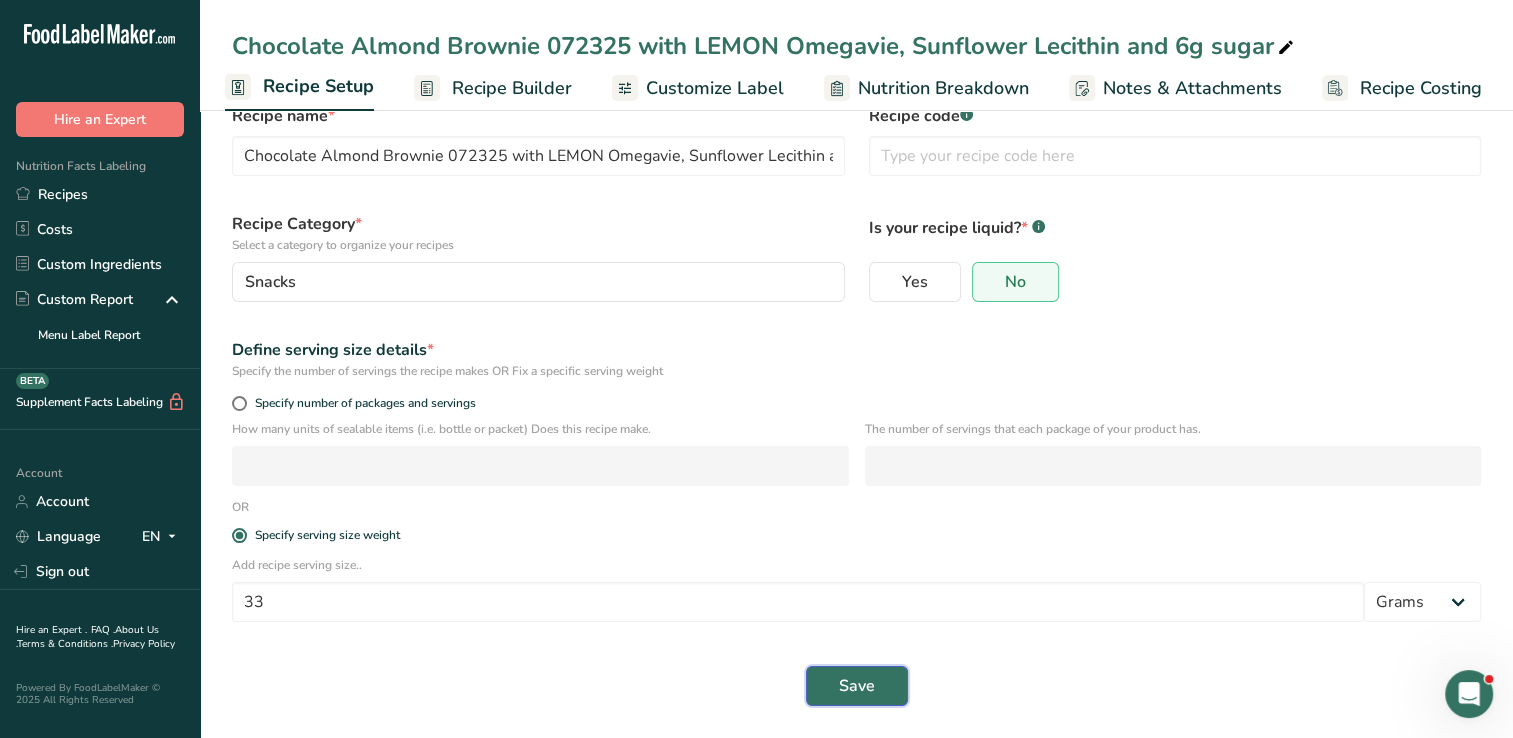 click on "Save" at bounding box center (857, 686) 